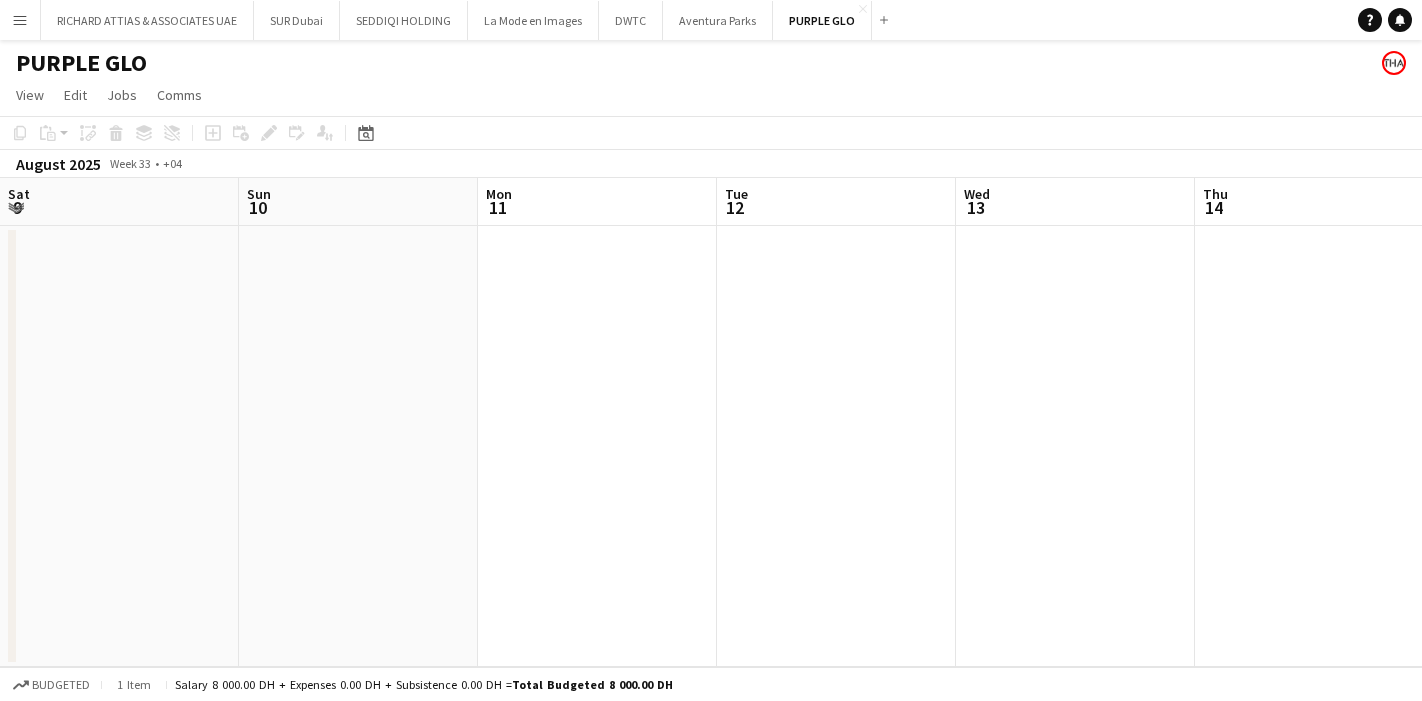 scroll, scrollTop: 0, scrollLeft: 0, axis: both 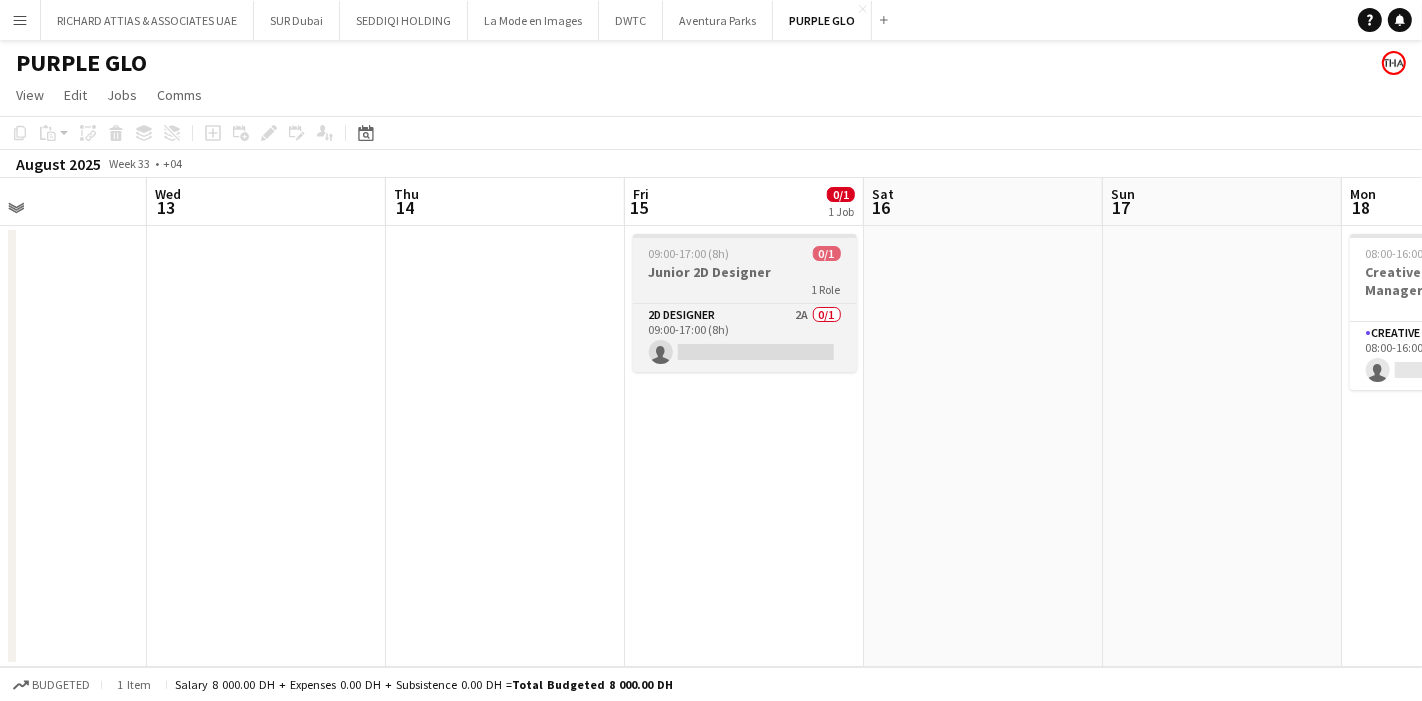 click on "Junior 2D Designer" at bounding box center [745, 272] 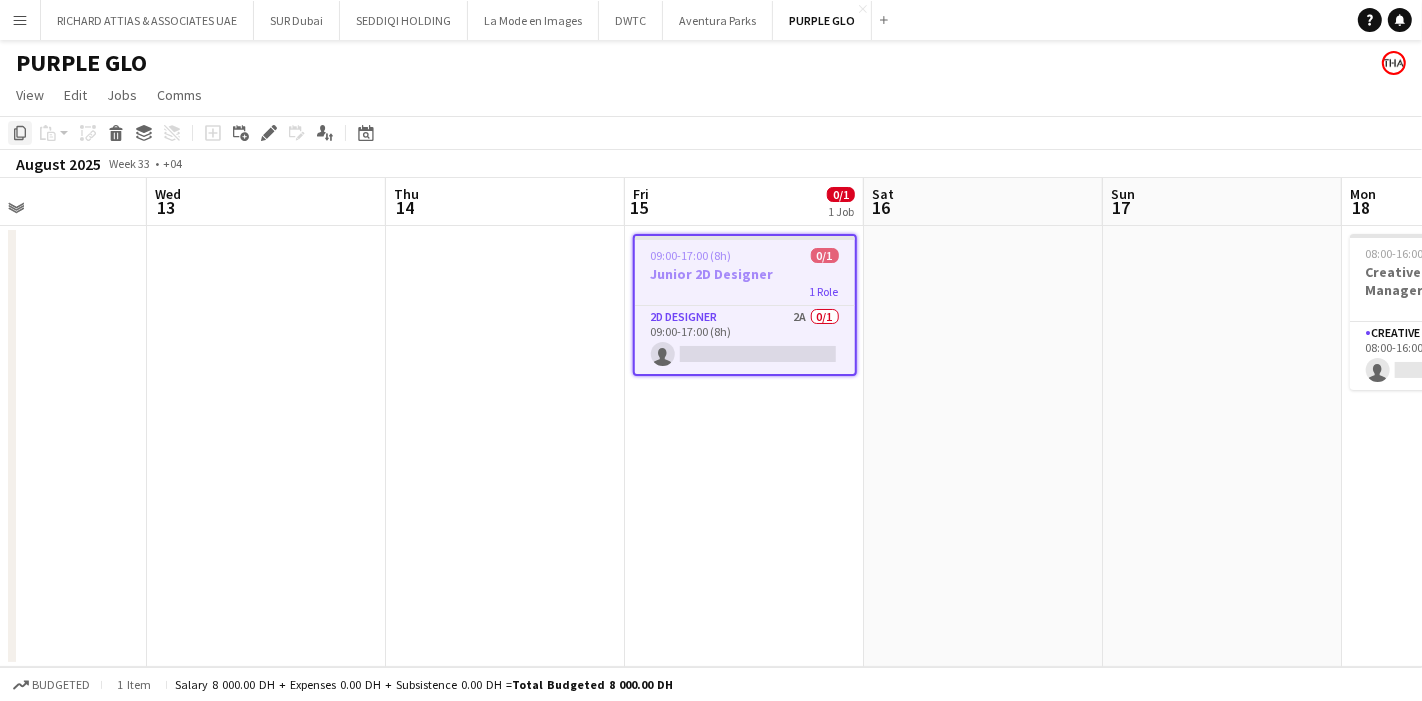 drag, startPoint x: 760, startPoint y: 270, endPoint x: 18, endPoint y: 129, distance: 755.2781 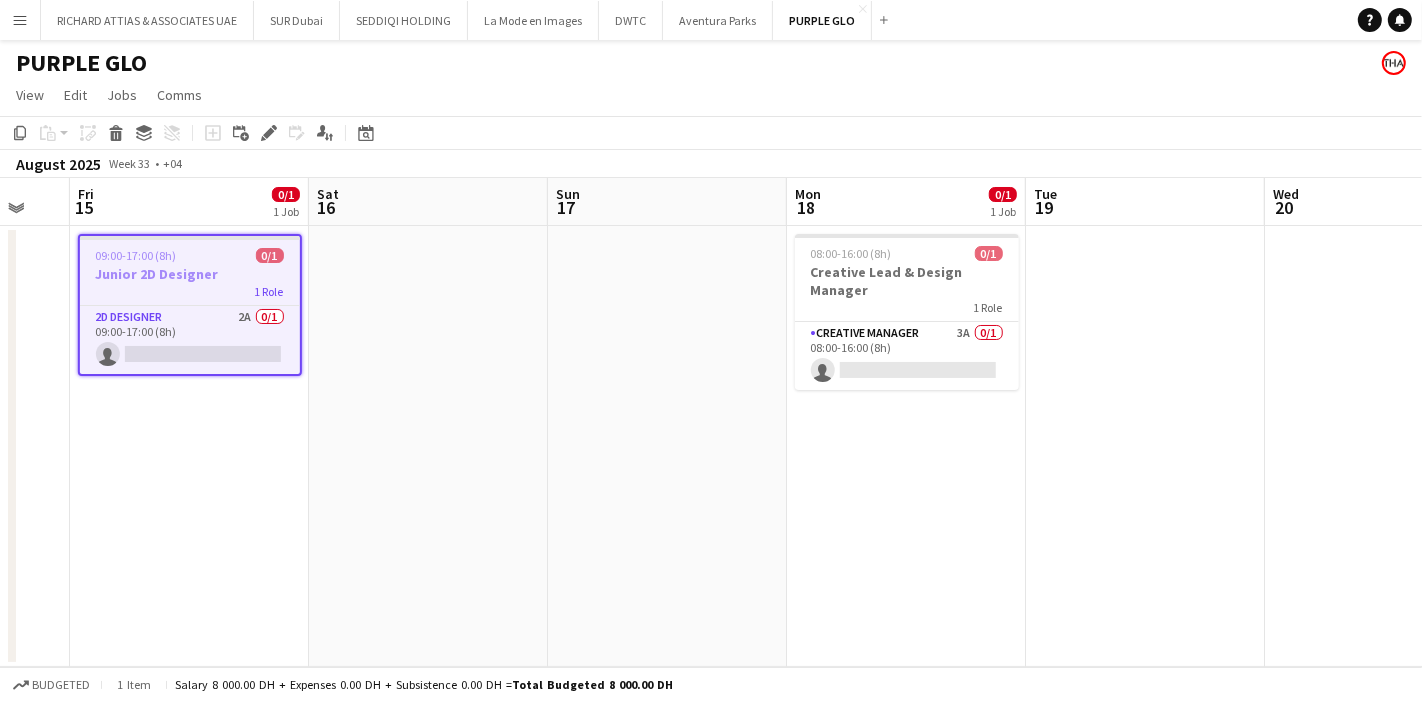 scroll, scrollTop: 0, scrollLeft: 666, axis: horizontal 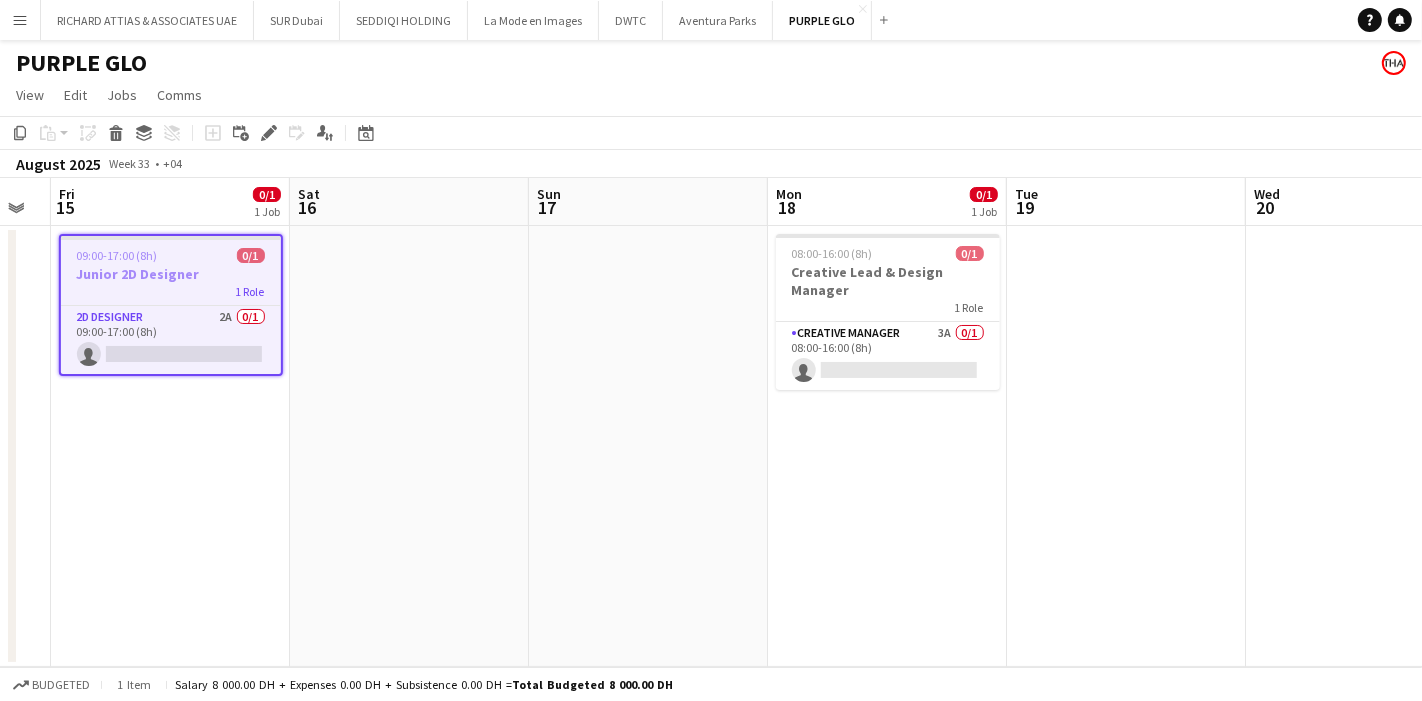drag, startPoint x: 1040, startPoint y: 328, endPoint x: 480, endPoint y: 332, distance: 560.0143 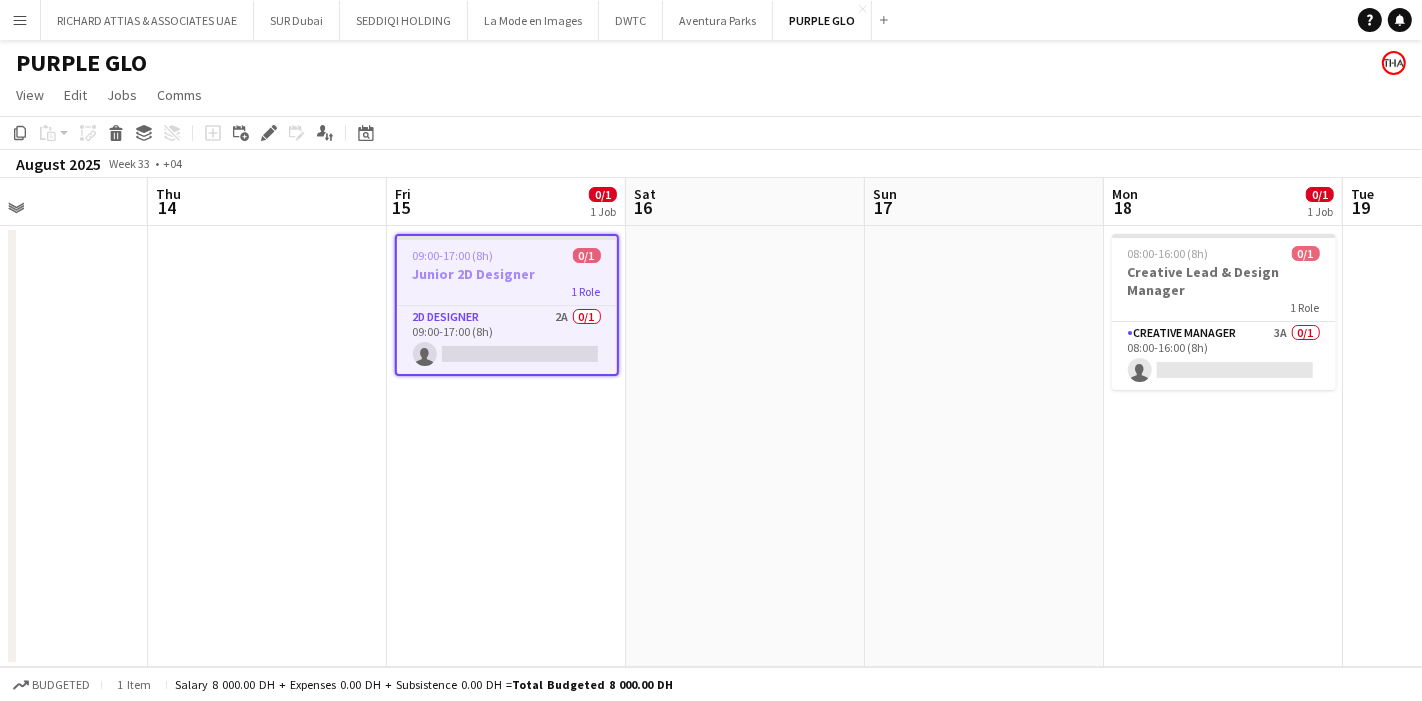 scroll, scrollTop: 0, scrollLeft: 553, axis: horizontal 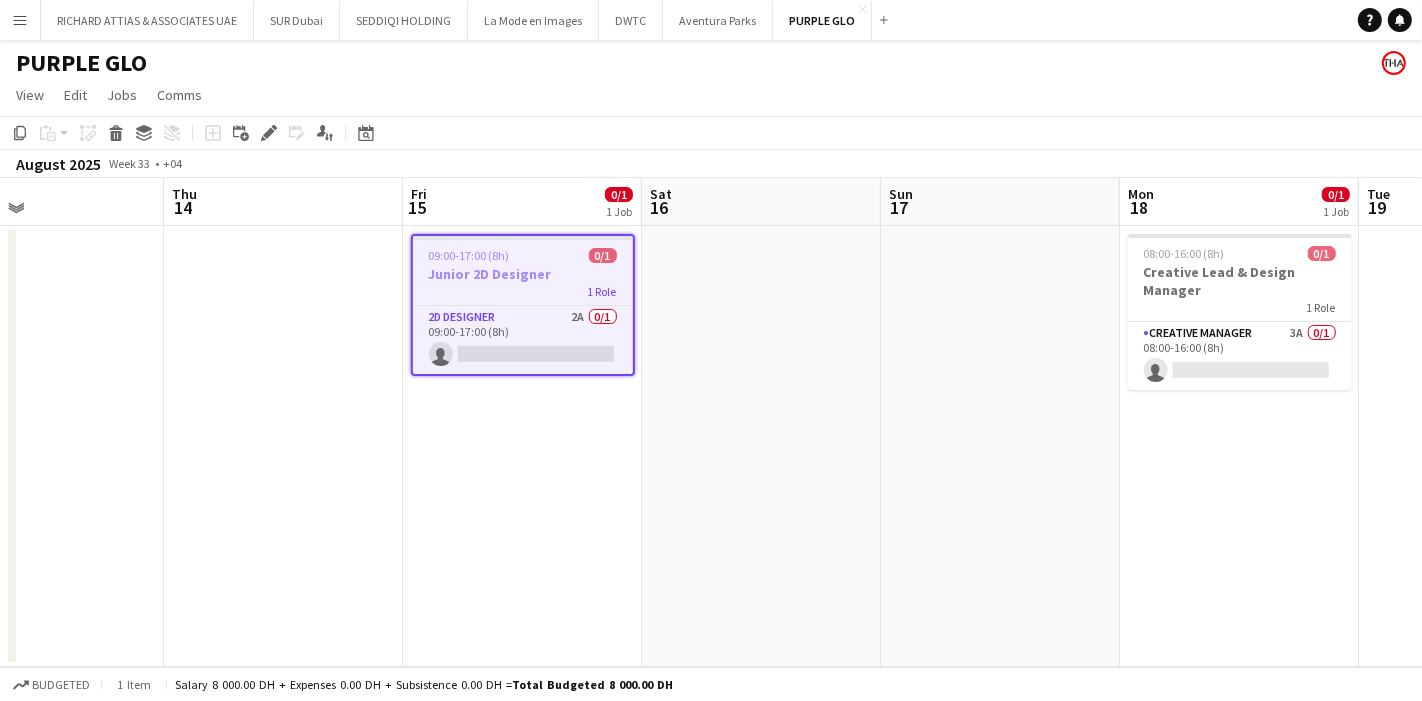 drag, startPoint x: 742, startPoint y: 304, endPoint x: 867, endPoint y: 290, distance: 125.781555 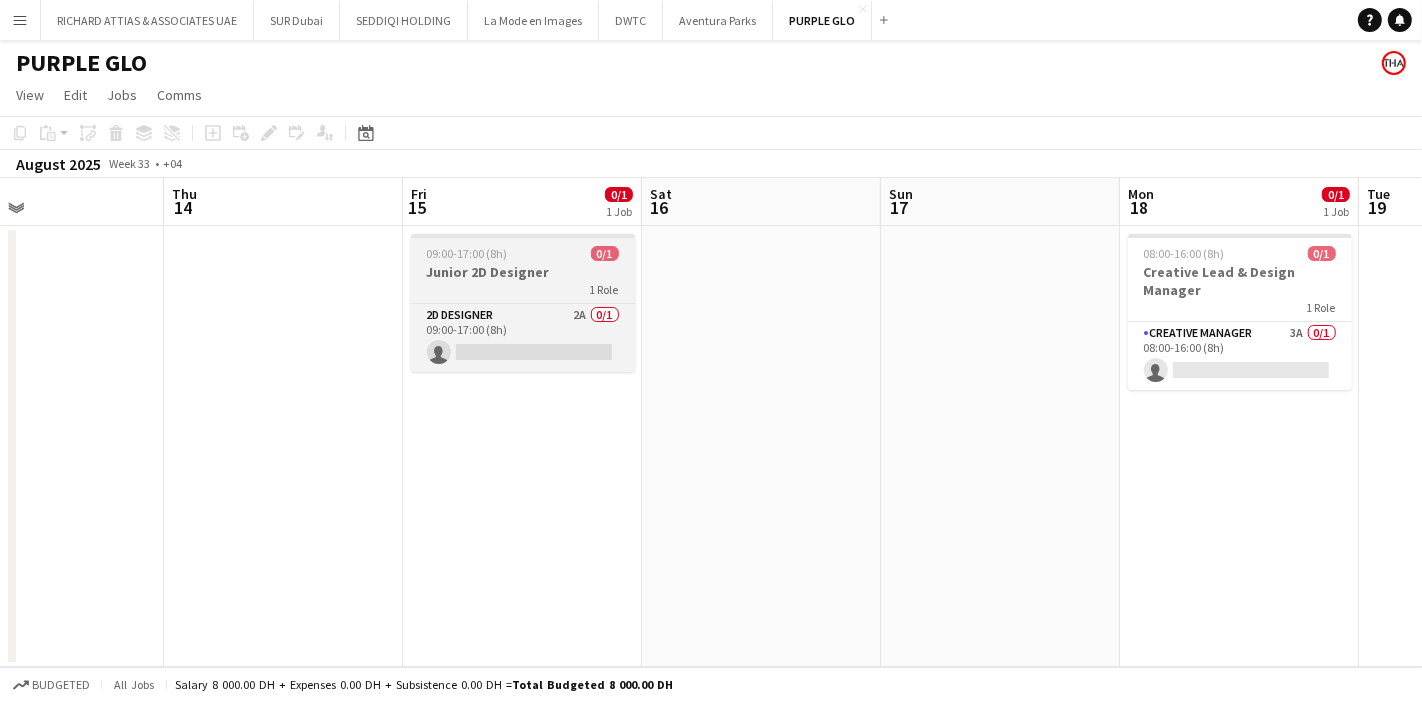click on "Junior 2D Designer" at bounding box center (523, 272) 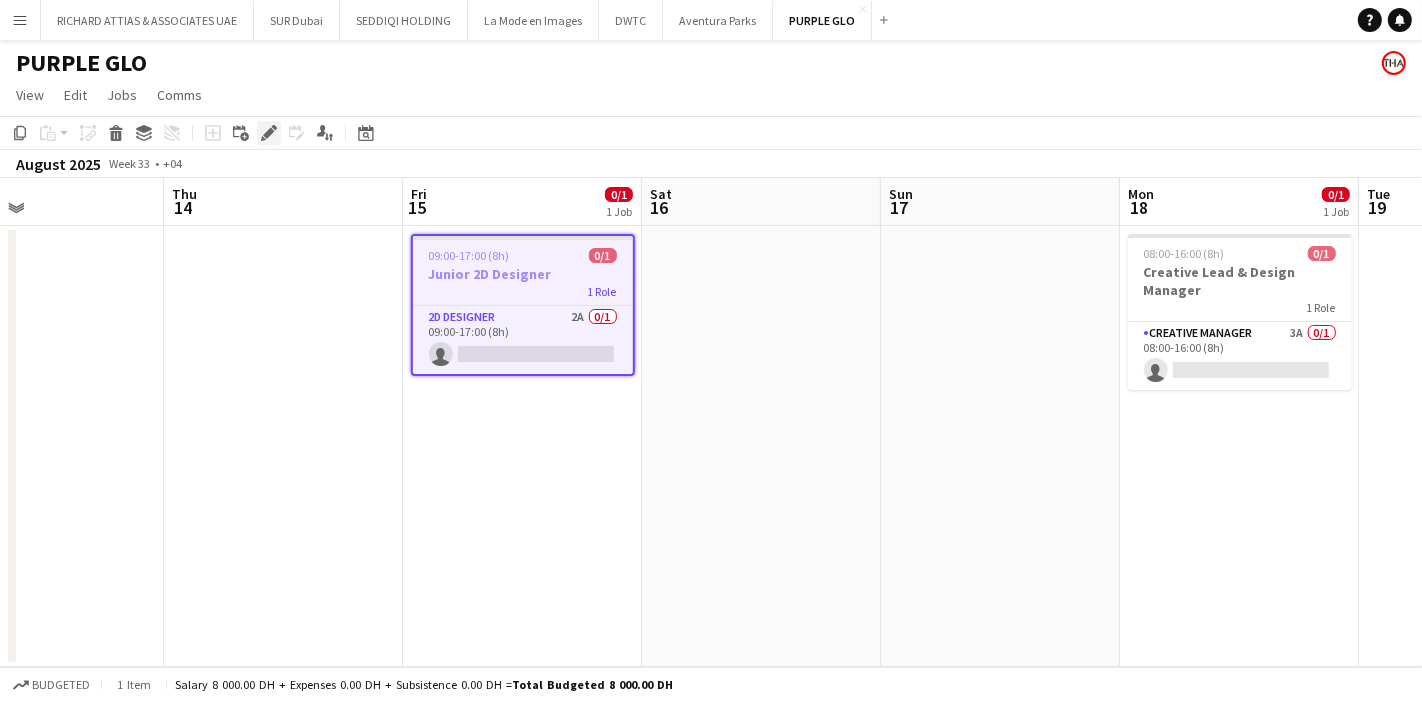 click on "Edit" at bounding box center [269, 133] 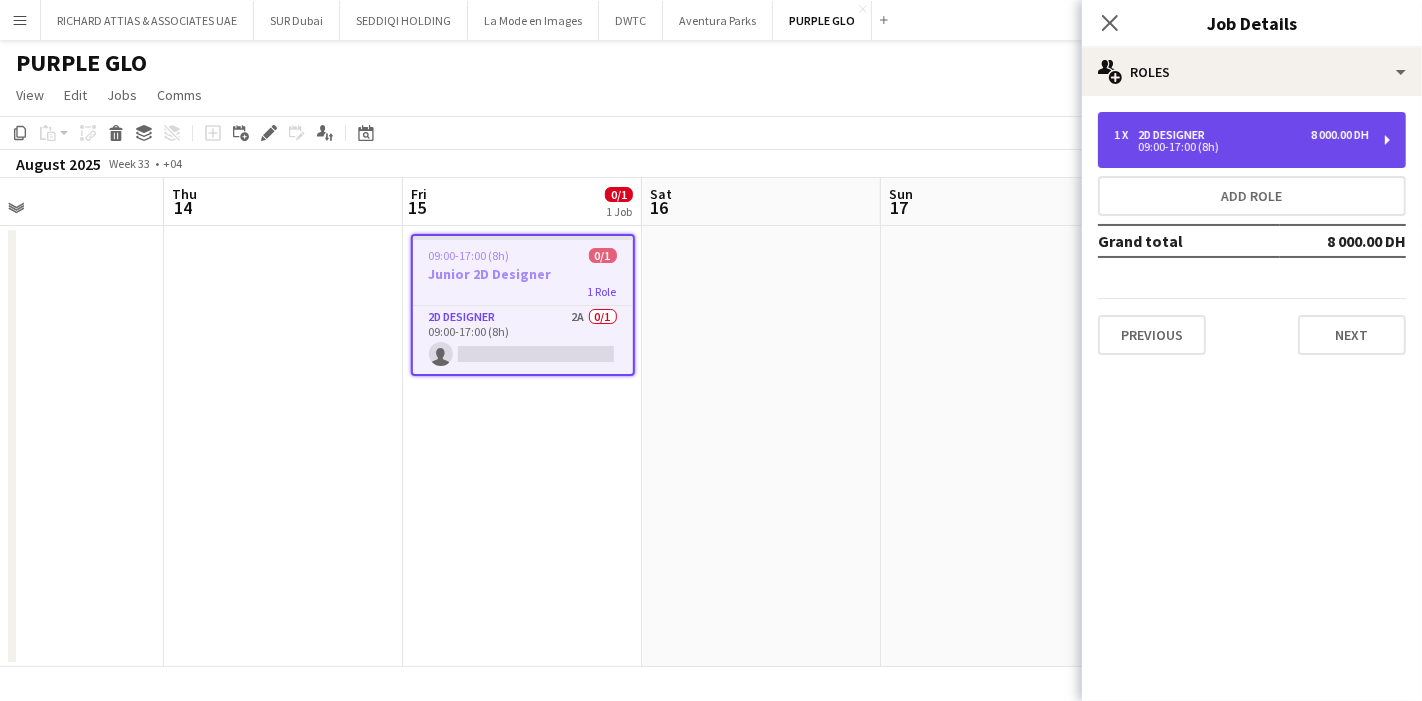click on "1 x   2D Designer   8 000.00 DH   09:00-17:00 (8h)" at bounding box center (1252, 140) 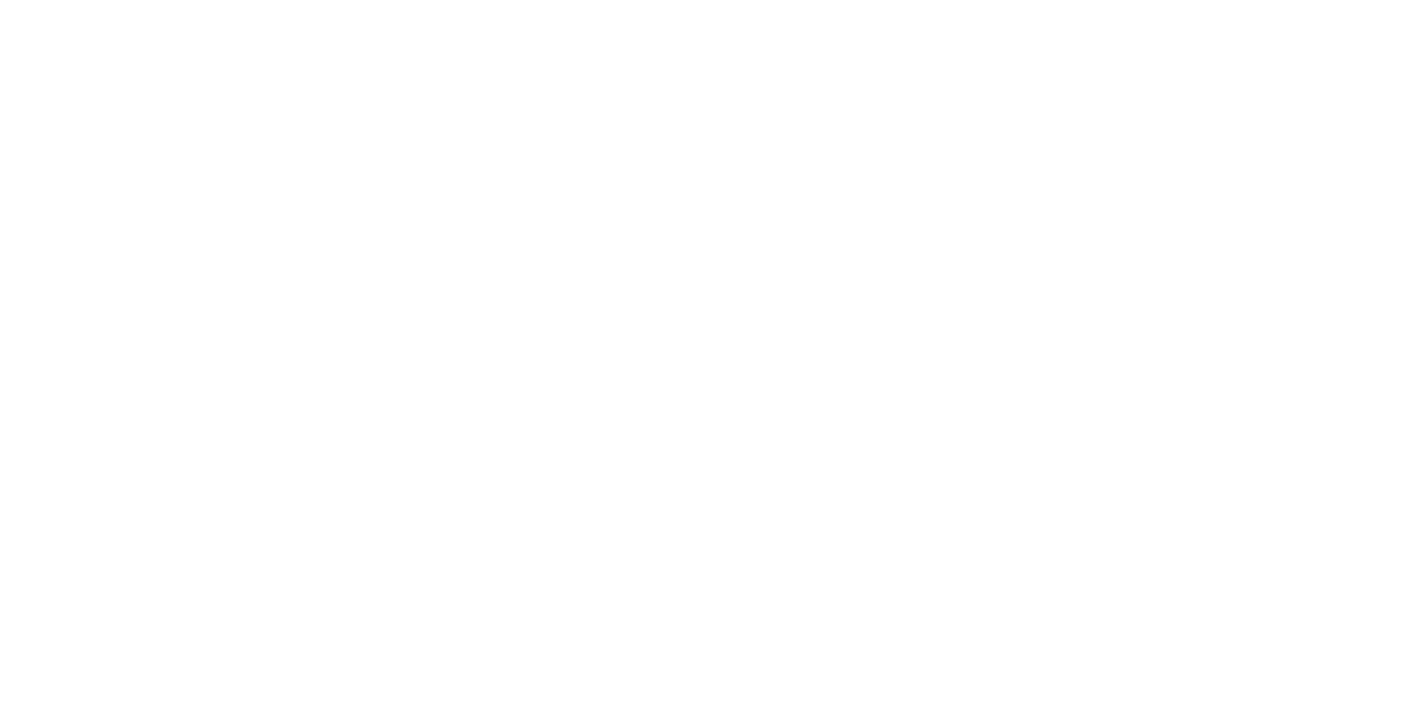 scroll, scrollTop: 0, scrollLeft: 0, axis: both 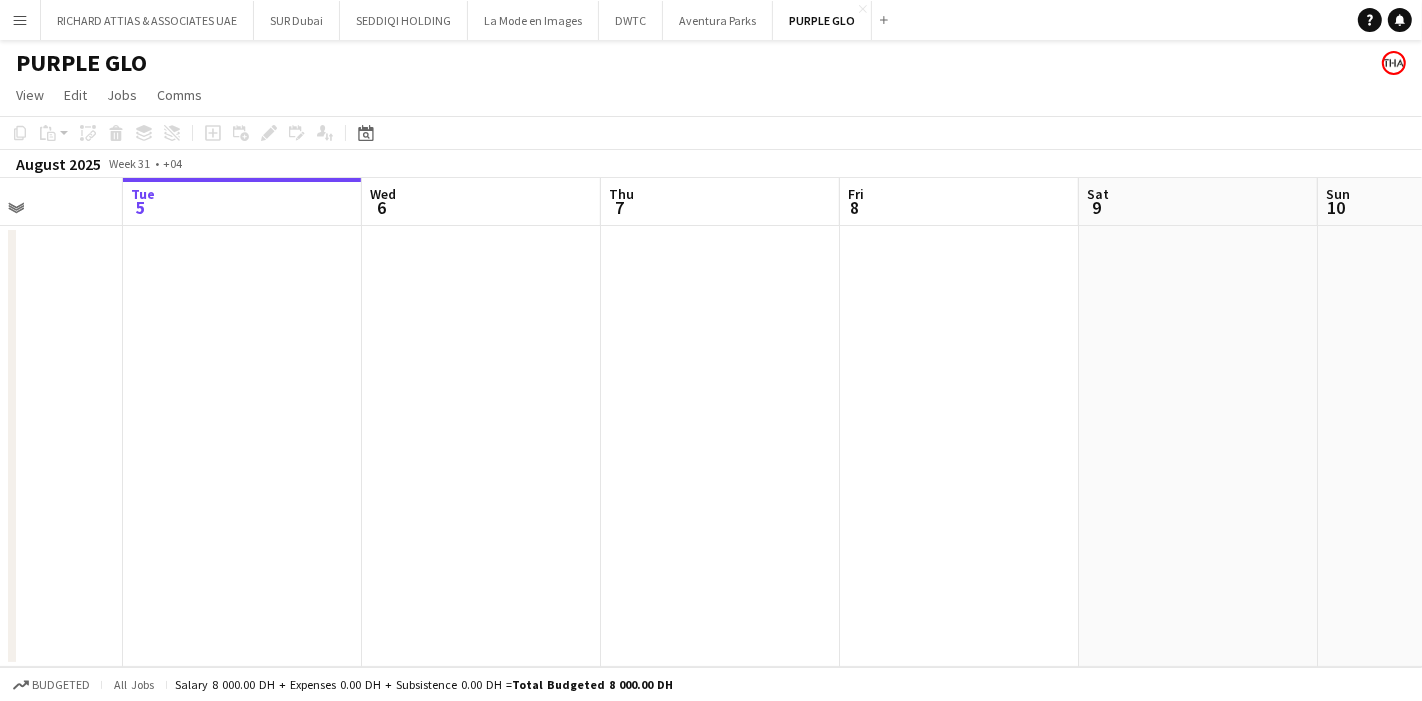 drag, startPoint x: 760, startPoint y: 404, endPoint x: 506, endPoint y: 435, distance: 255.88474 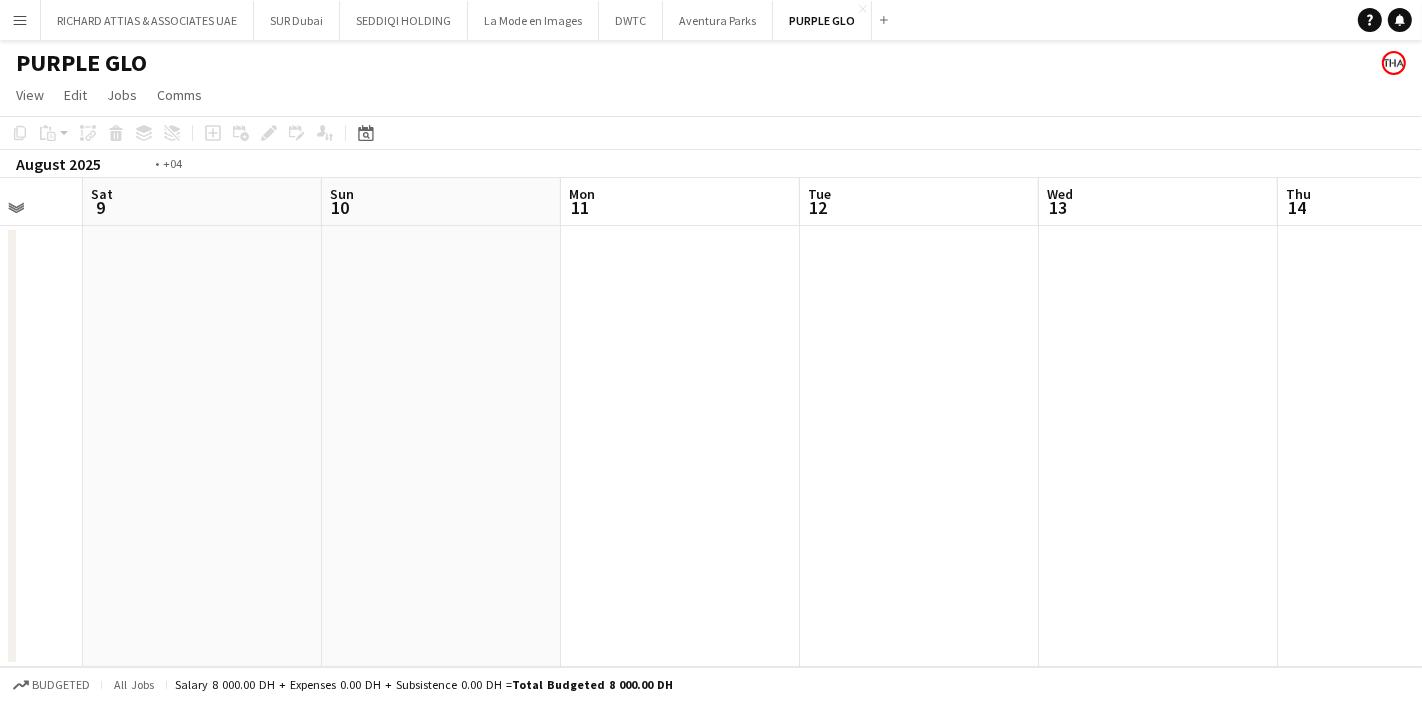 drag, startPoint x: 1001, startPoint y: 425, endPoint x: 35, endPoint y: 441, distance: 966.1325 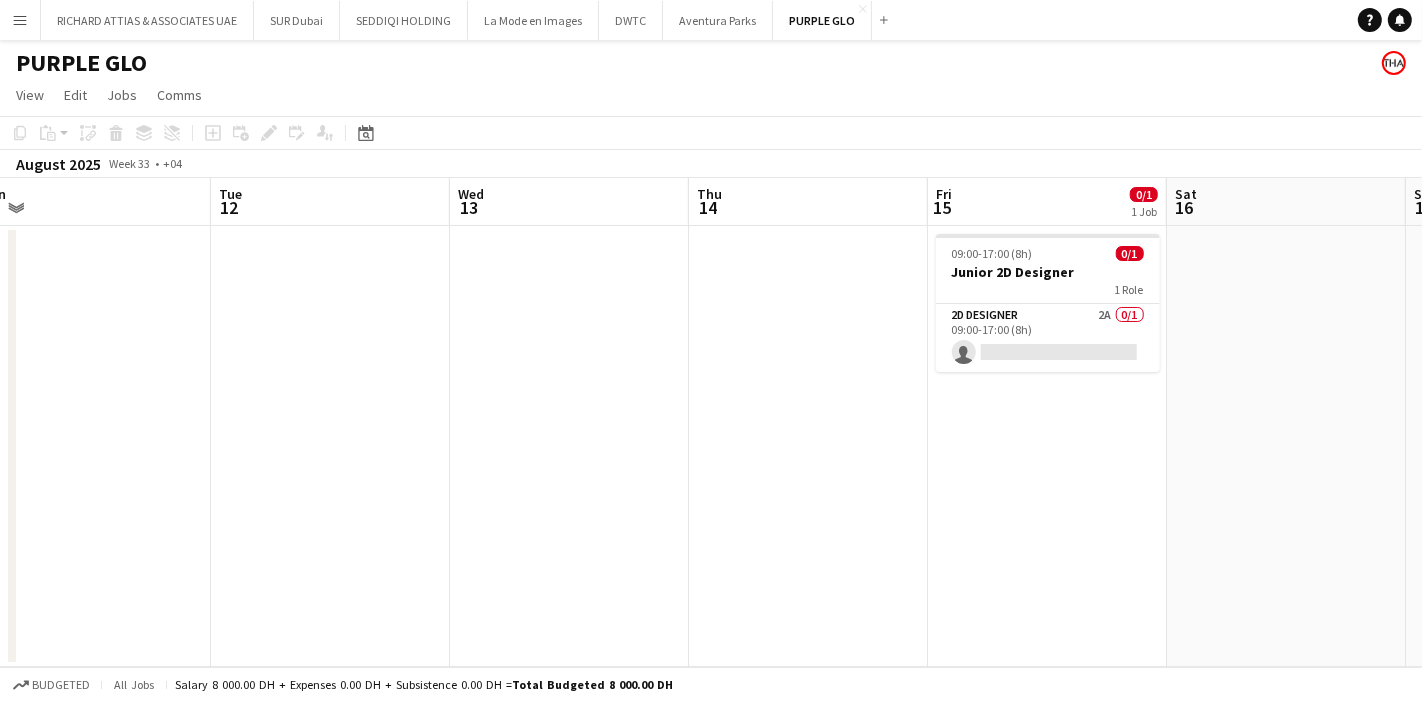 scroll, scrollTop: 0, scrollLeft: 583, axis: horizontal 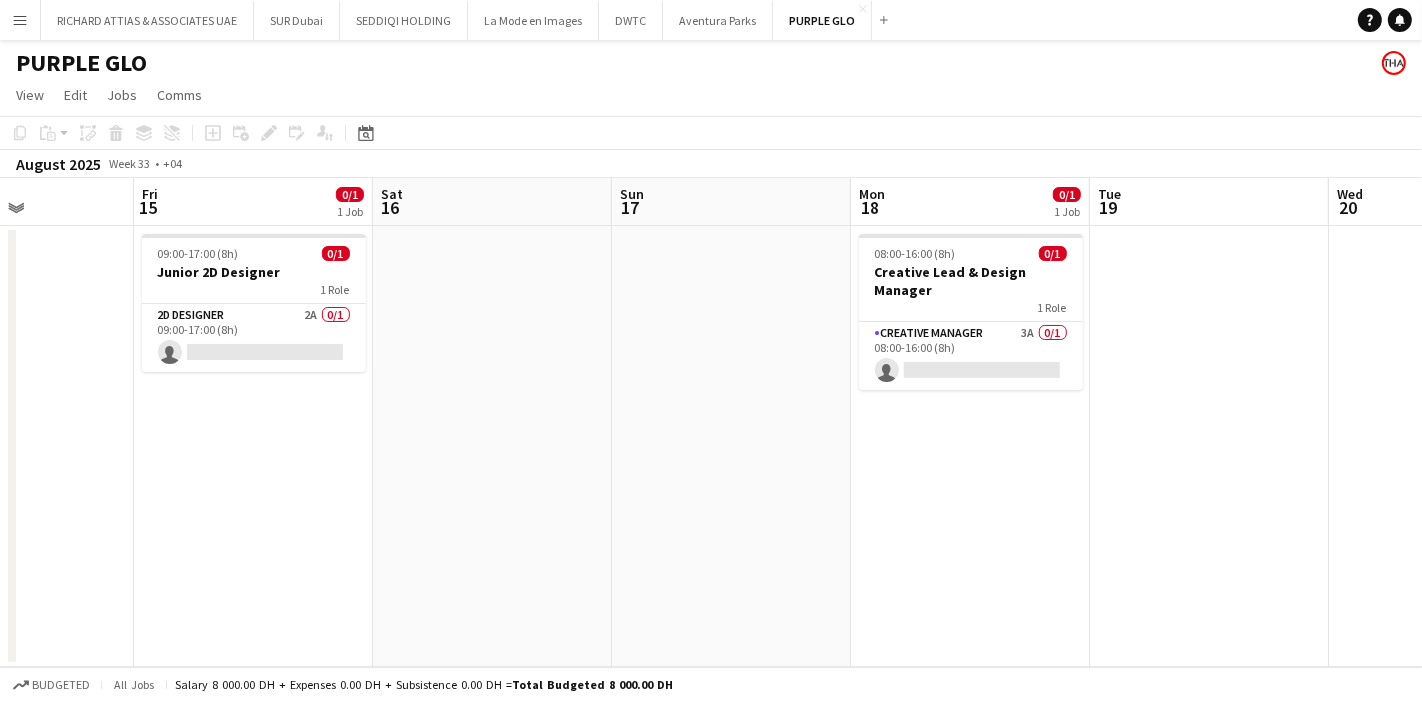 drag, startPoint x: 984, startPoint y: 397, endPoint x: 294, endPoint y: 401, distance: 690.0116 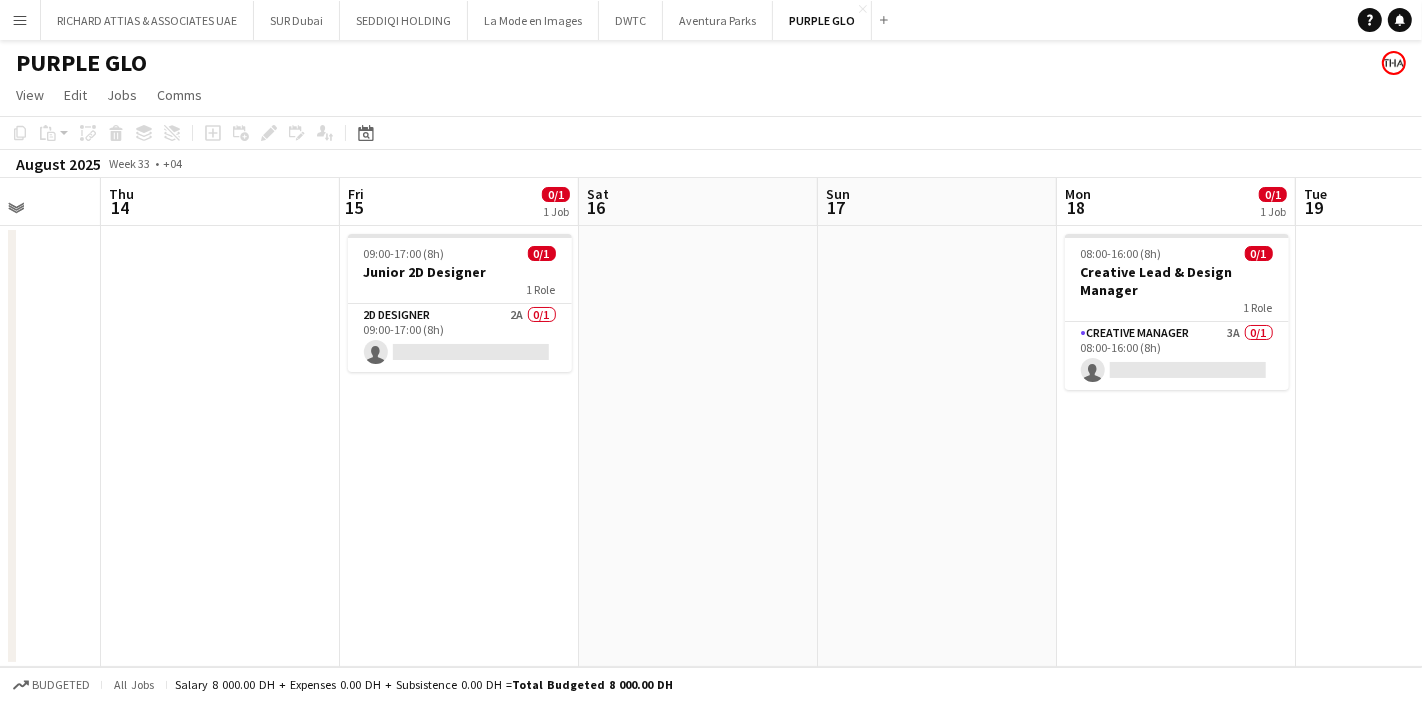 scroll, scrollTop: 0, scrollLeft: 468, axis: horizontal 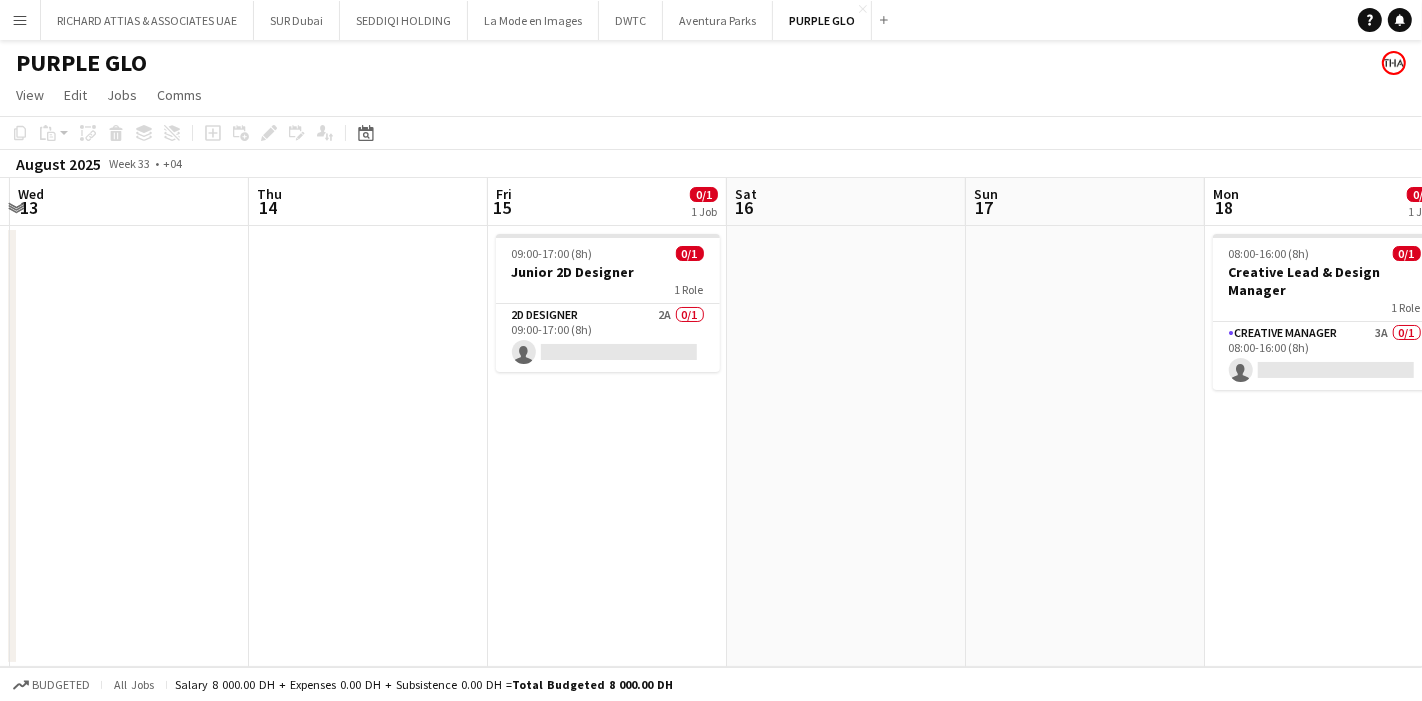 drag, startPoint x: 590, startPoint y: 379, endPoint x: 944, endPoint y: 378, distance: 354.0014 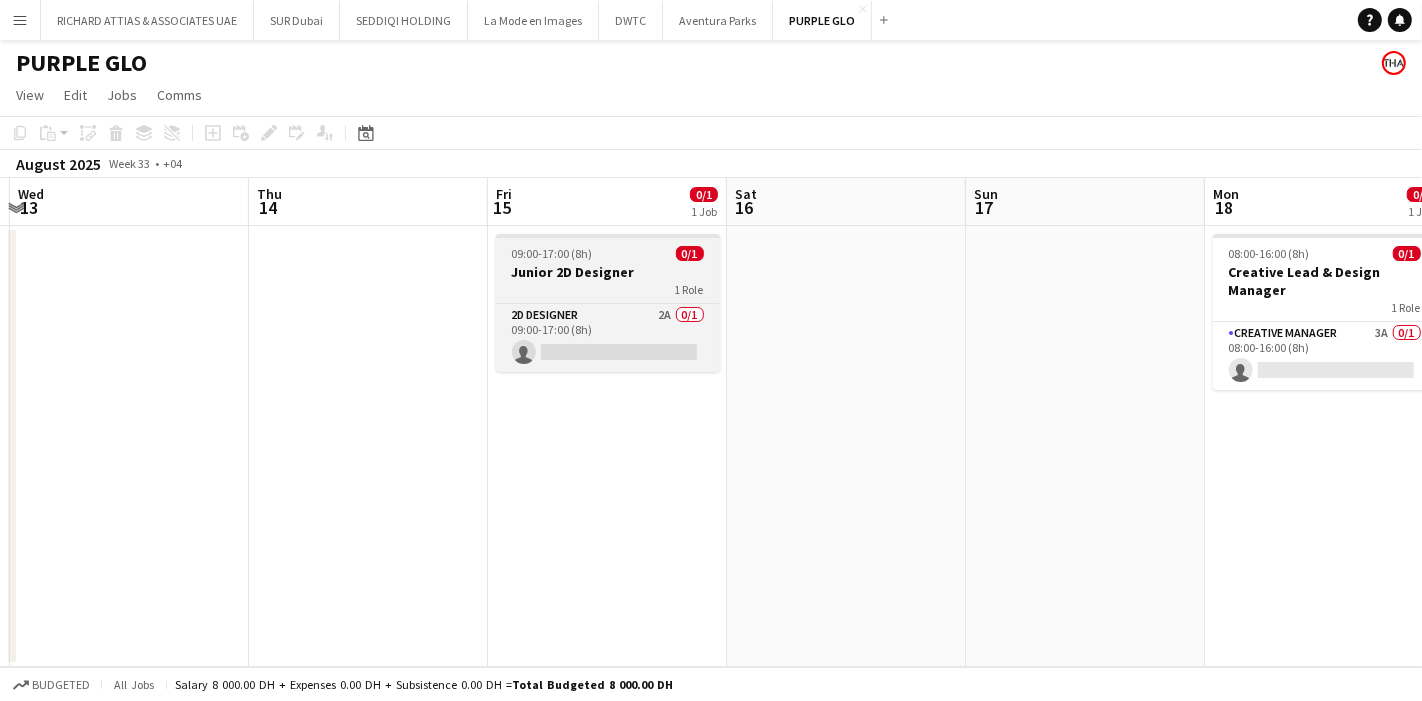 click on "Junior 2D Designer" at bounding box center (608, 272) 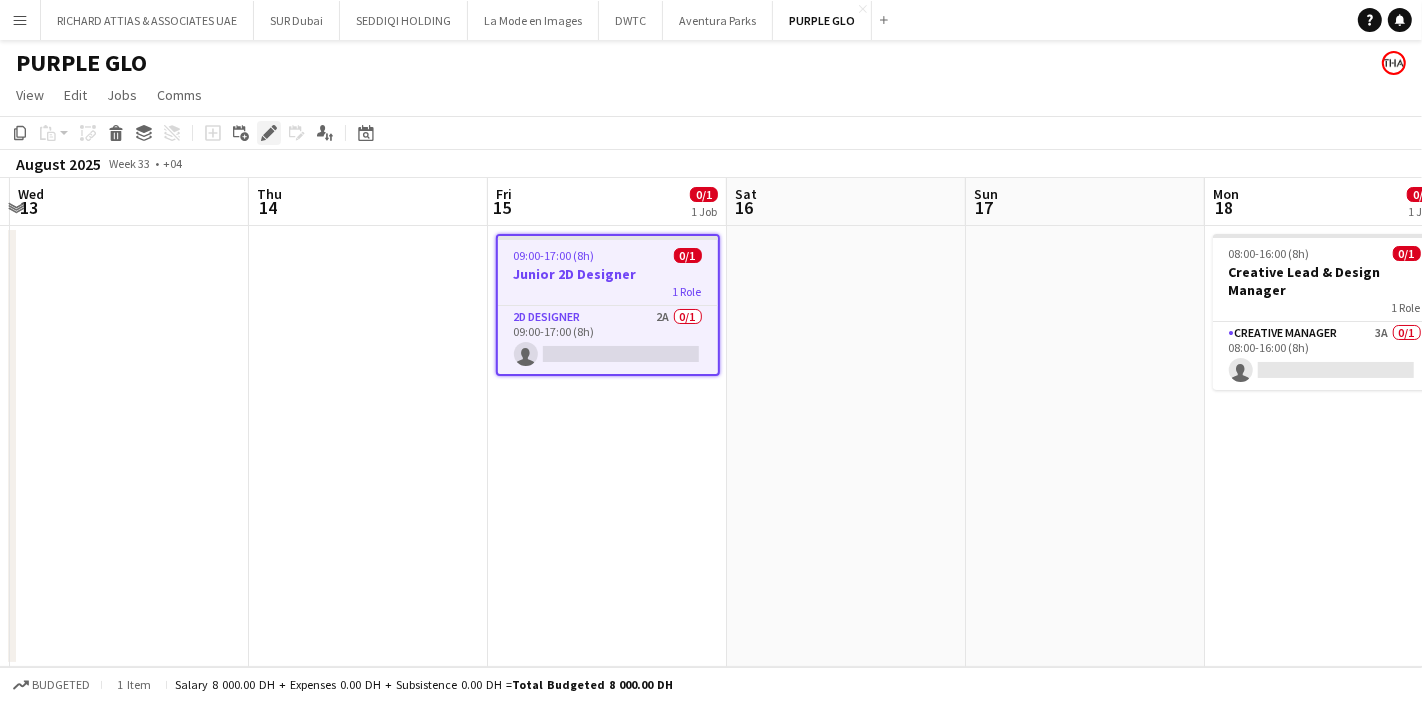 click on "Edit" at bounding box center (269, 133) 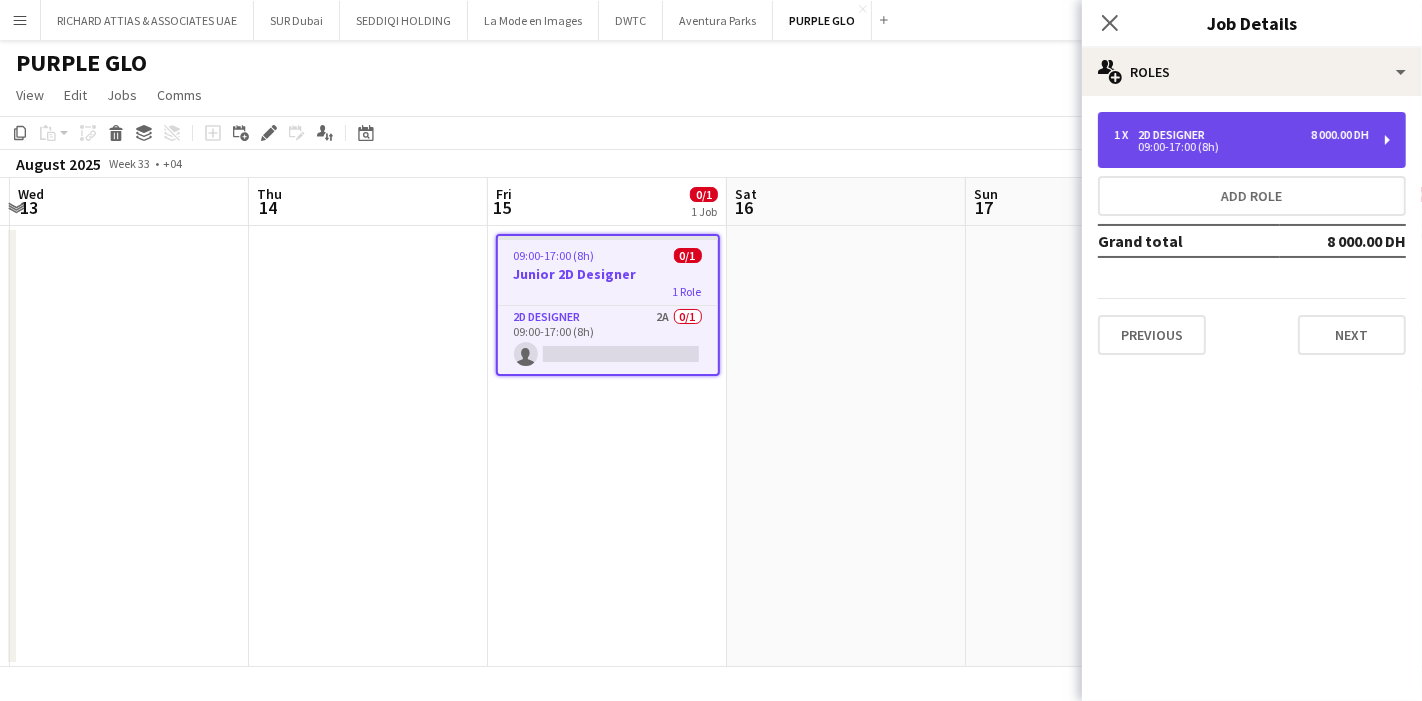 click on "1 x   2D Designer   [PRICE]   [TIME] ([DURATION])" at bounding box center (1252, 140) 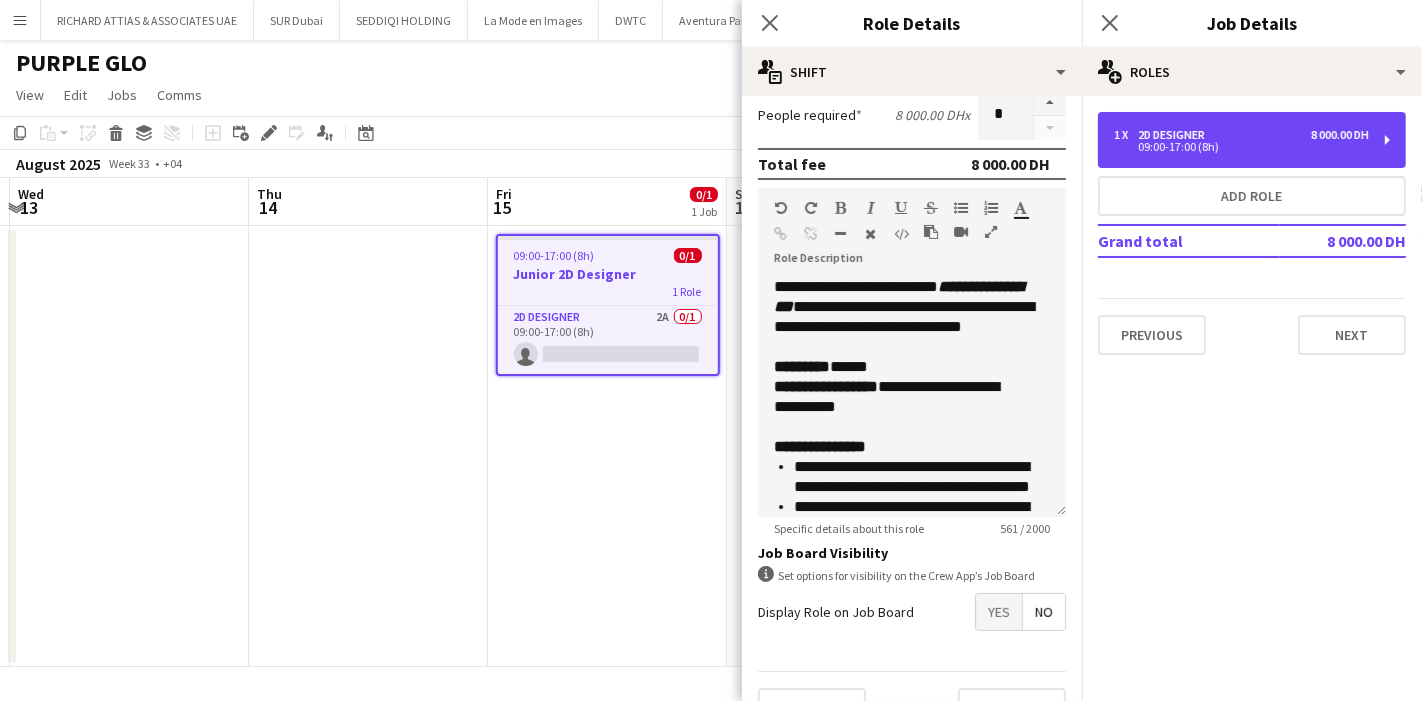 scroll, scrollTop: 446, scrollLeft: 0, axis: vertical 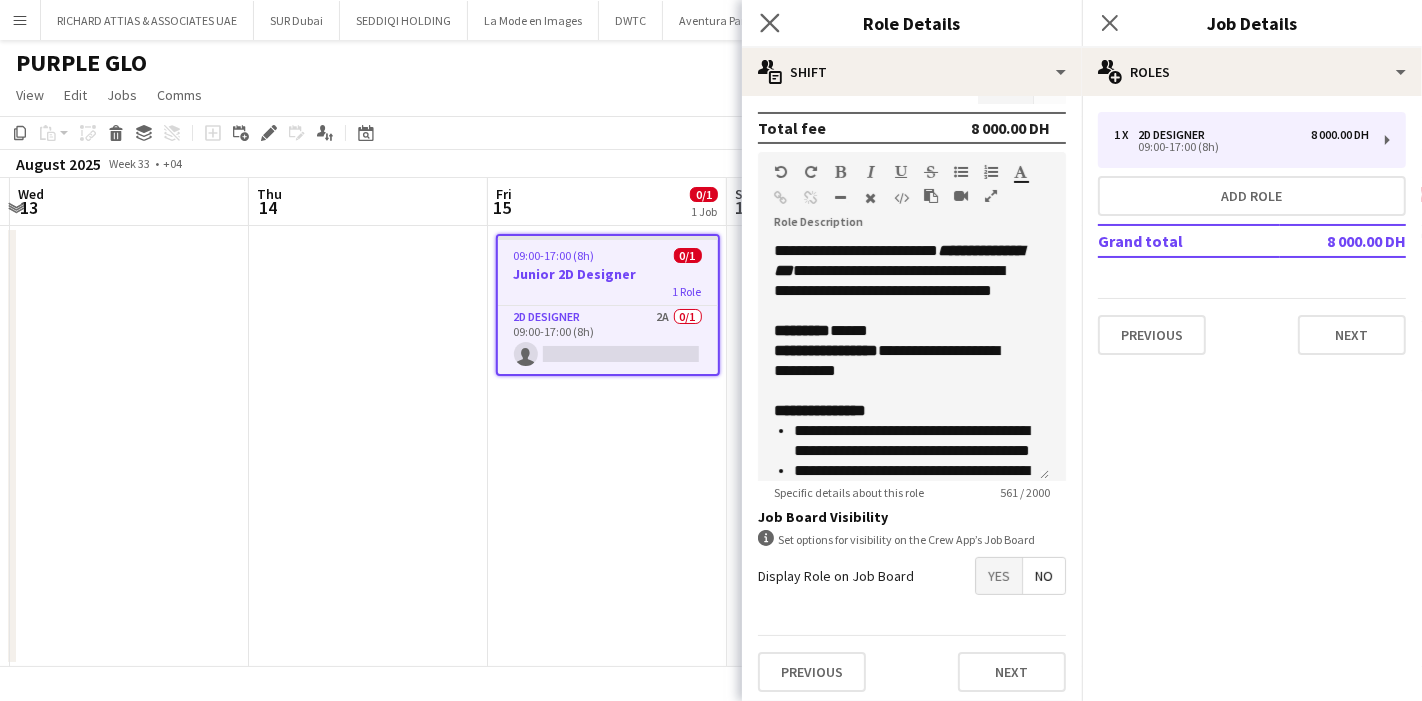 click on "Close pop-in" 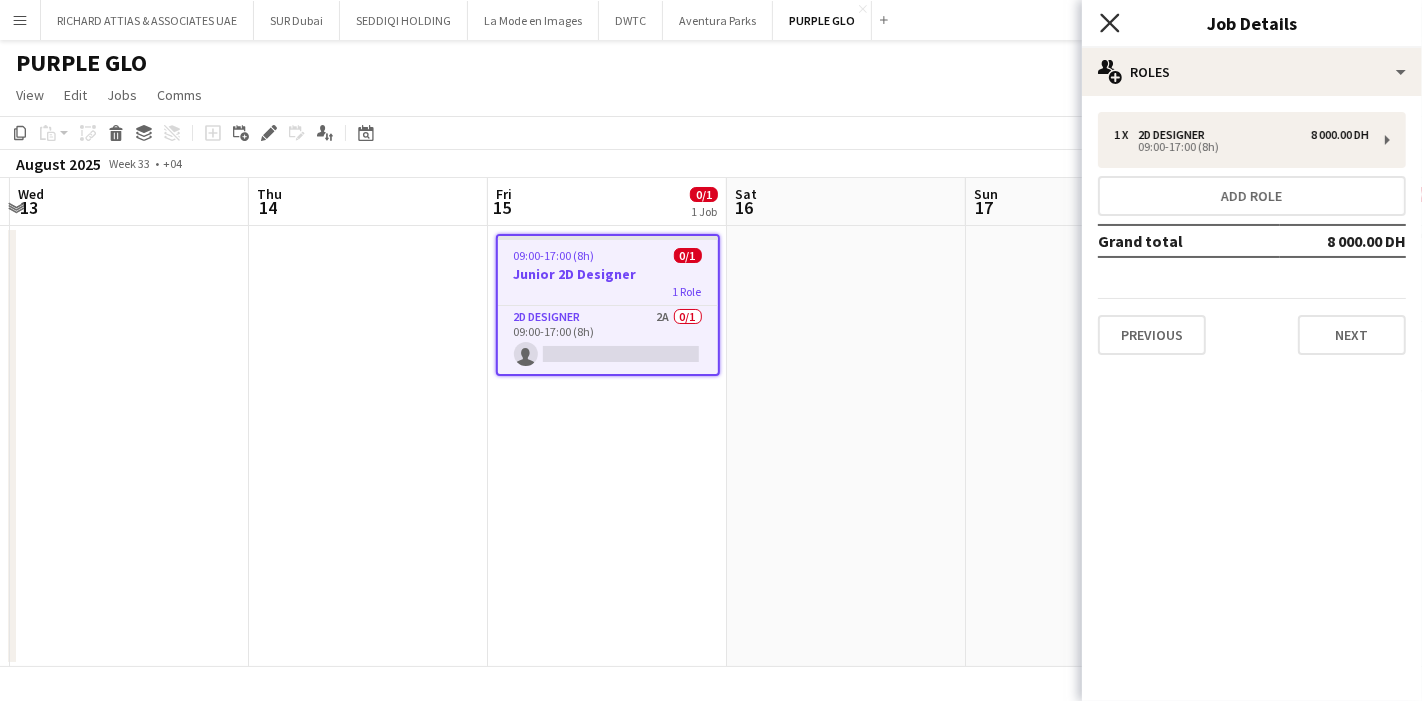 click on "Close pop-in" 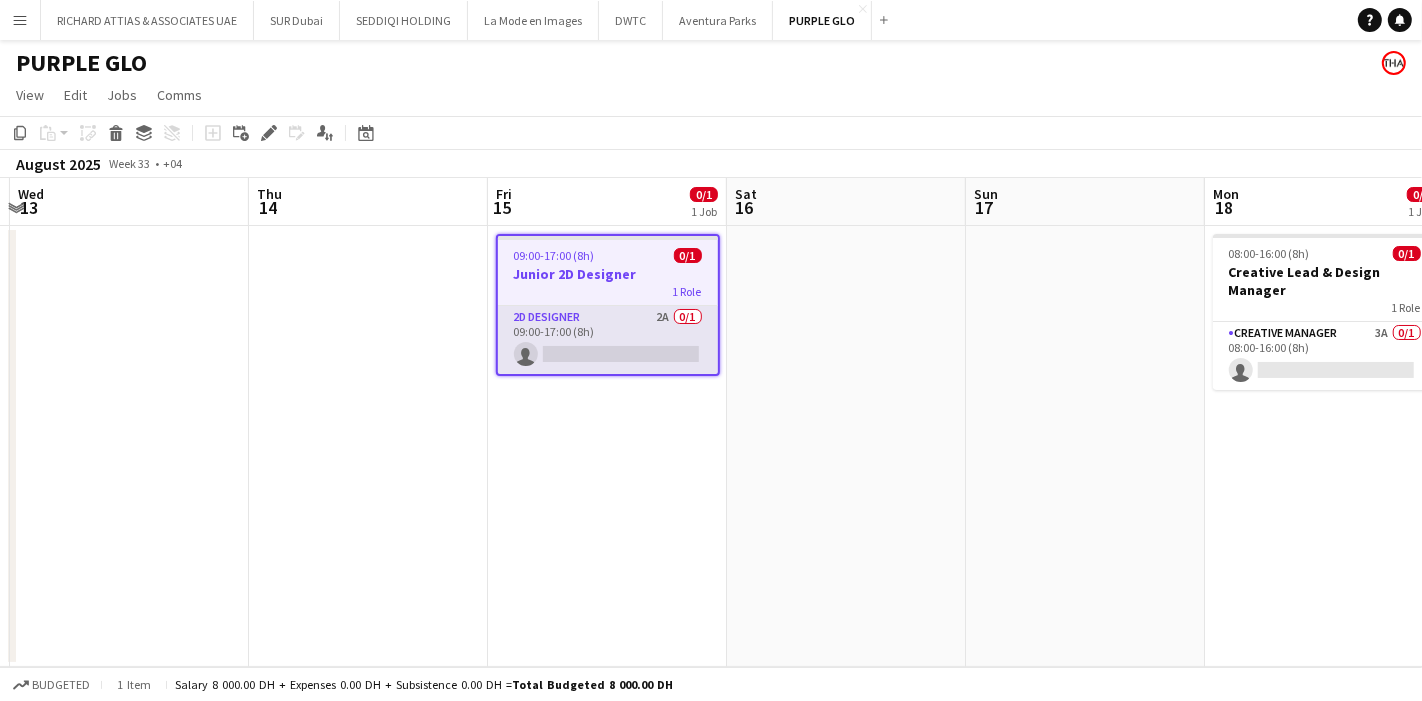 click on "2D Designer   2A   0/1   09:00-17:00 (8h)
single-neutral-actions" at bounding box center [608, 340] 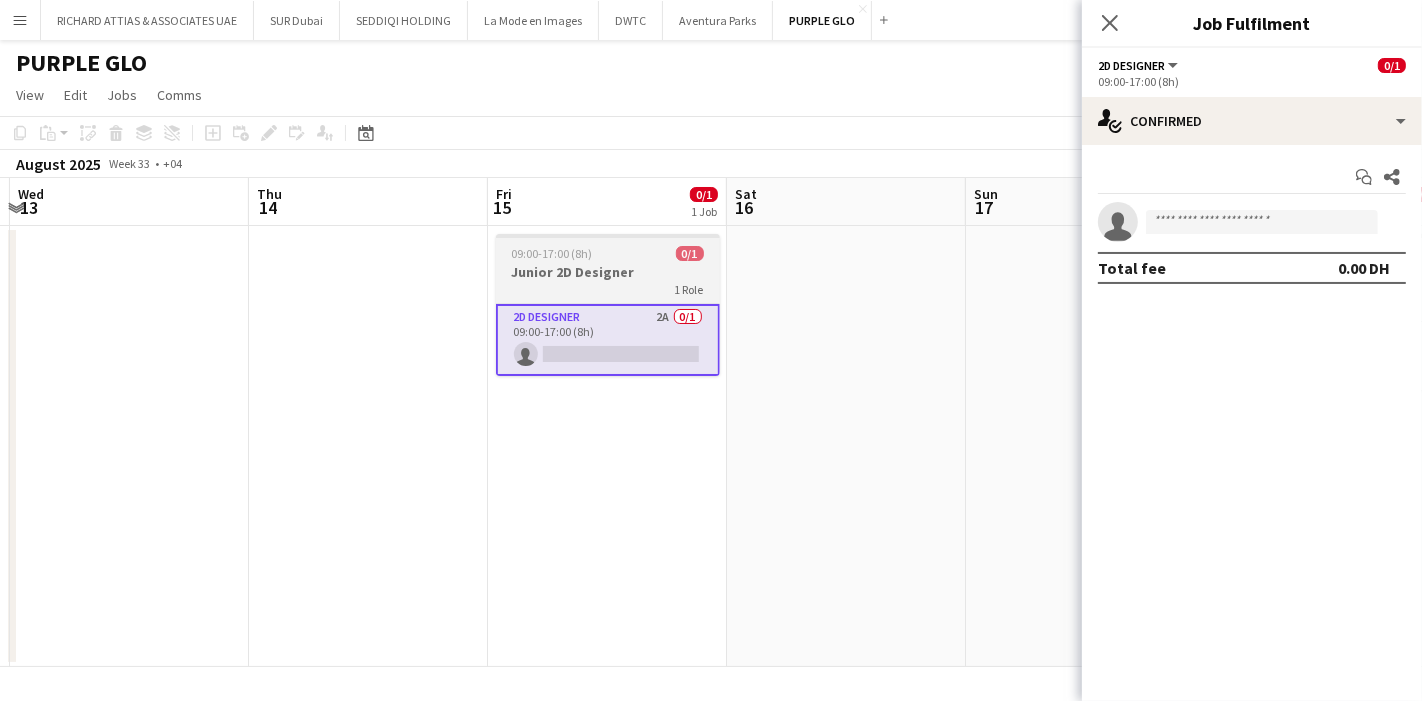 click on "1 Role" at bounding box center [608, 289] 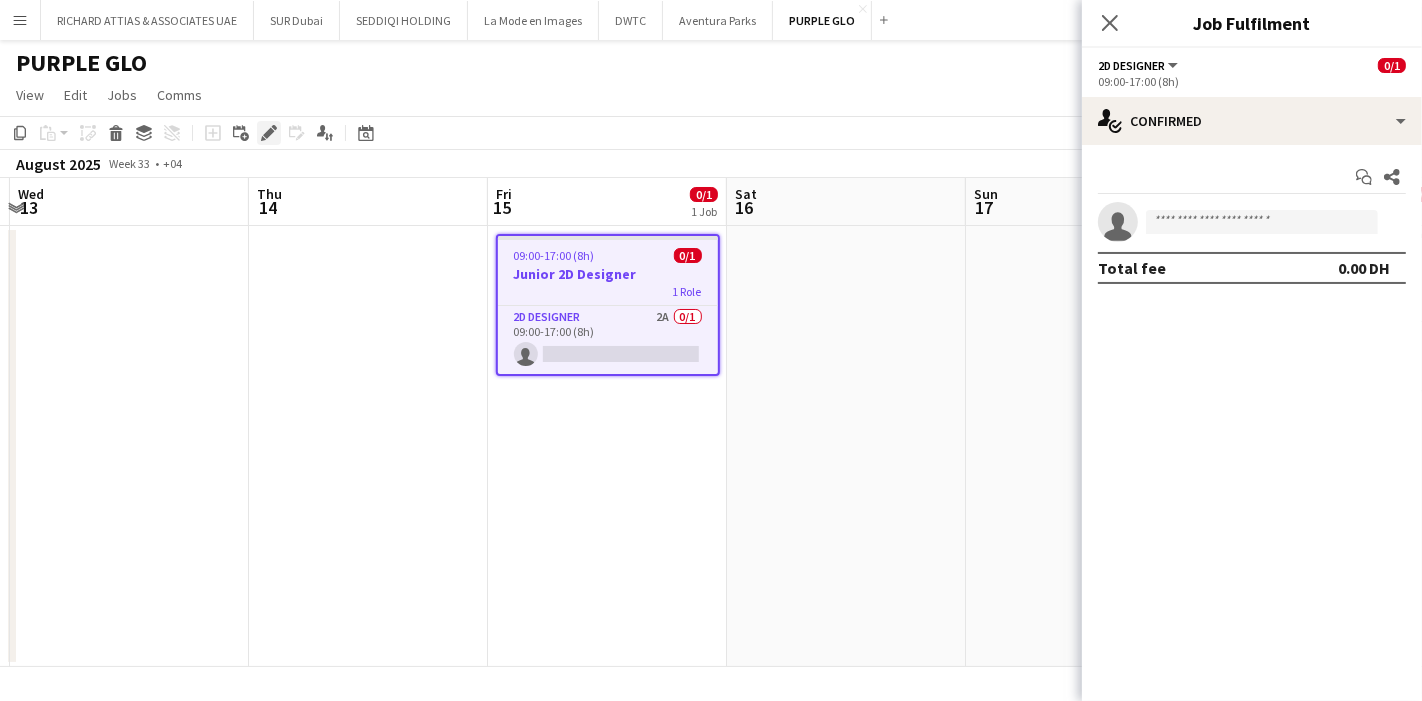click on "Edit" 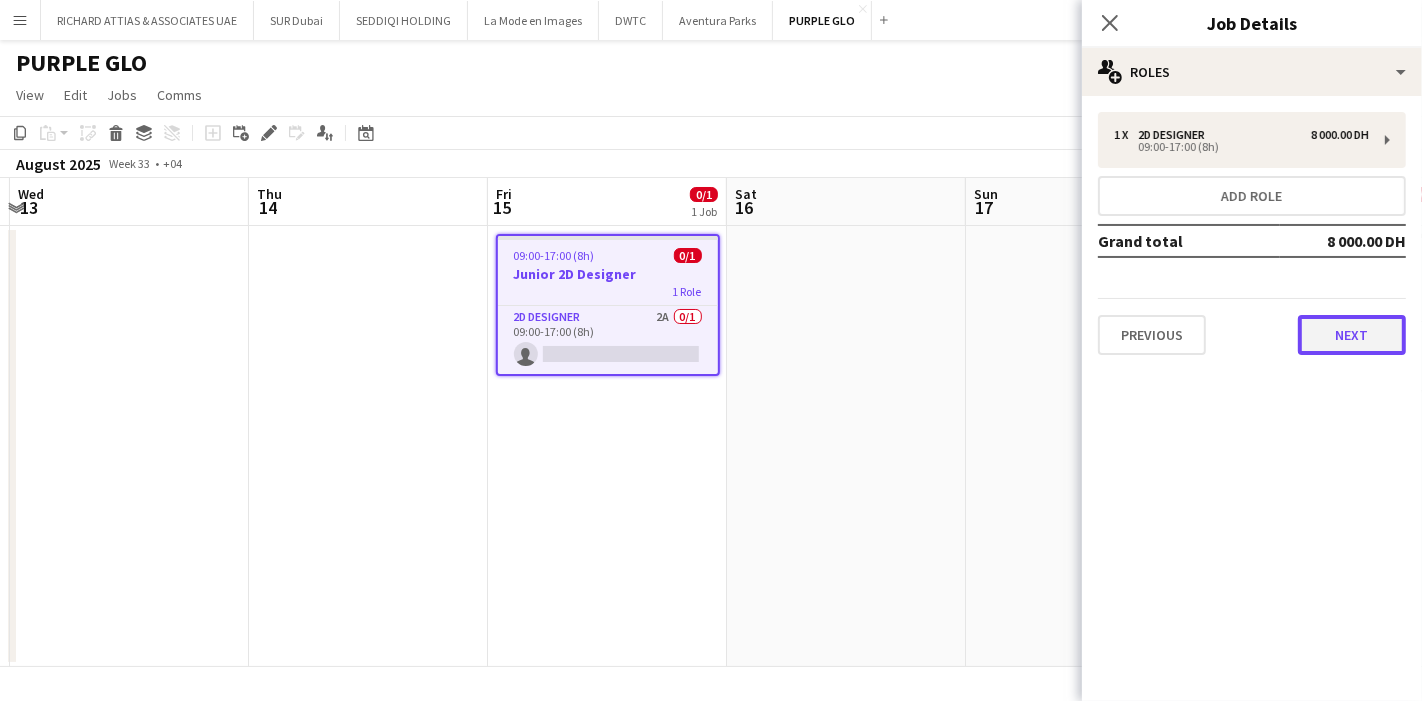 click on "Next" at bounding box center [1352, 335] 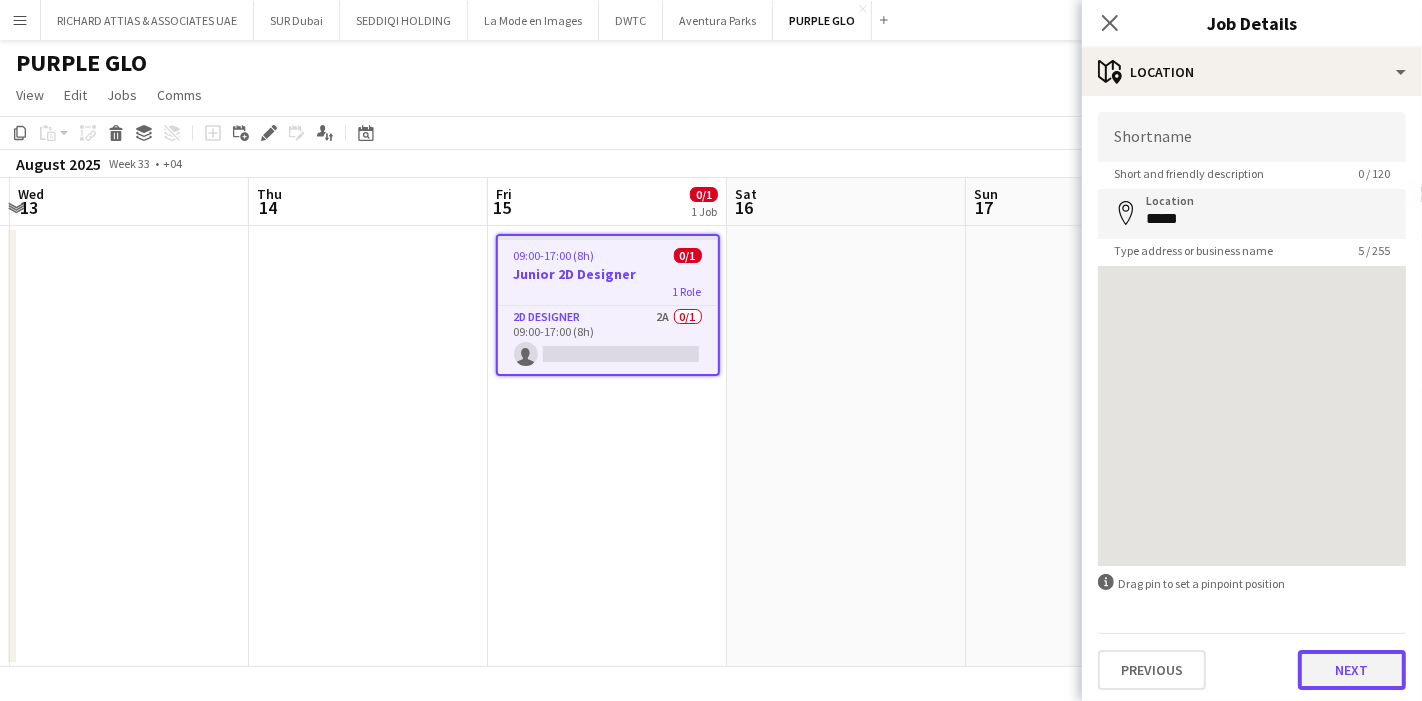 click on "Next" at bounding box center [1352, 670] 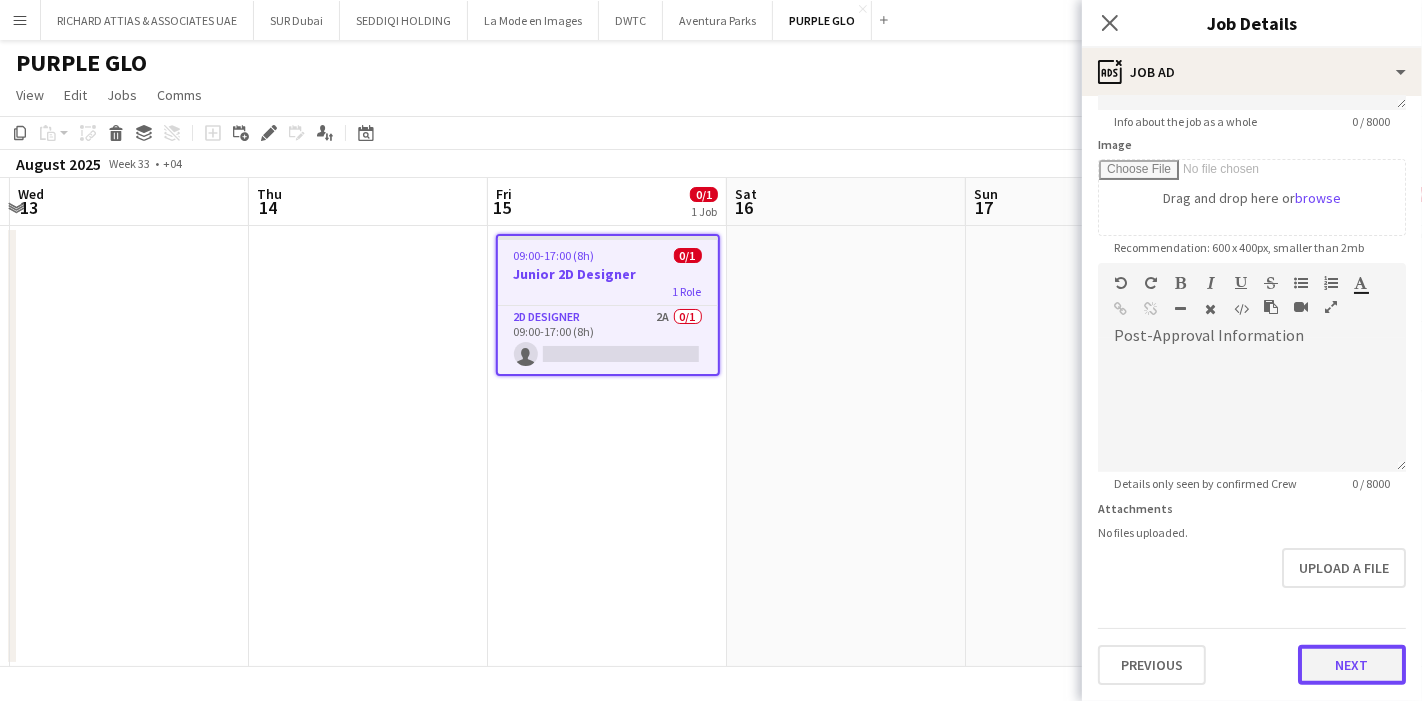 click on "**********" at bounding box center [1252, 254] 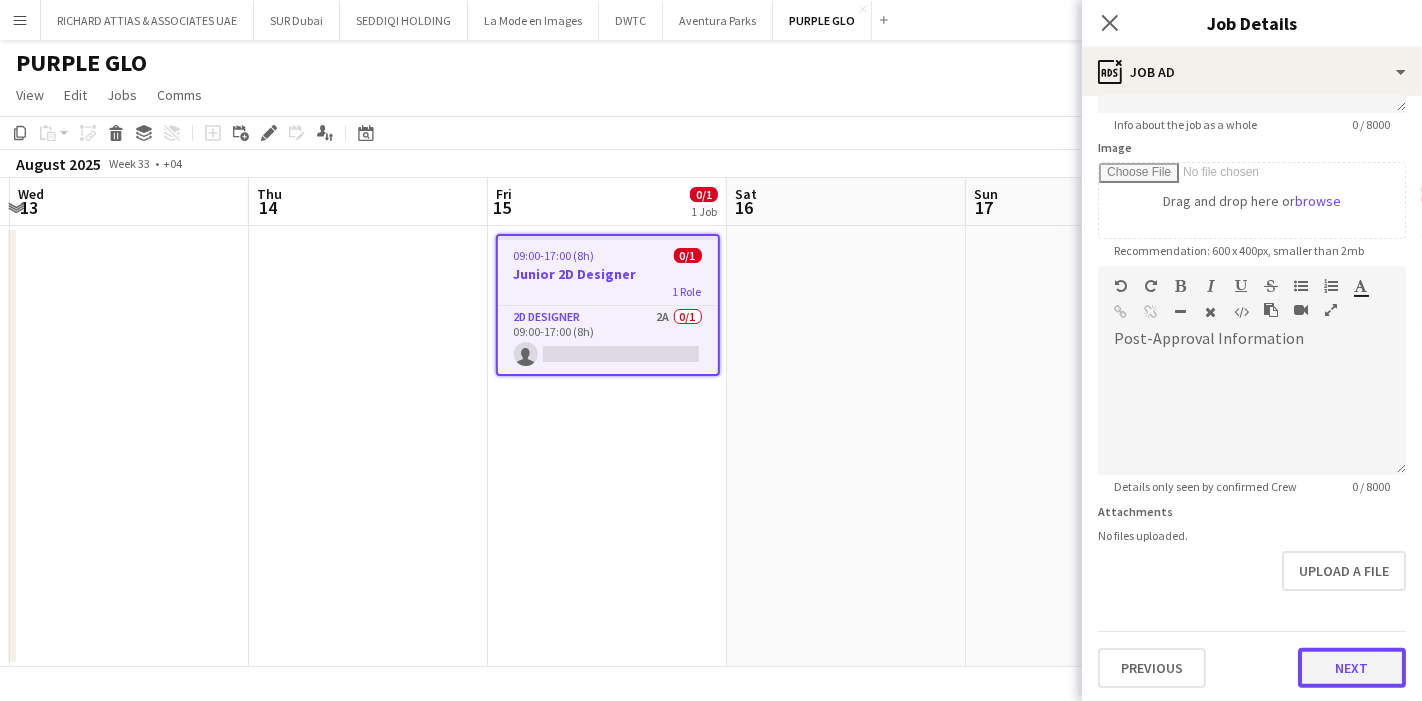 click on "Next" at bounding box center (1352, 668) 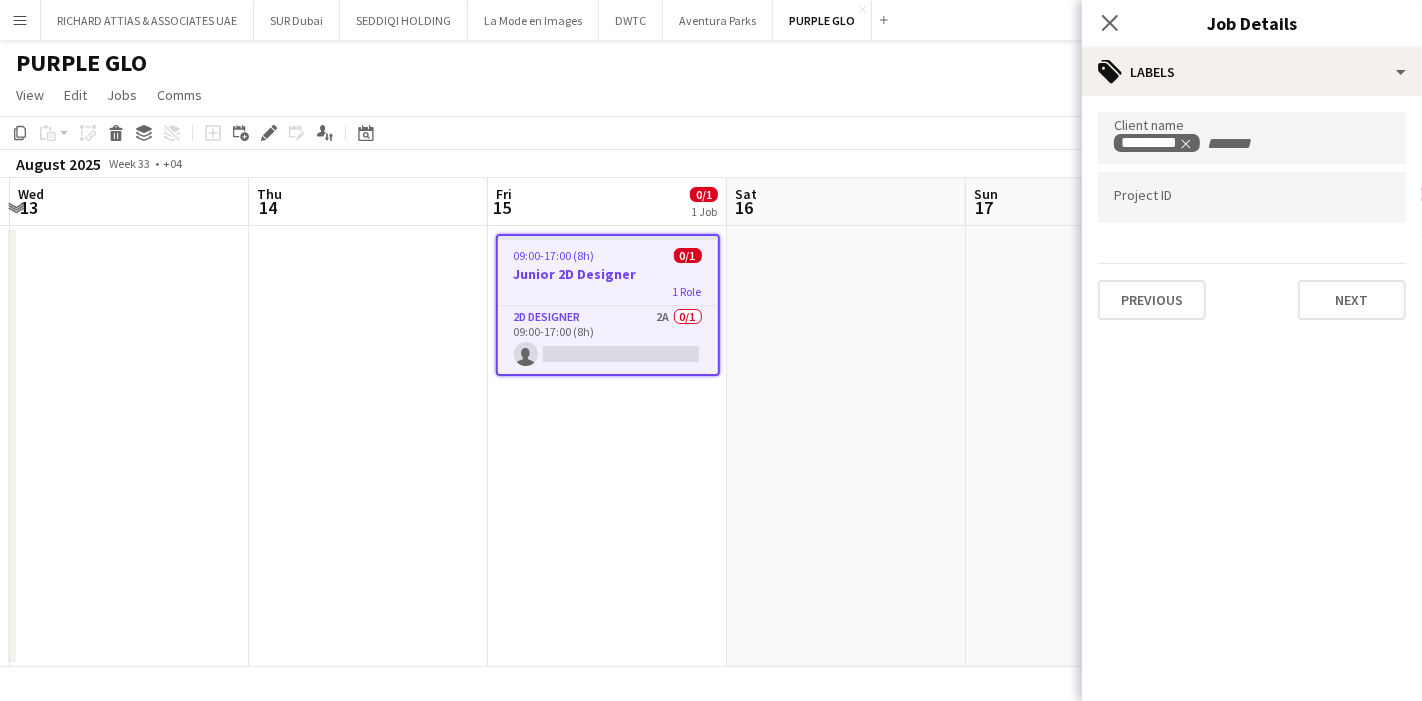 scroll, scrollTop: 0, scrollLeft: 0, axis: both 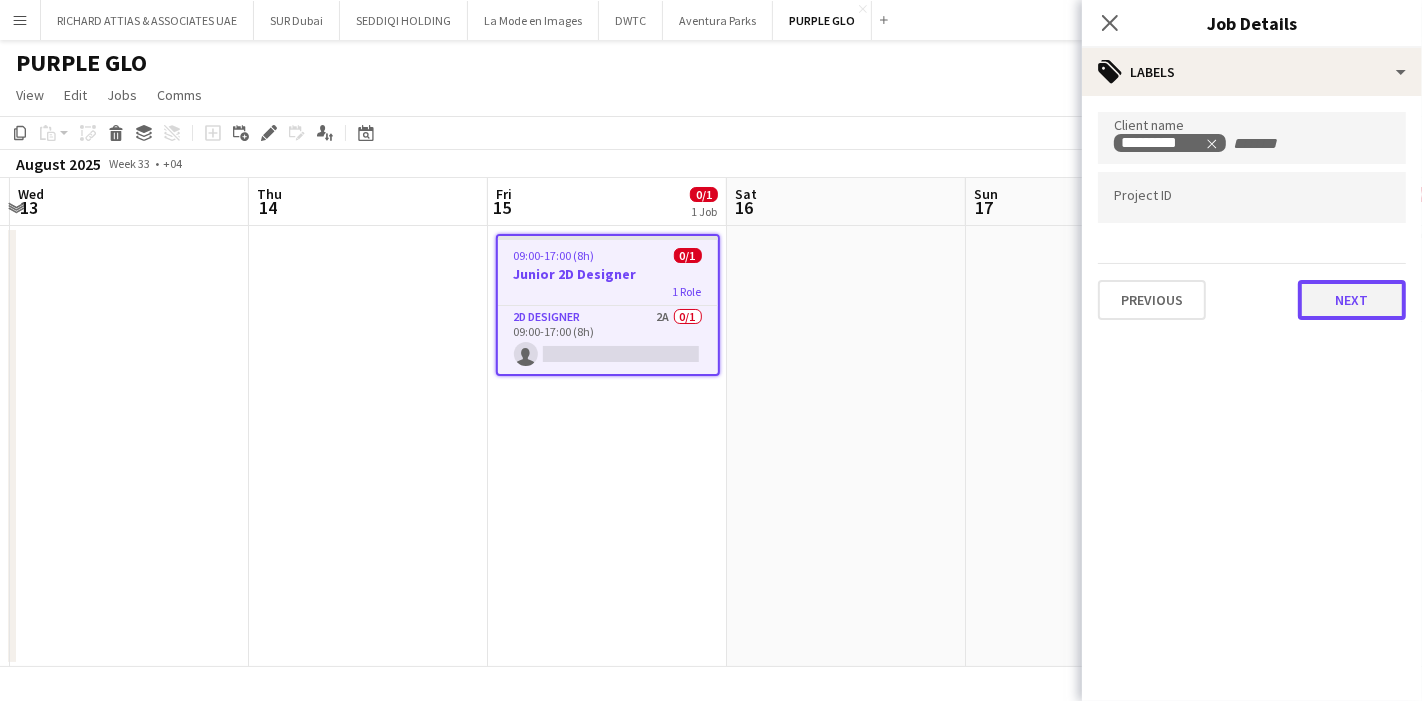 click on "Next" at bounding box center [1352, 300] 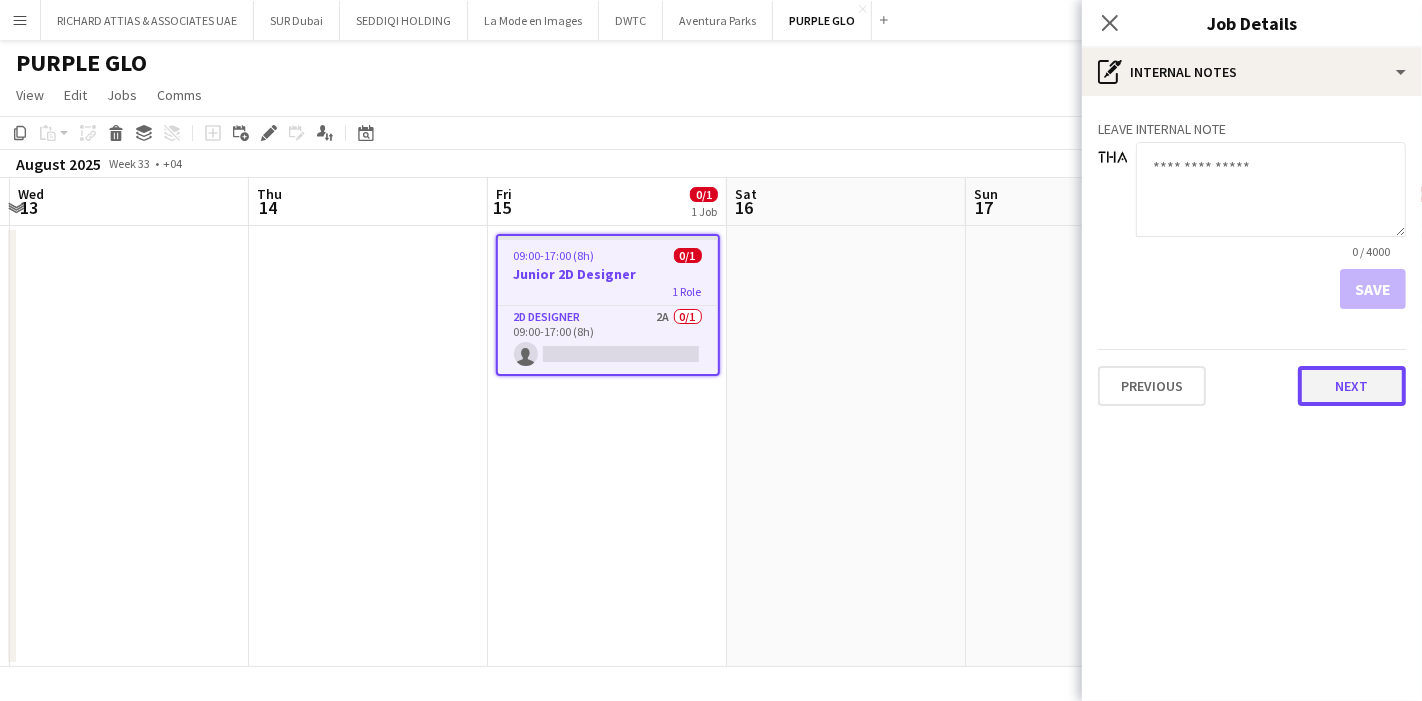 click on "Next" at bounding box center (1352, 386) 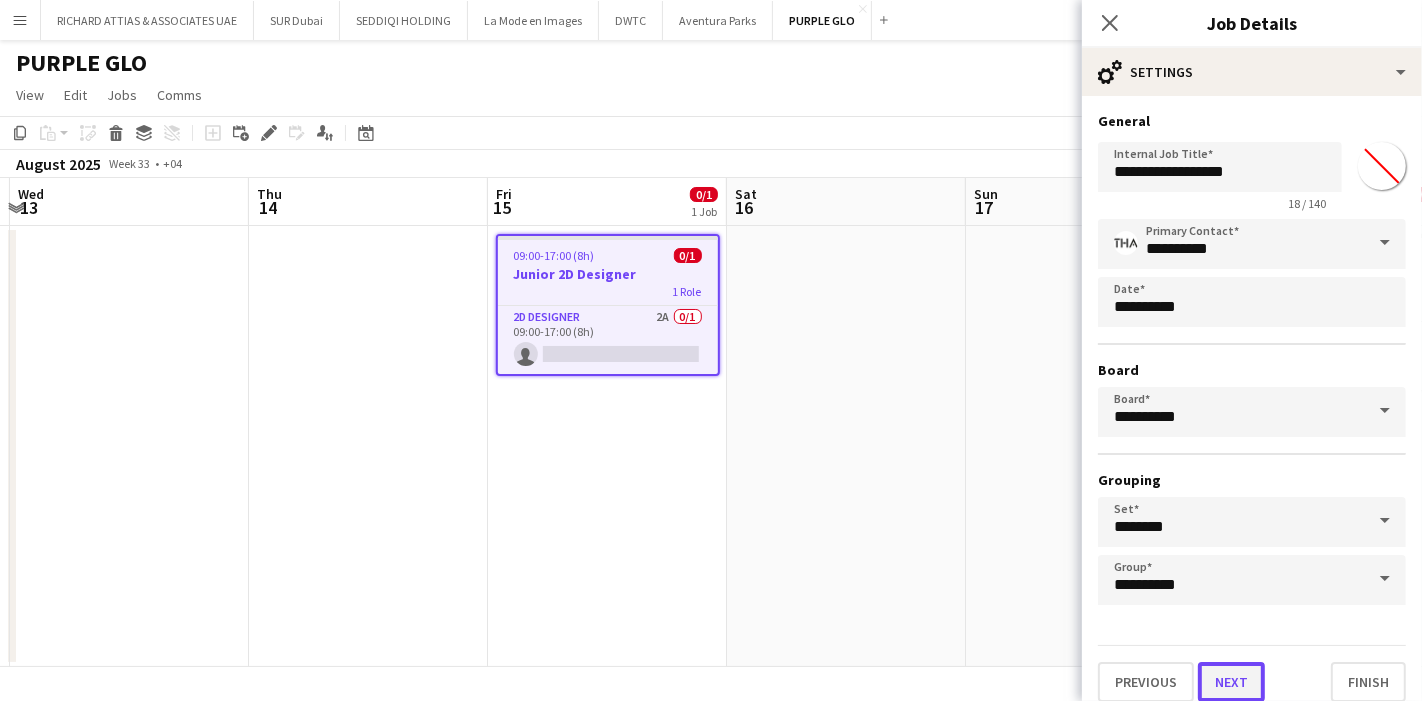 click on "Next" at bounding box center (1231, 682) 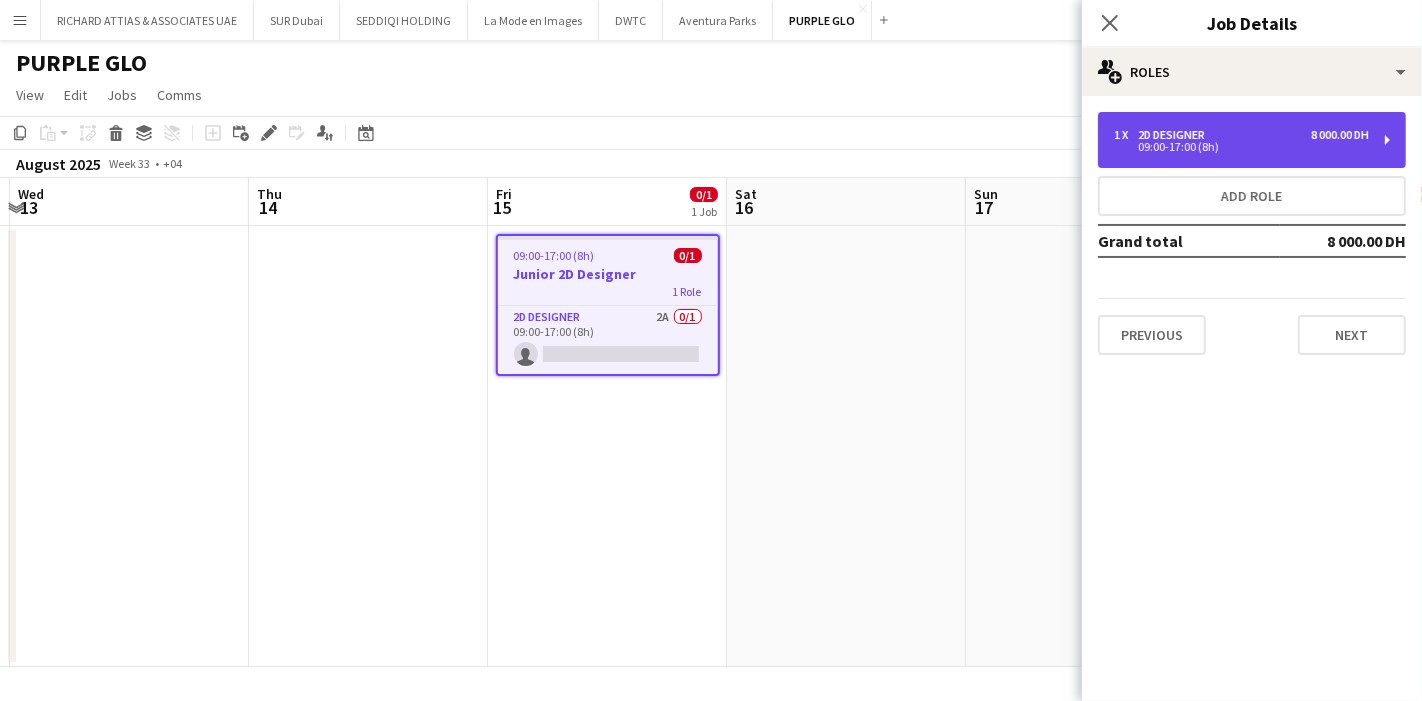 click on "1 x   2D Designer   [PRICE]   [TIME] ([DURATION])" at bounding box center [1252, 140] 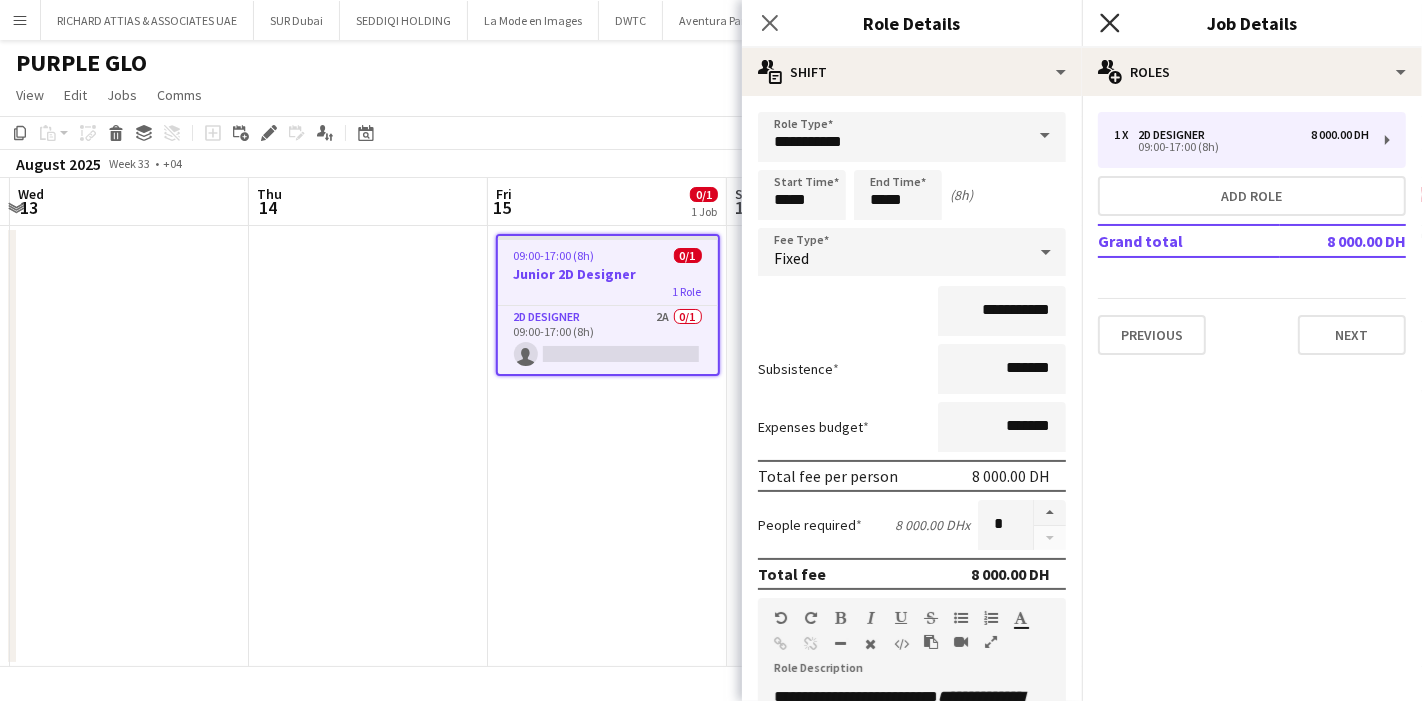 click on "Close pop-in" 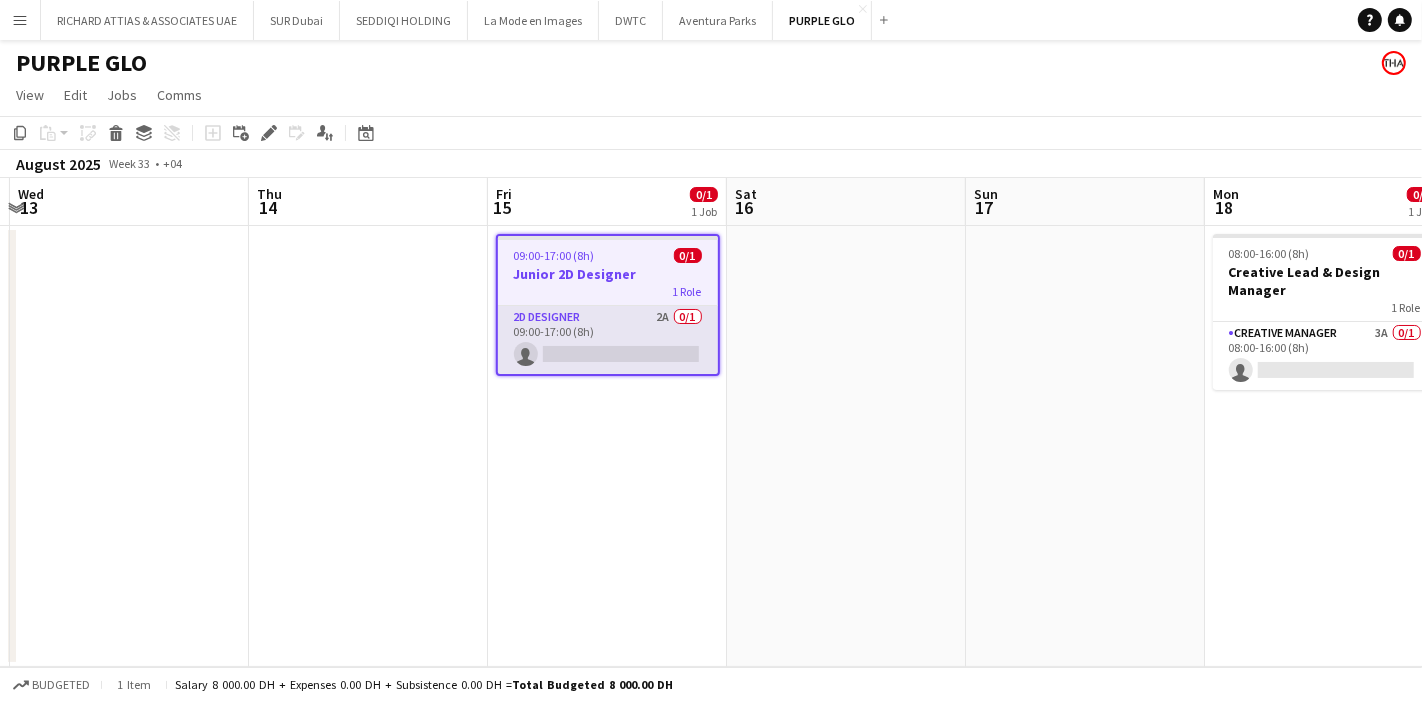 click on "2D Designer   2A   0/1   09:00-17:00 (8h)
single-neutral-actions" at bounding box center (608, 340) 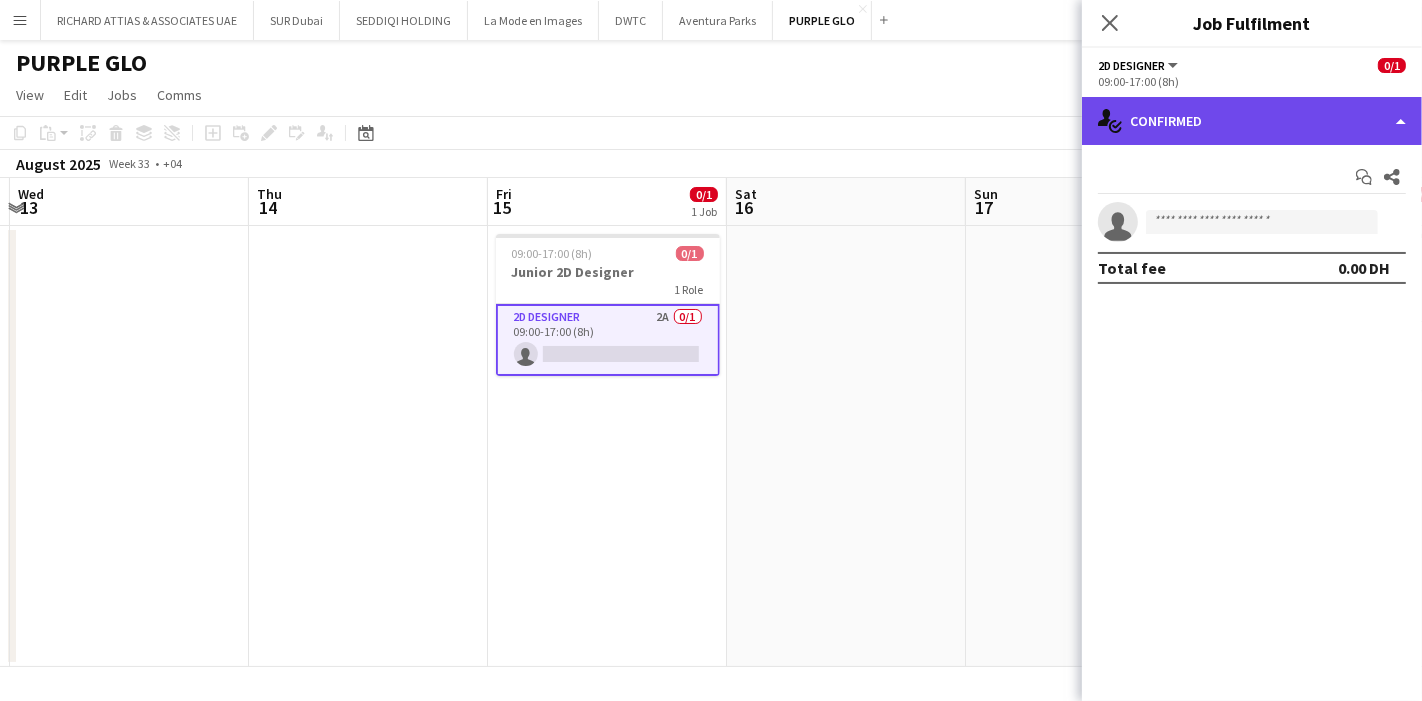 click on "single-neutral-actions-check-2
Confirmed" 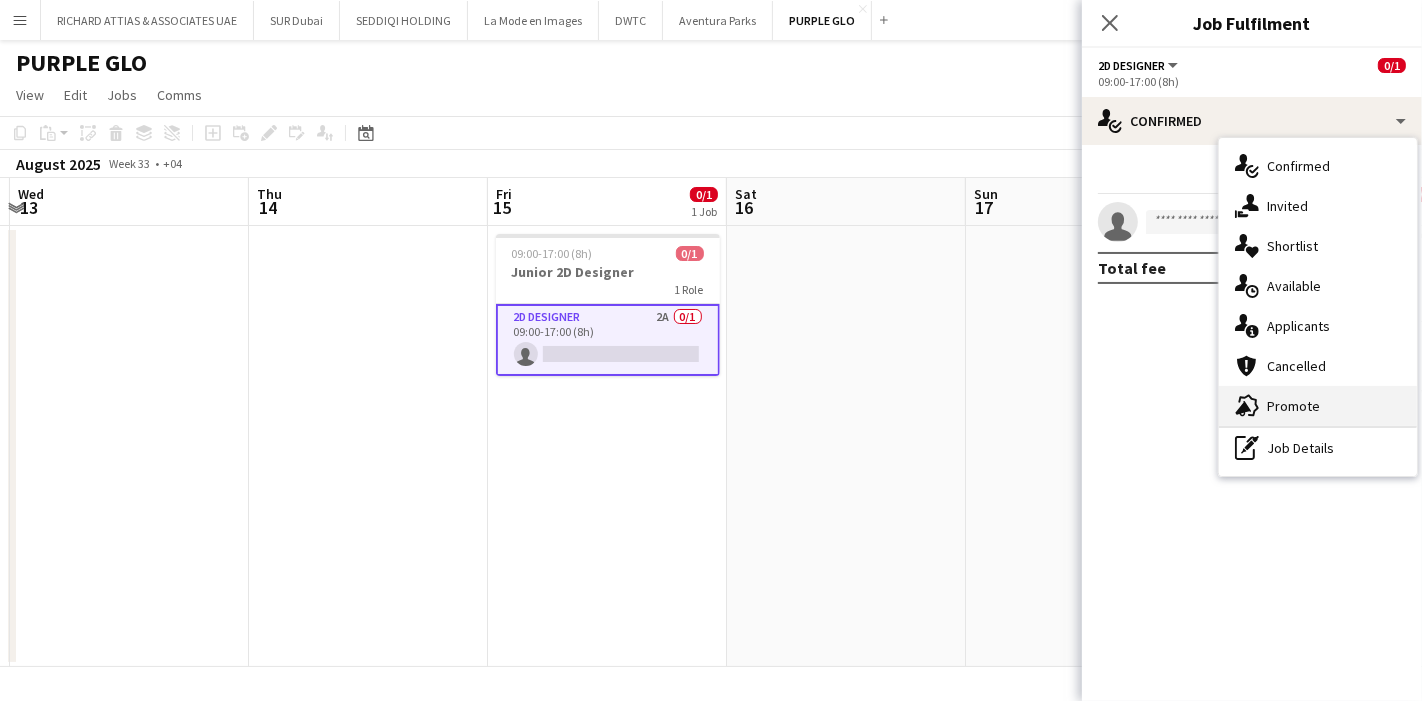click on "advertising-megaphone
Promote" at bounding box center (1318, 406) 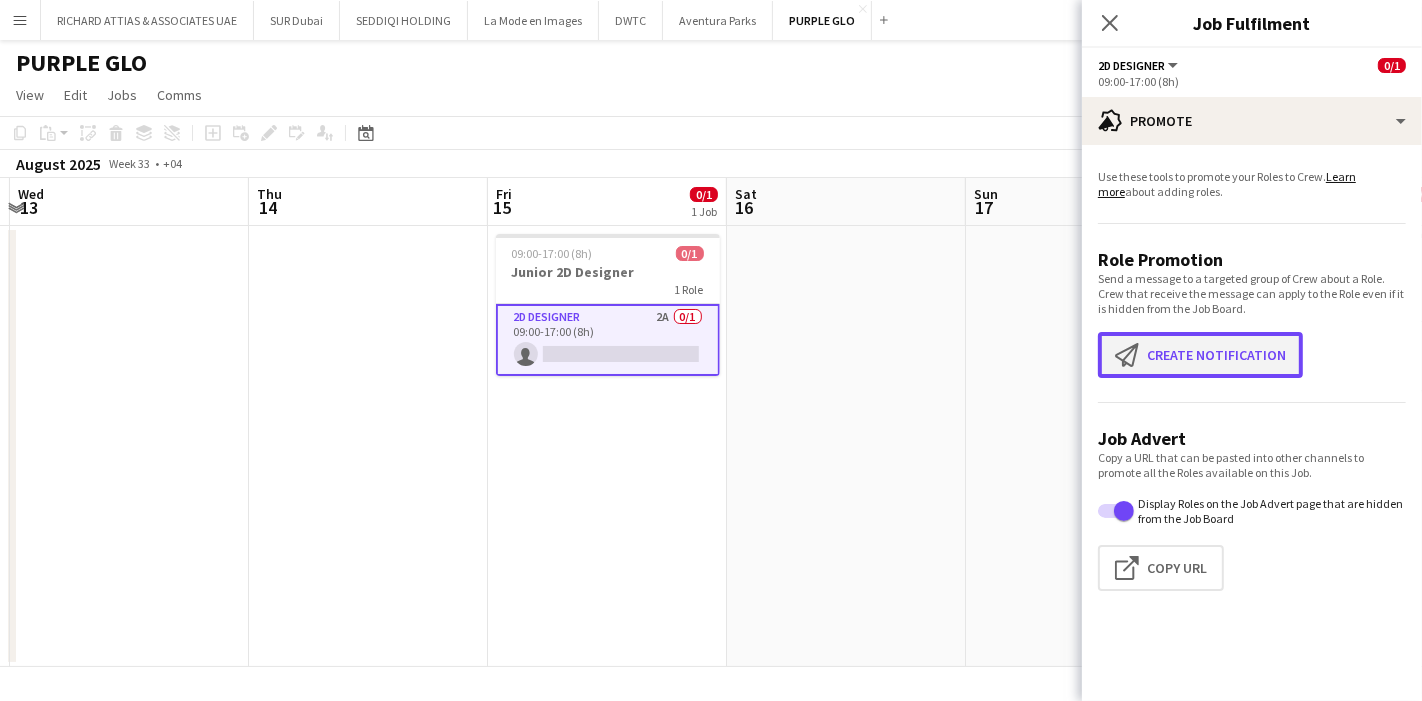 click on "Create notification
Create notification" at bounding box center (1200, 355) 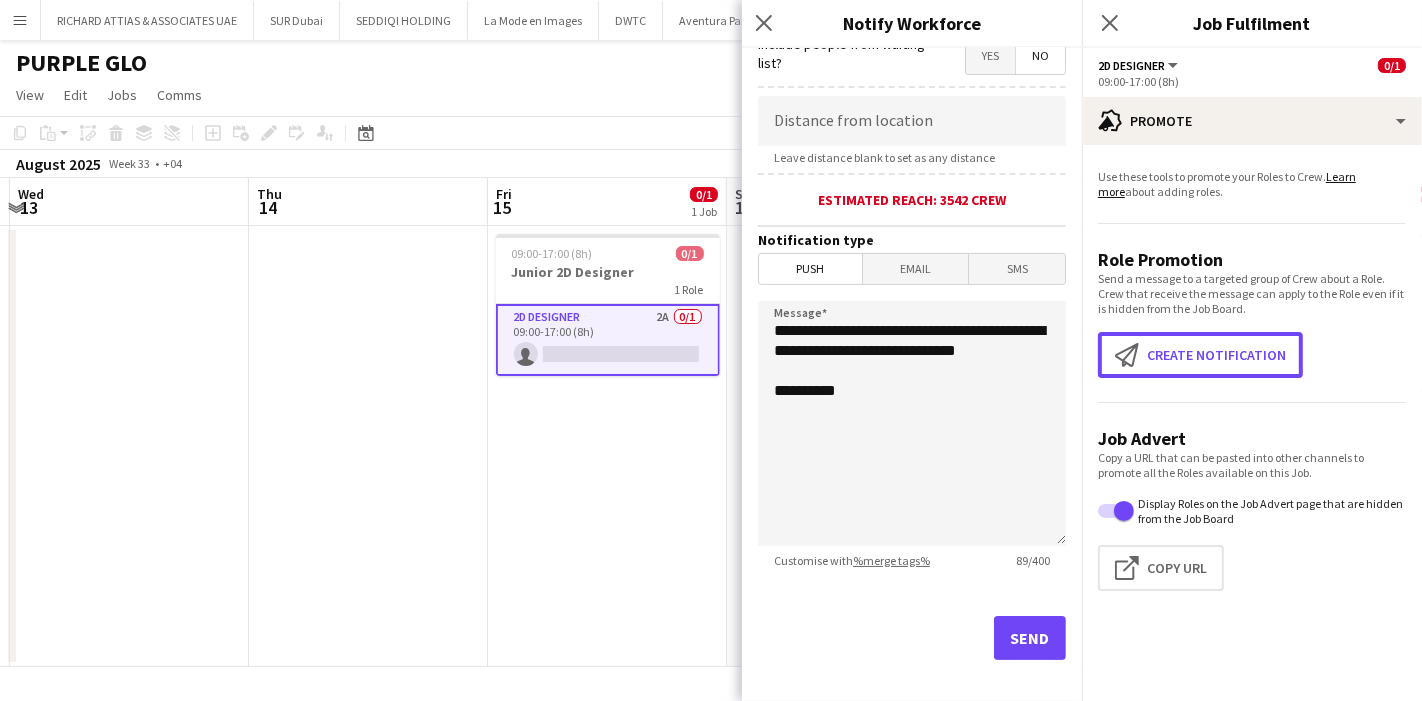 scroll, scrollTop: 391, scrollLeft: 0, axis: vertical 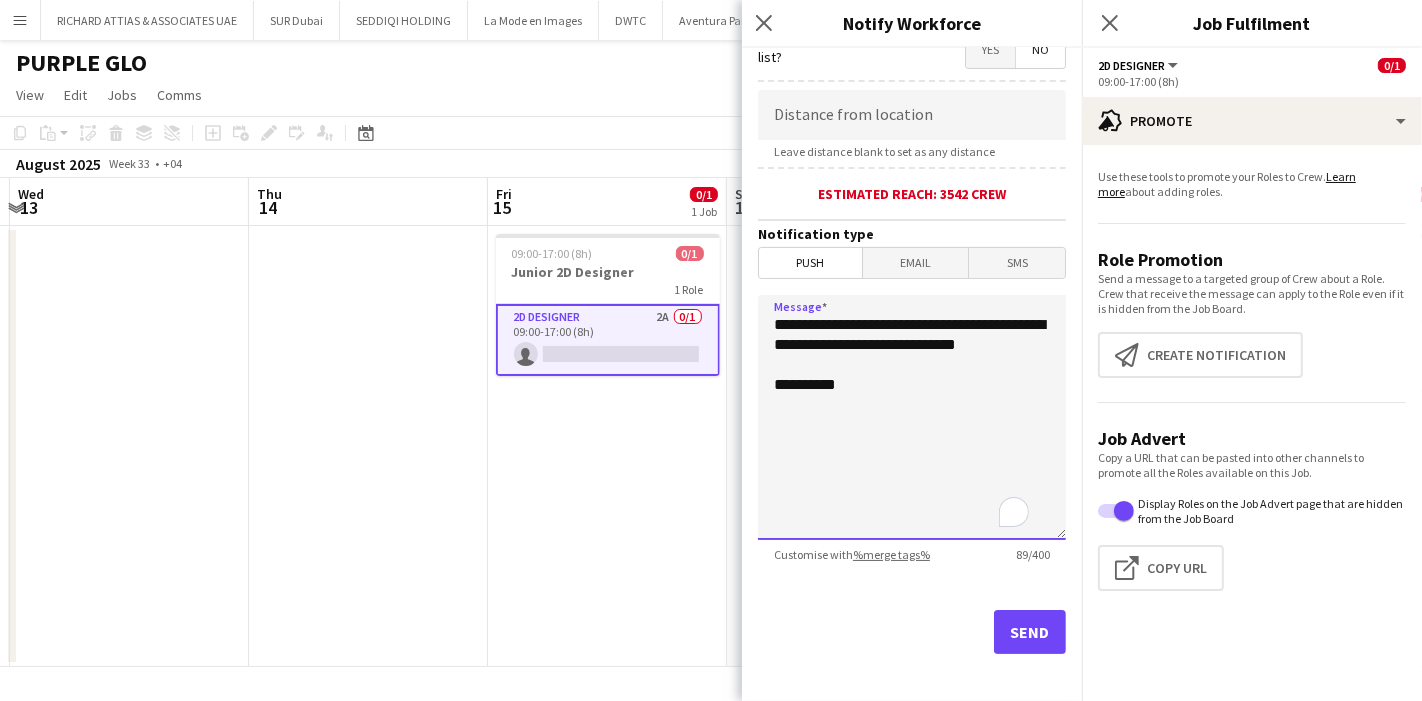 drag, startPoint x: 874, startPoint y: 353, endPoint x: 765, endPoint y: 317, distance: 114.791115 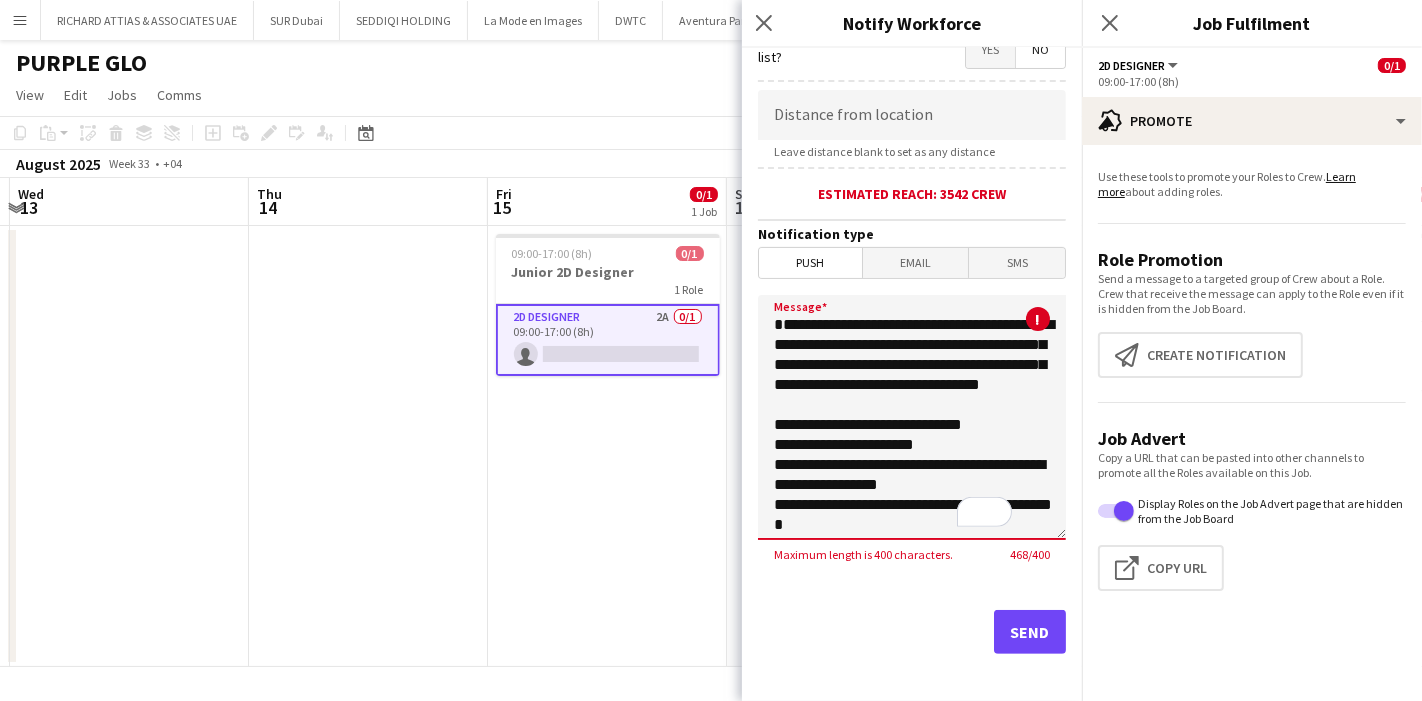 scroll, scrollTop: 96, scrollLeft: 0, axis: vertical 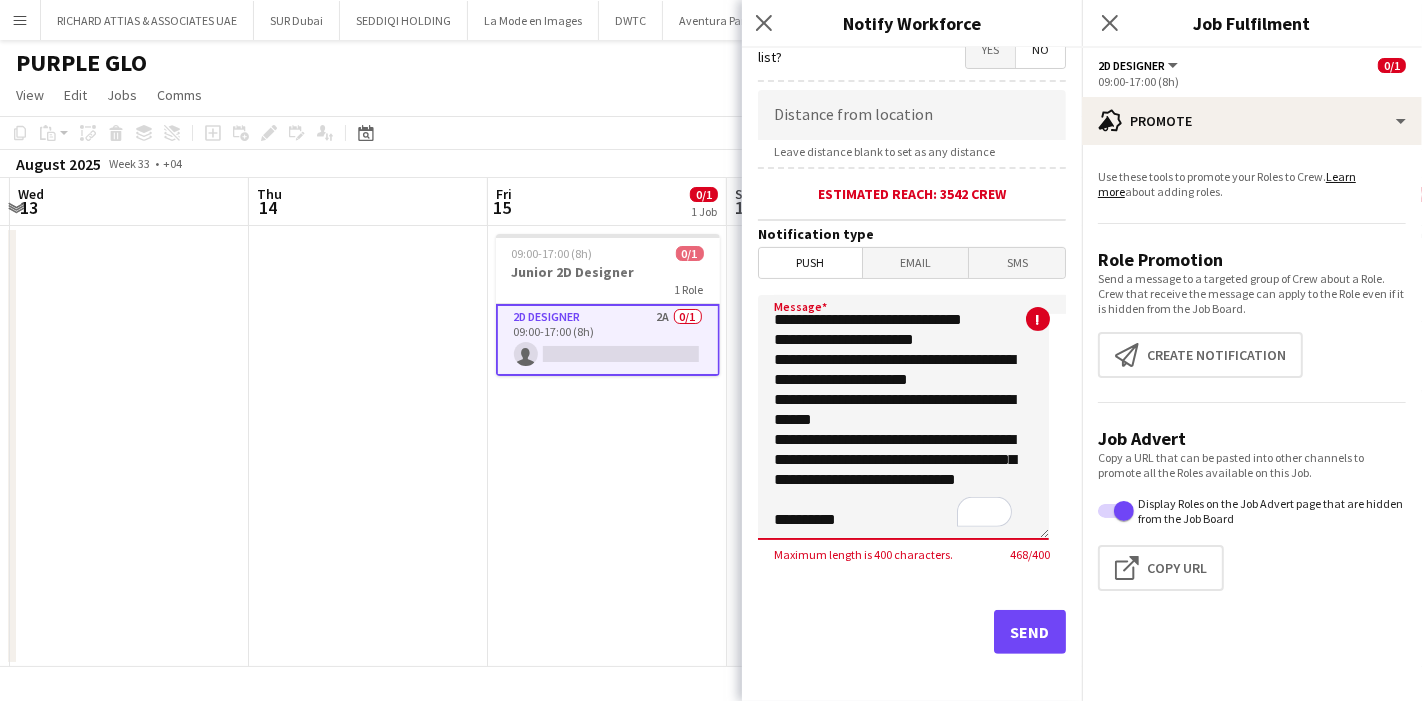 drag, startPoint x: 797, startPoint y: 373, endPoint x: 891, endPoint y: 384, distance: 94.641426 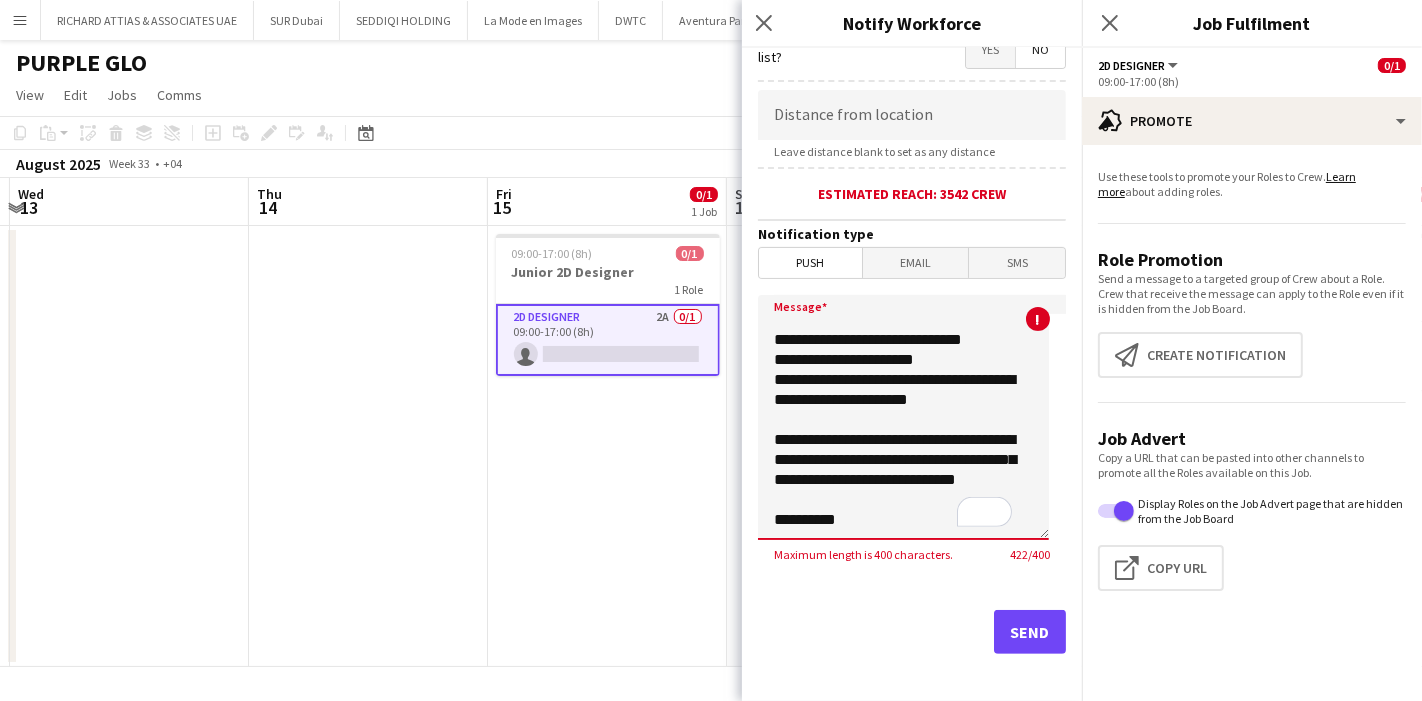scroll, scrollTop: 124, scrollLeft: 0, axis: vertical 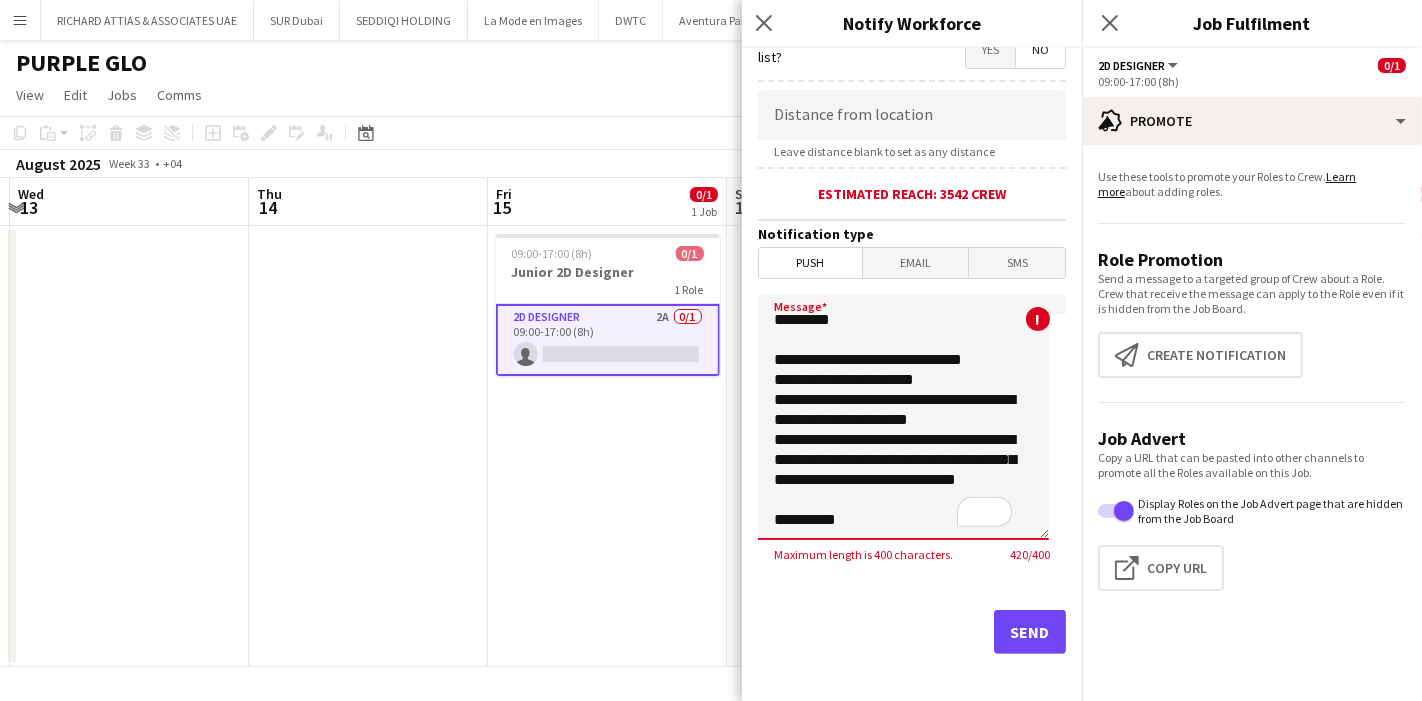 drag, startPoint x: 780, startPoint y: 330, endPoint x: 989, endPoint y: 330, distance: 209 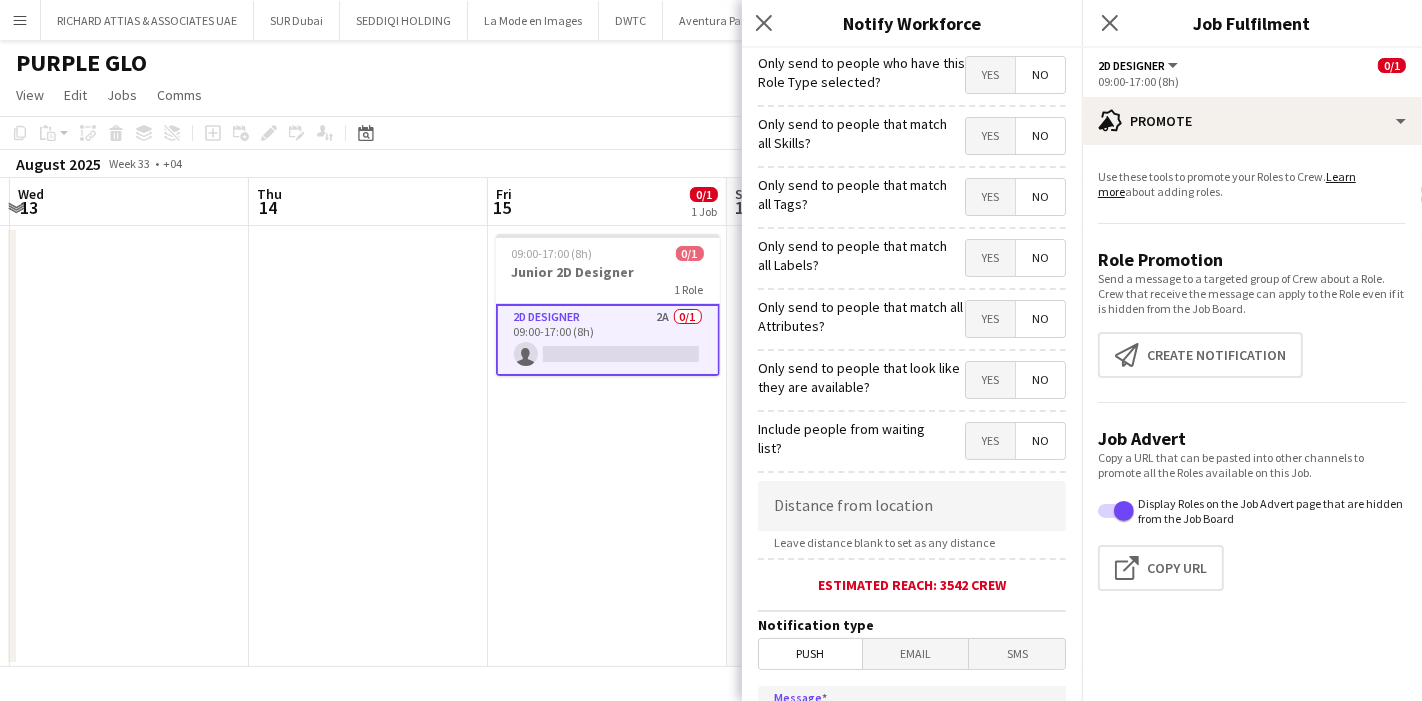 type on "**********" 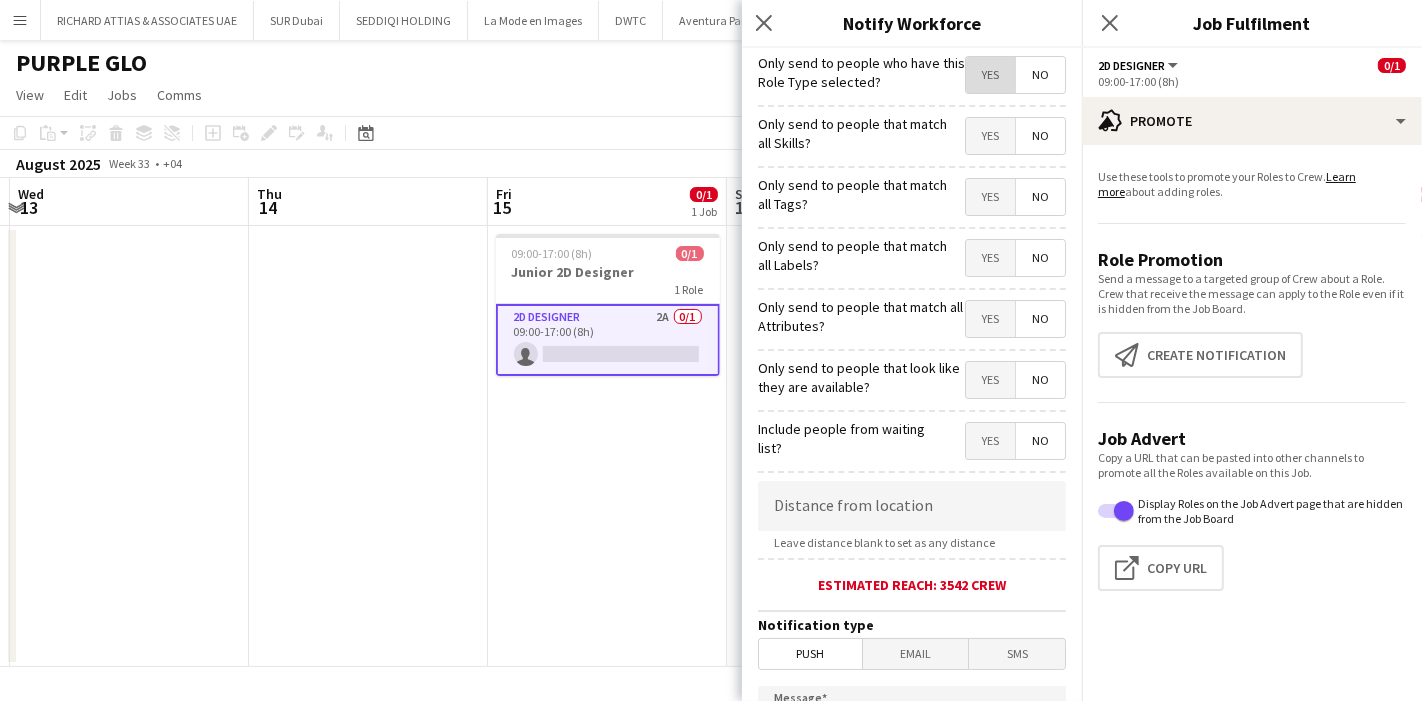 click on "Yes" at bounding box center [990, 75] 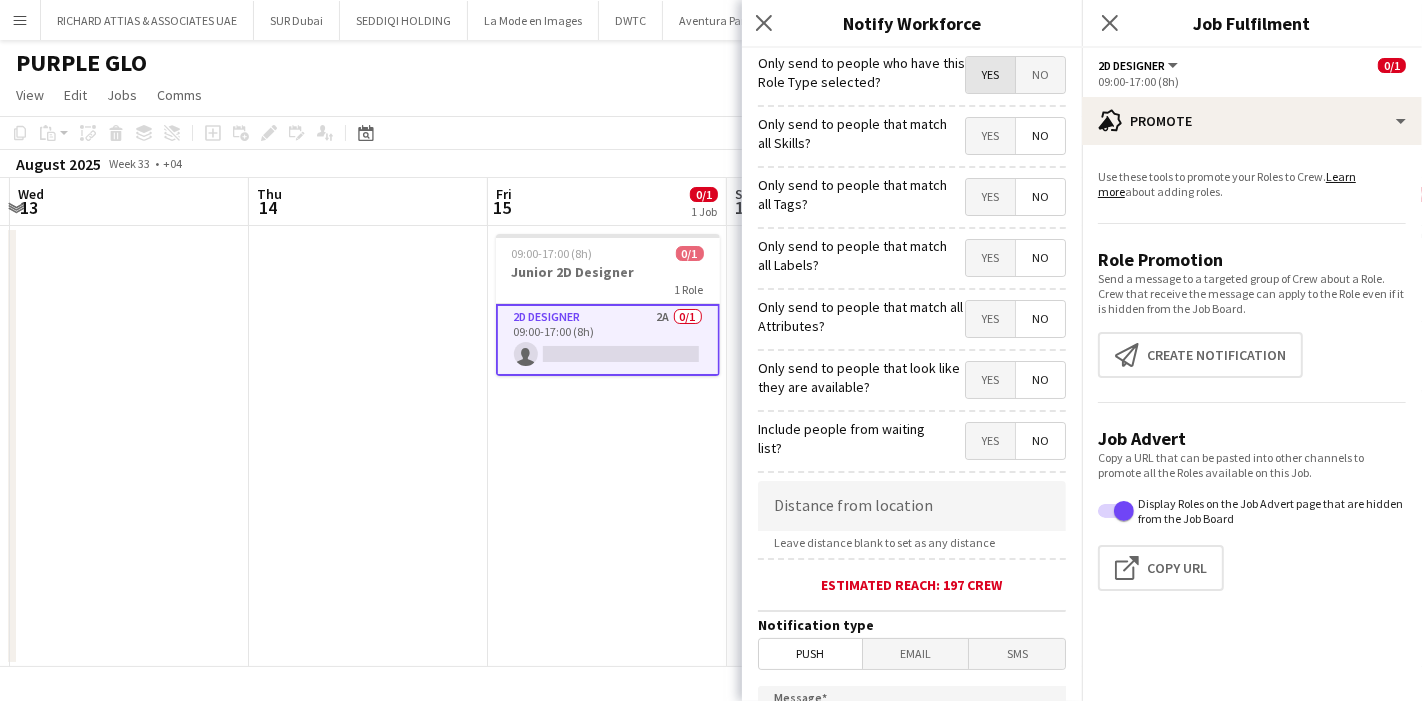 click on "Yes" at bounding box center (990, 75) 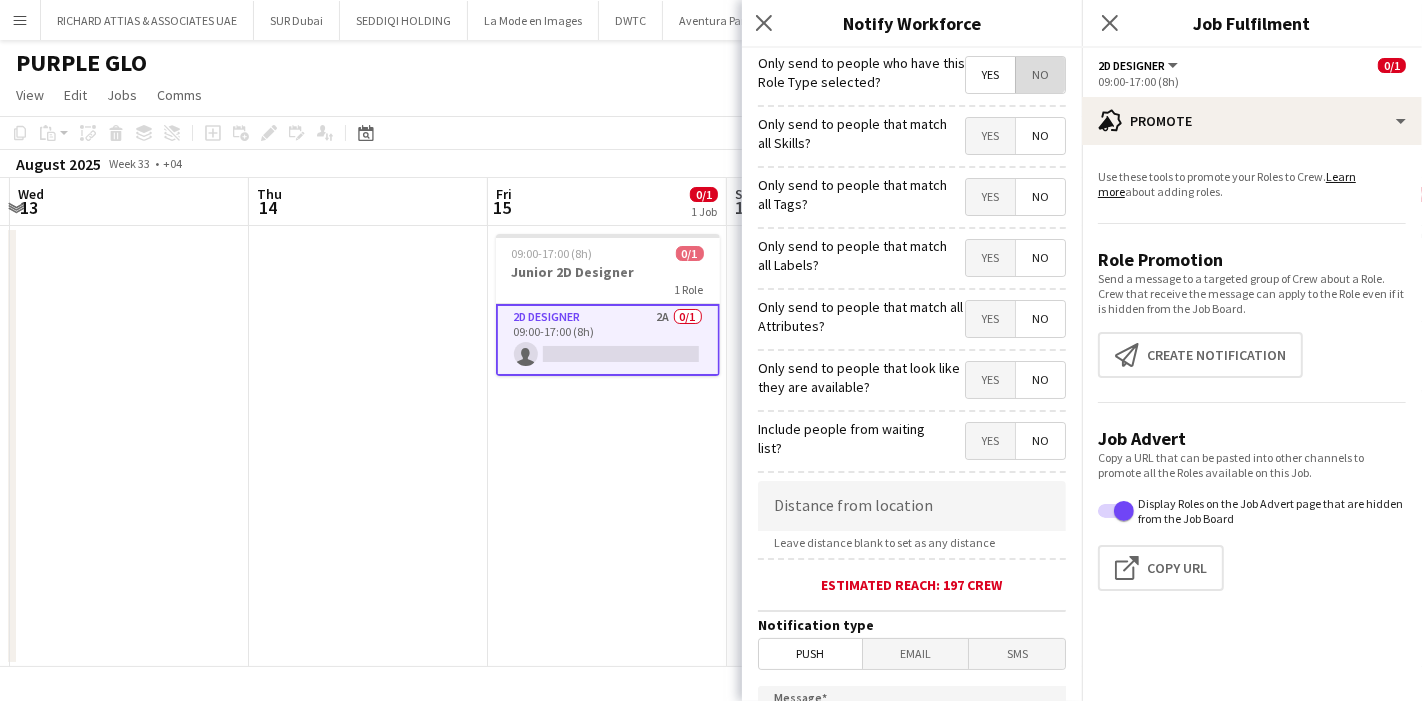 click on "No" at bounding box center (1040, 75) 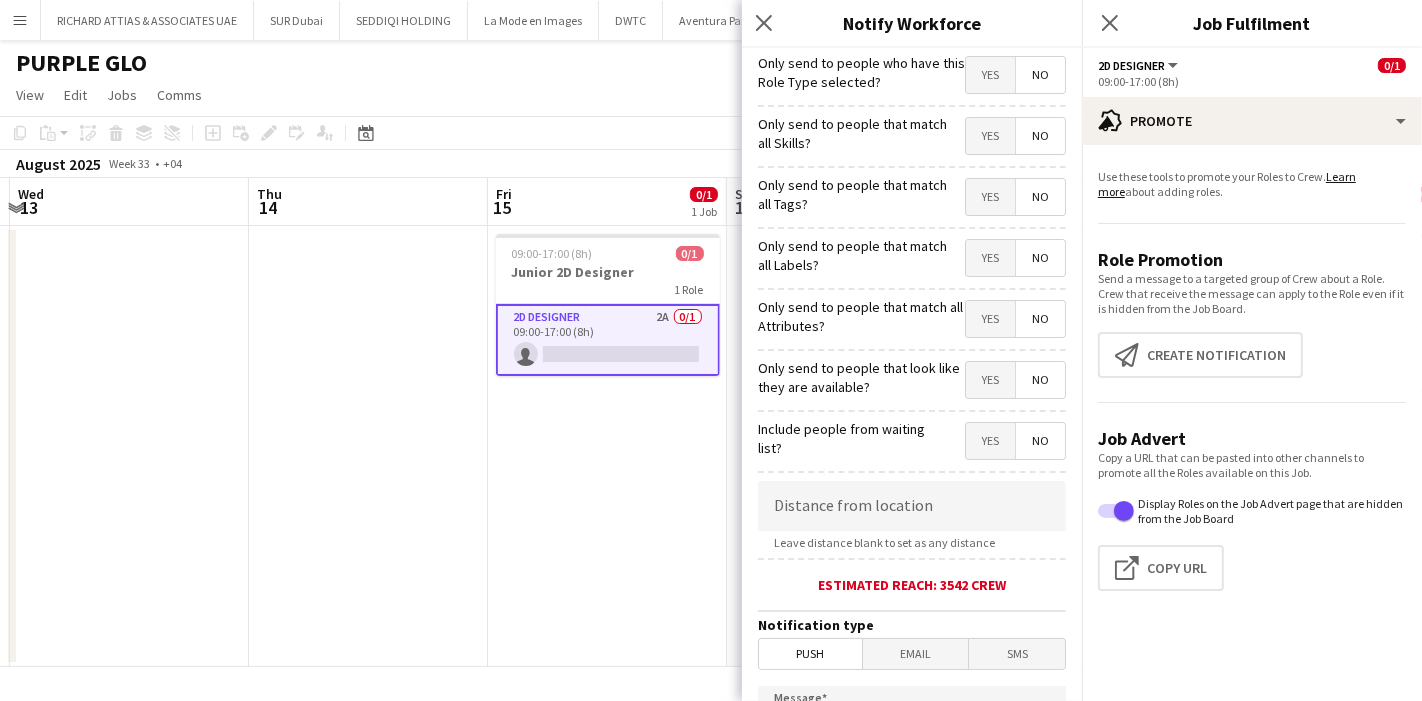 click on "Yes" at bounding box center [990, 136] 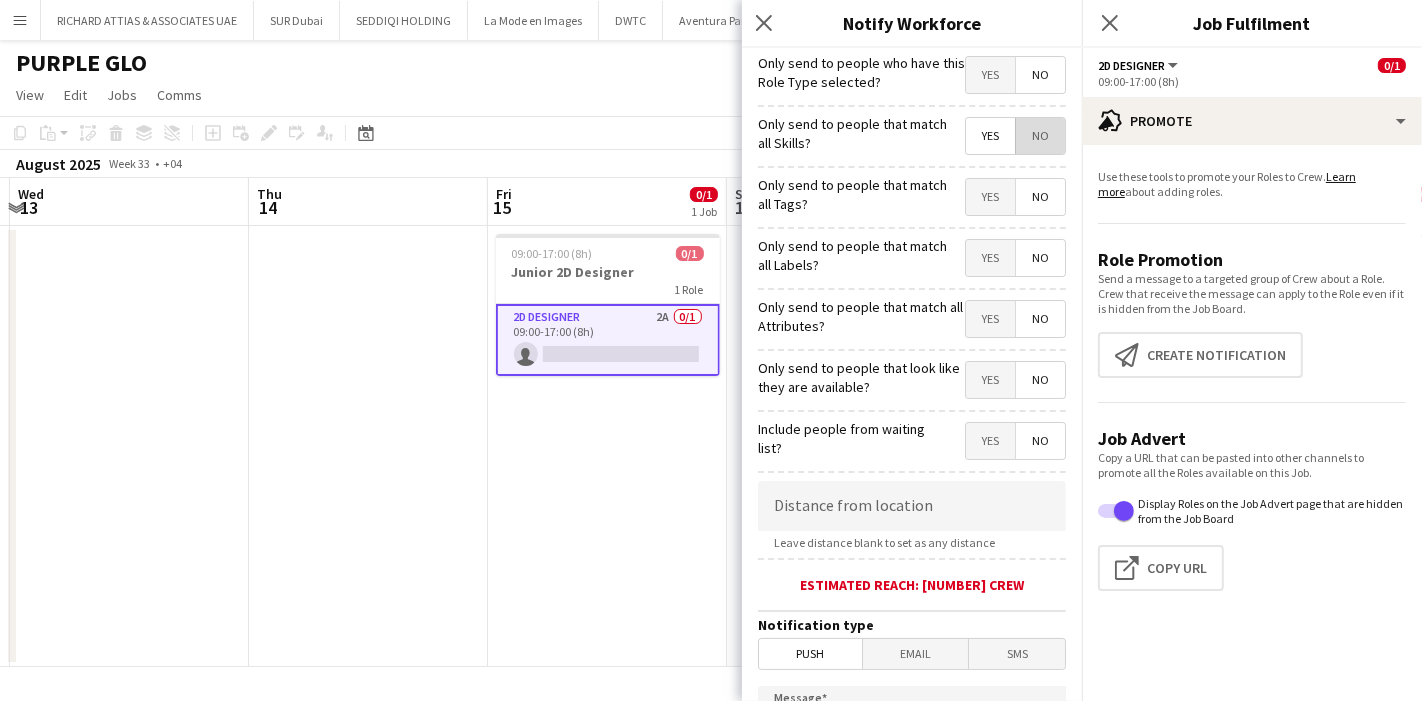 click on "No" at bounding box center (1040, 136) 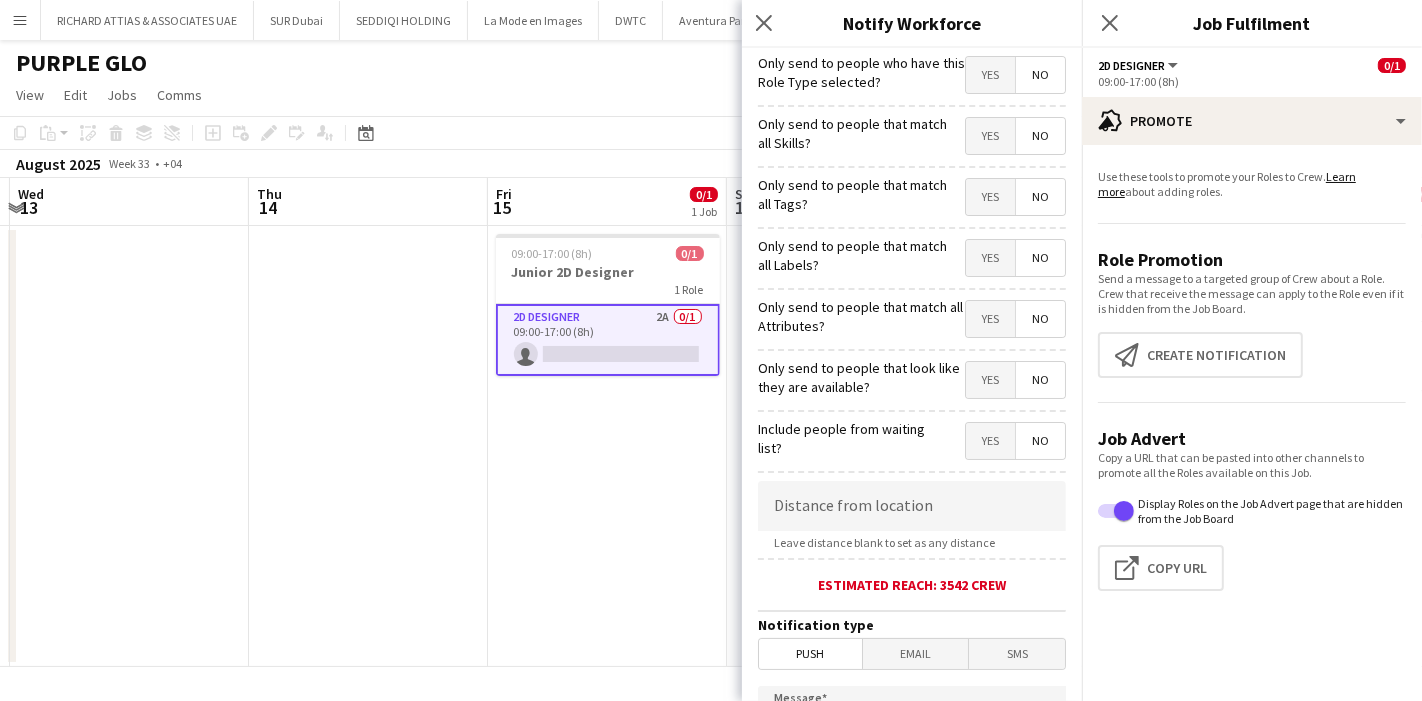 click on "Only send to people who have this Role Type selected?   Yes   No" 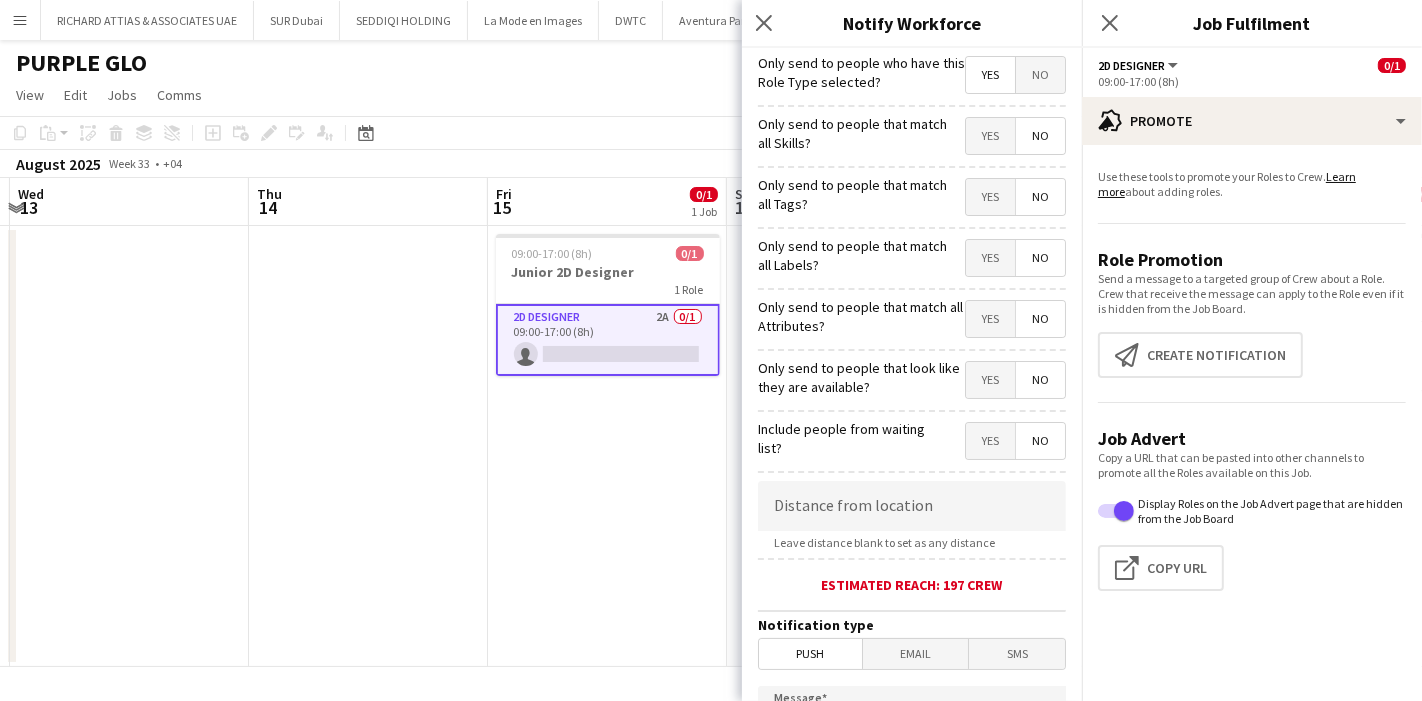 click on "No" at bounding box center (1040, 75) 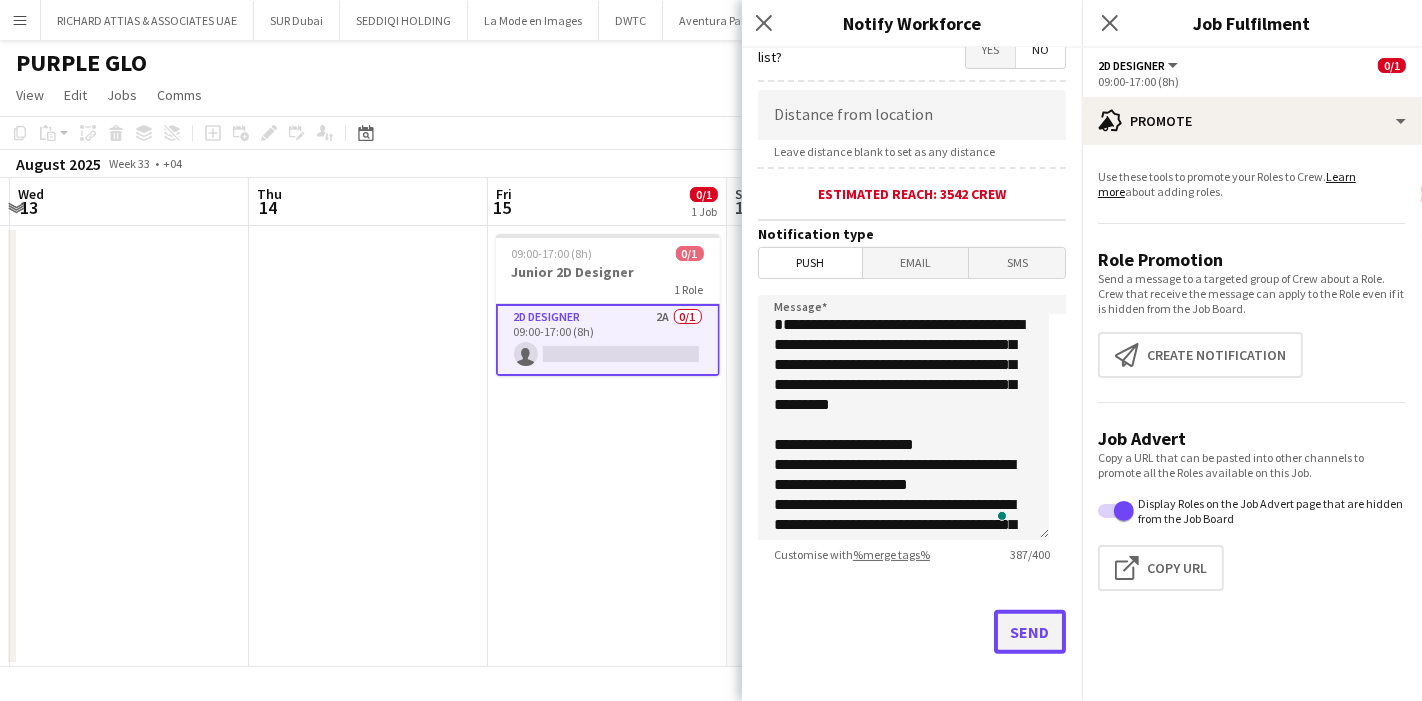 click on "Send" 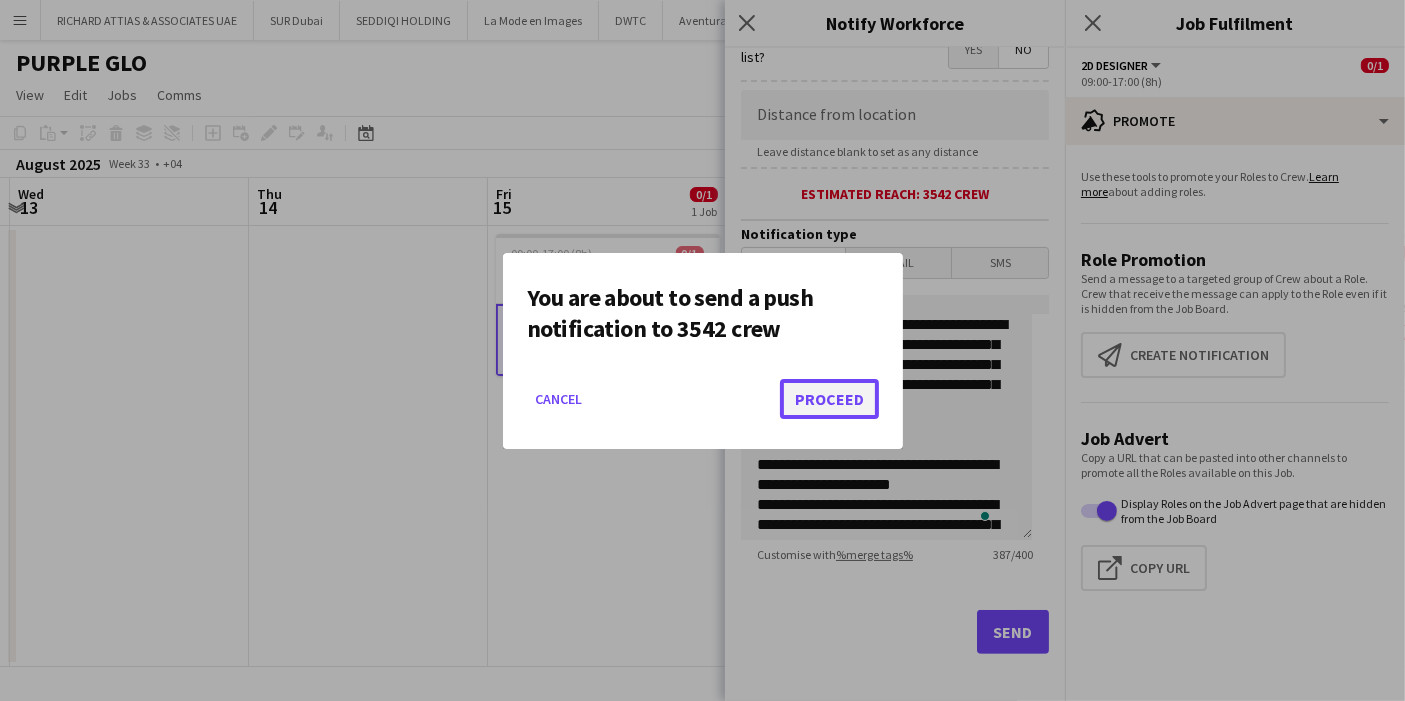 click on "Proceed" 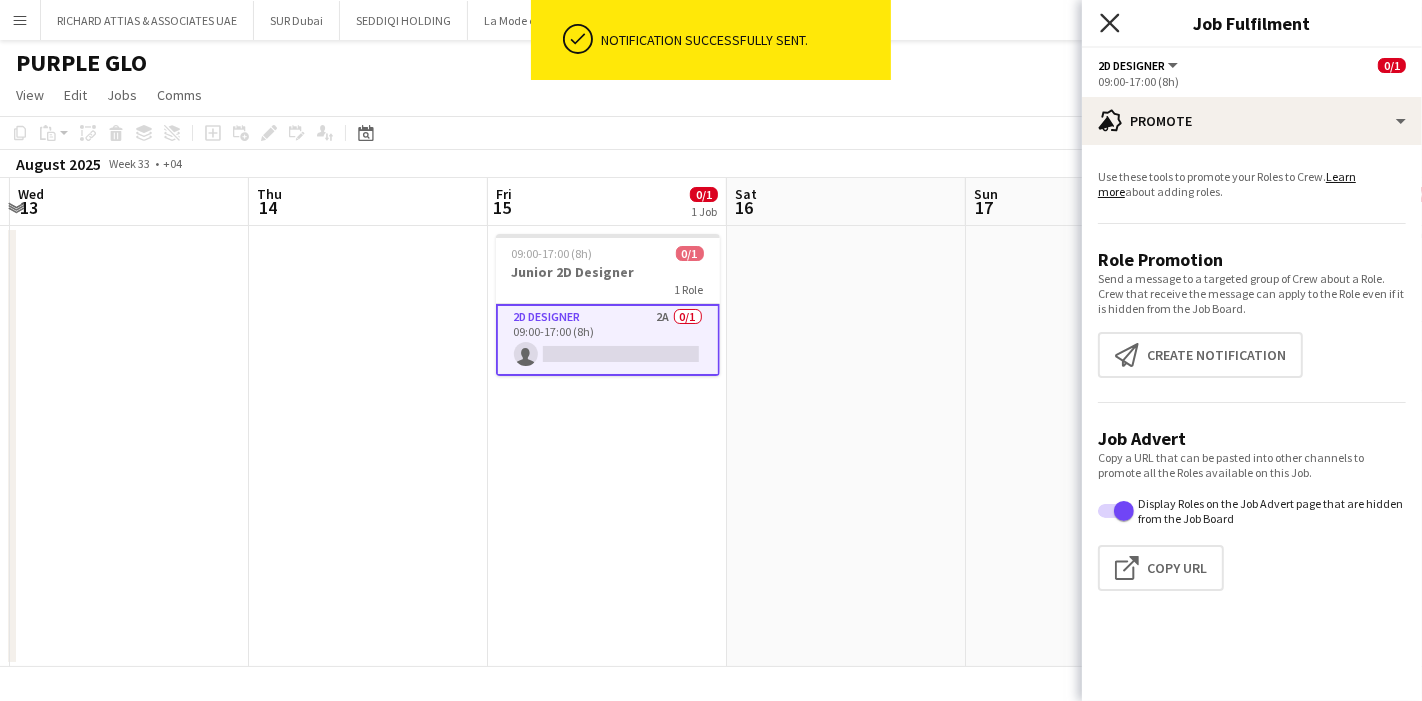 click 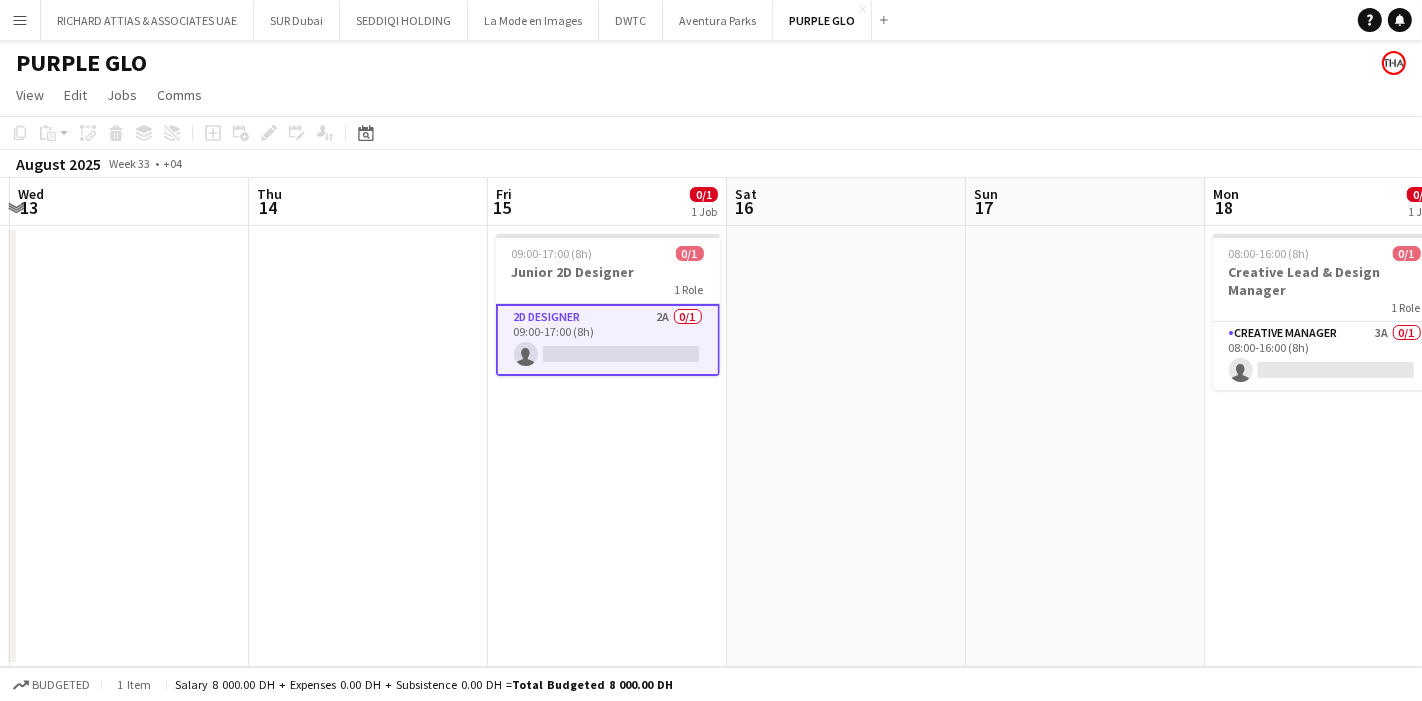 click at bounding box center [846, 446] 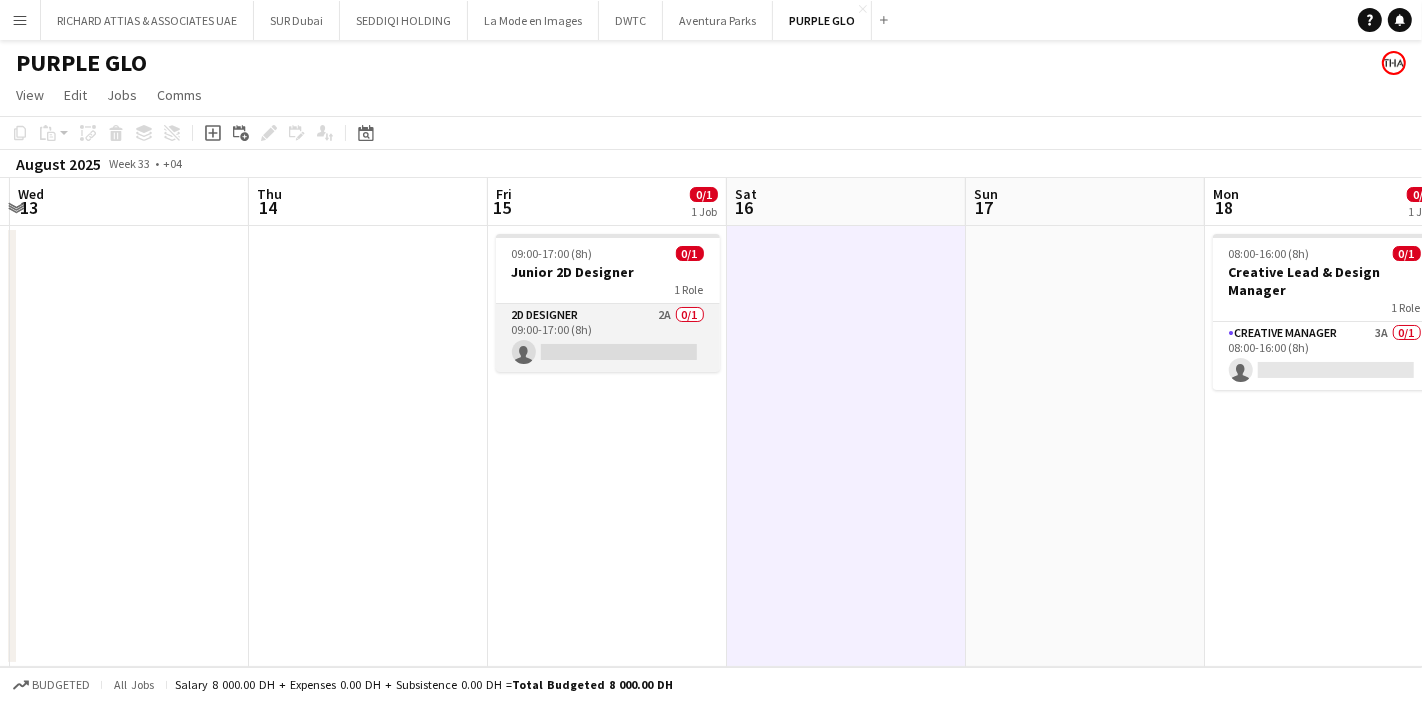 click on "2D Designer   2A   0/1   09:00-17:00 (8h)
single-neutral-actions" at bounding box center [608, 338] 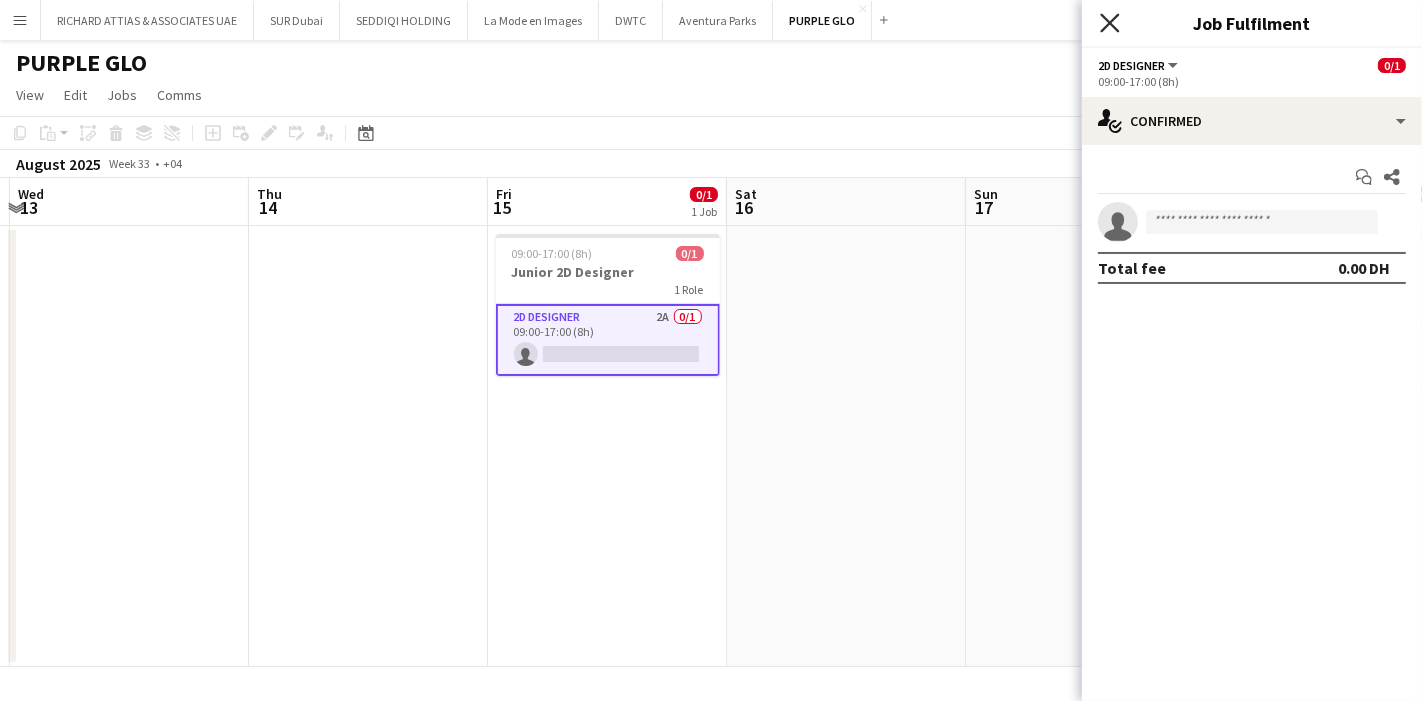click on "Close pop-in" 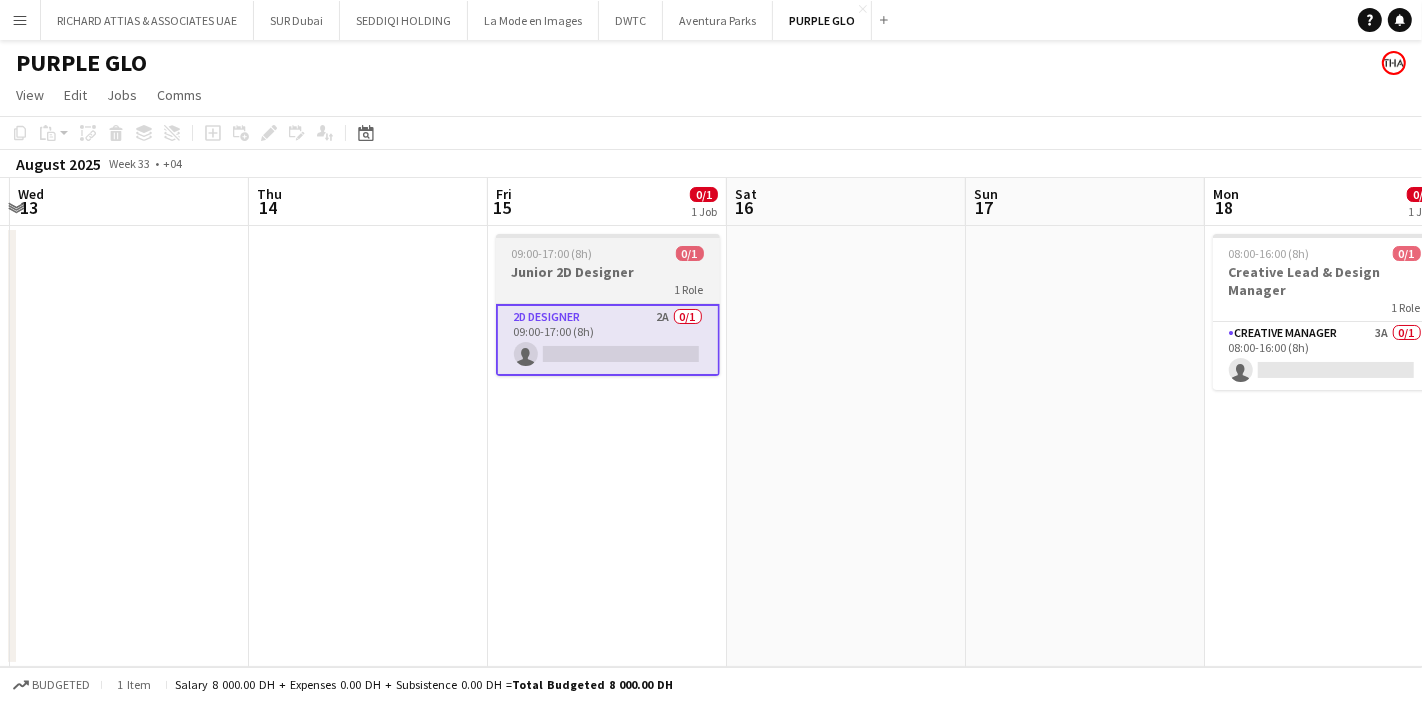 click on "1 Role" at bounding box center [608, 289] 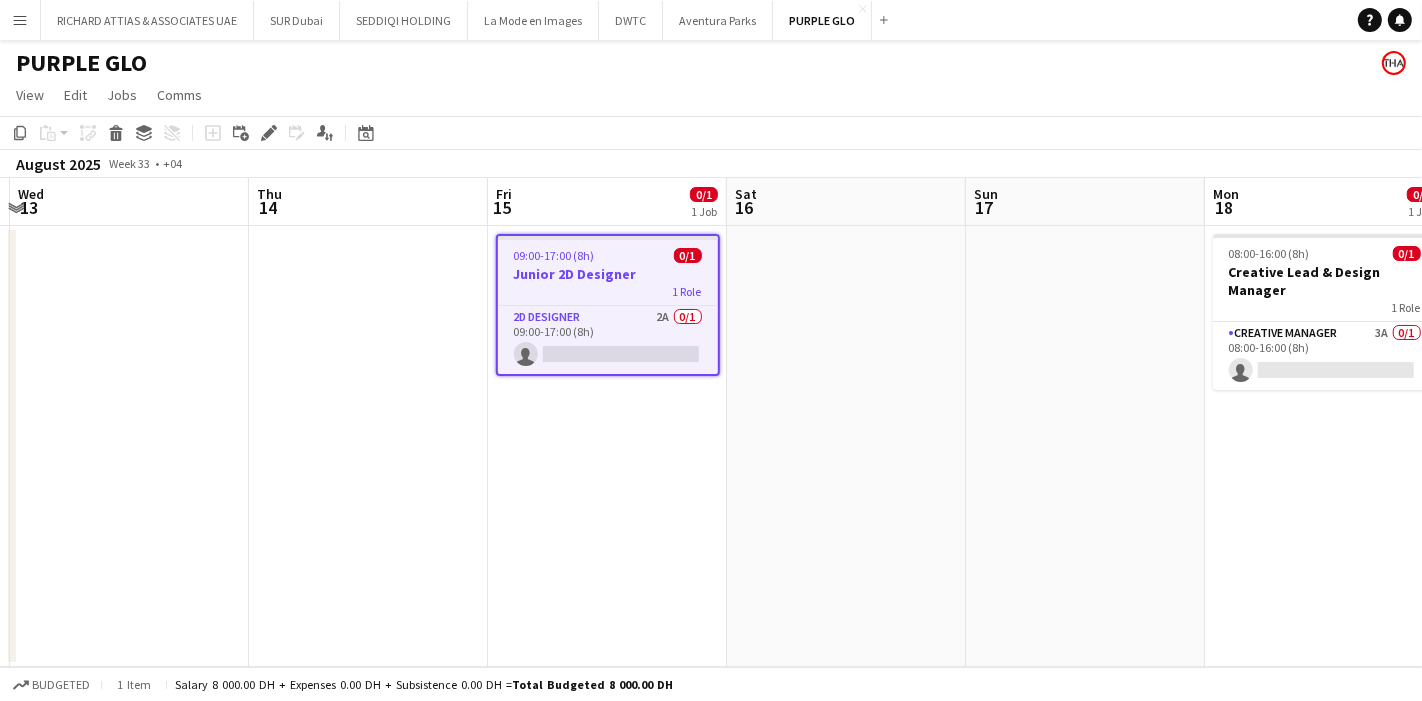 click at bounding box center (846, 446) 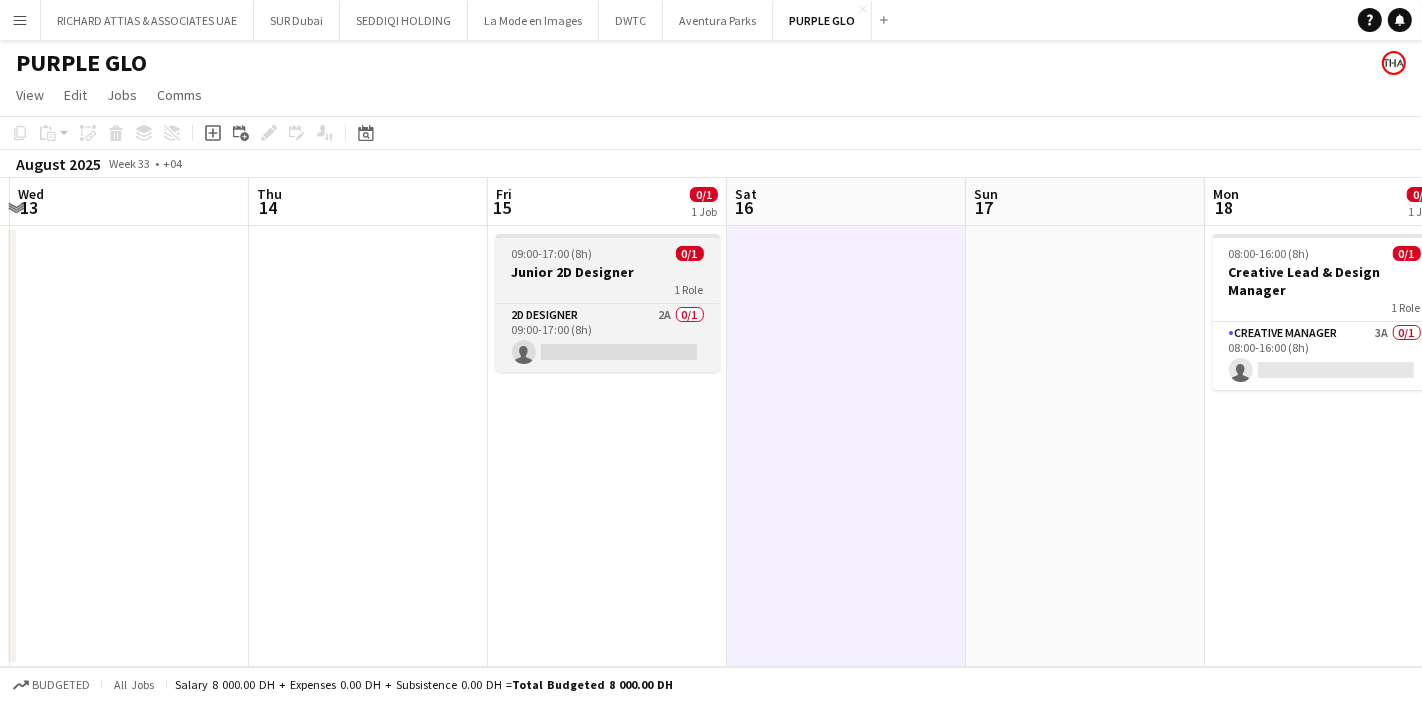 click on "09:00-17:00 (8h)    0/1" at bounding box center (608, 253) 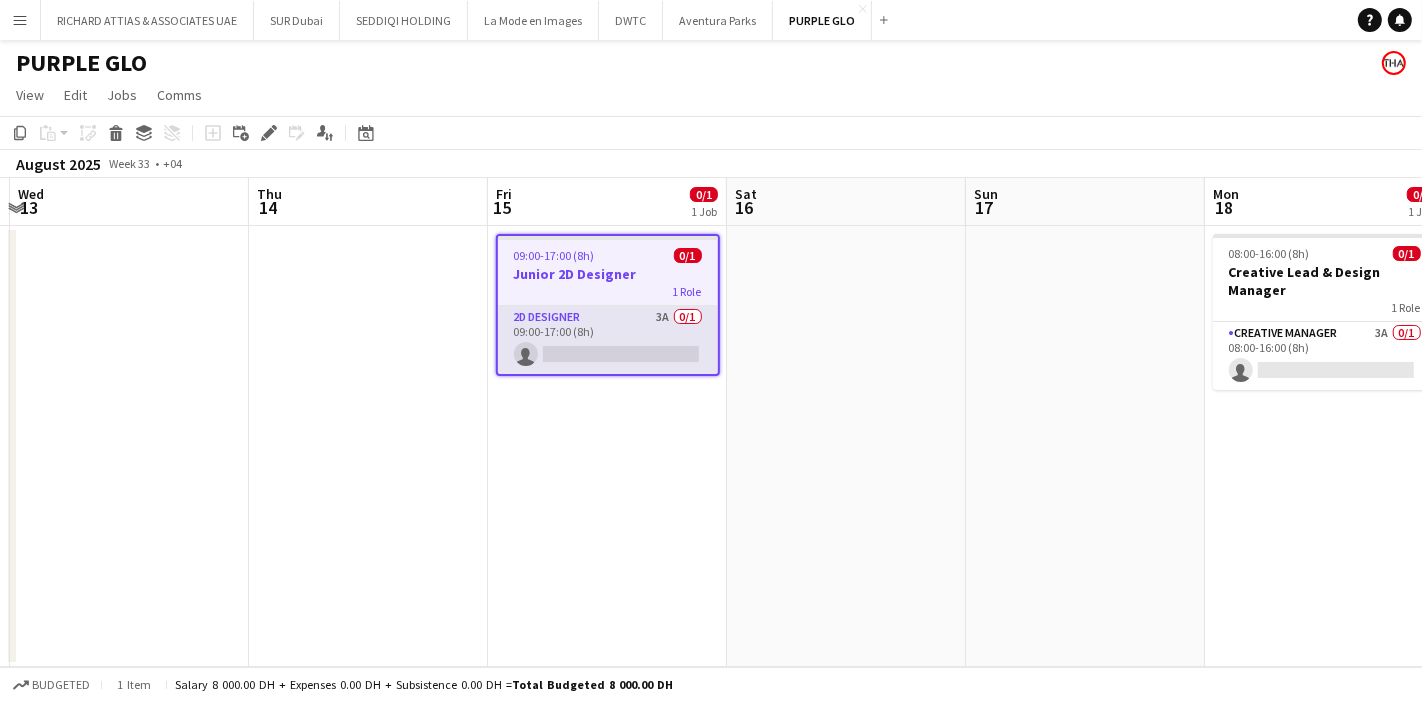click on "2D Designer   3A   0/1   [TIME] ([DURATION])" at bounding box center (608, 340) 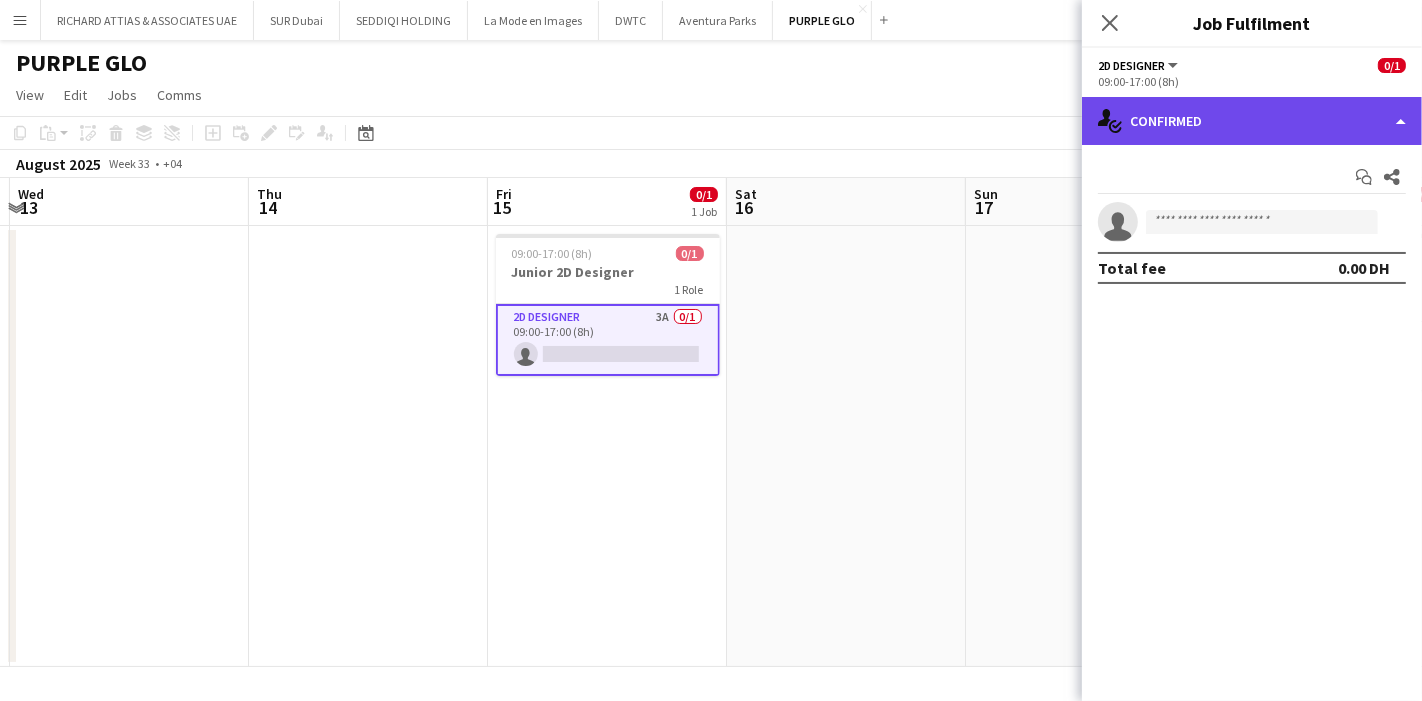 click on "single-neutral-actions-check-2
Confirmed" 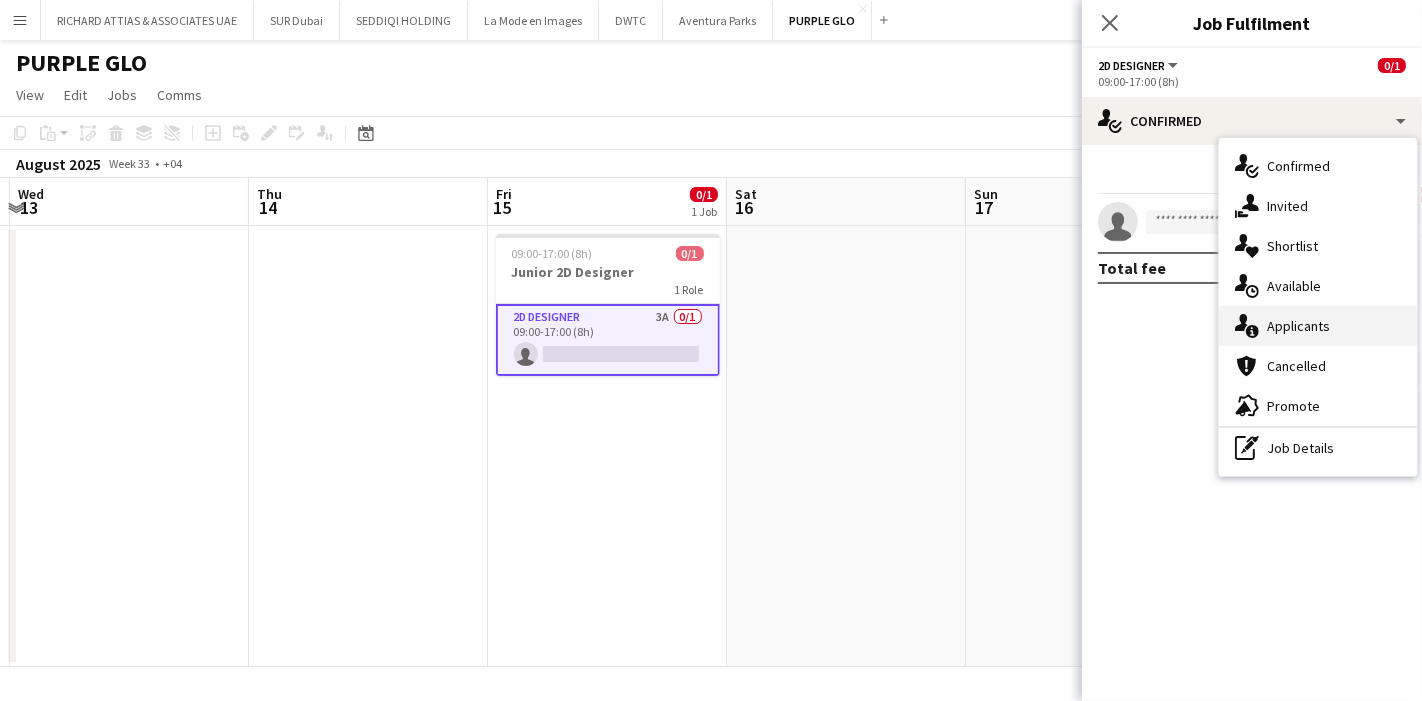 click on "single-neutral-actions-information
Applicants" at bounding box center (1318, 326) 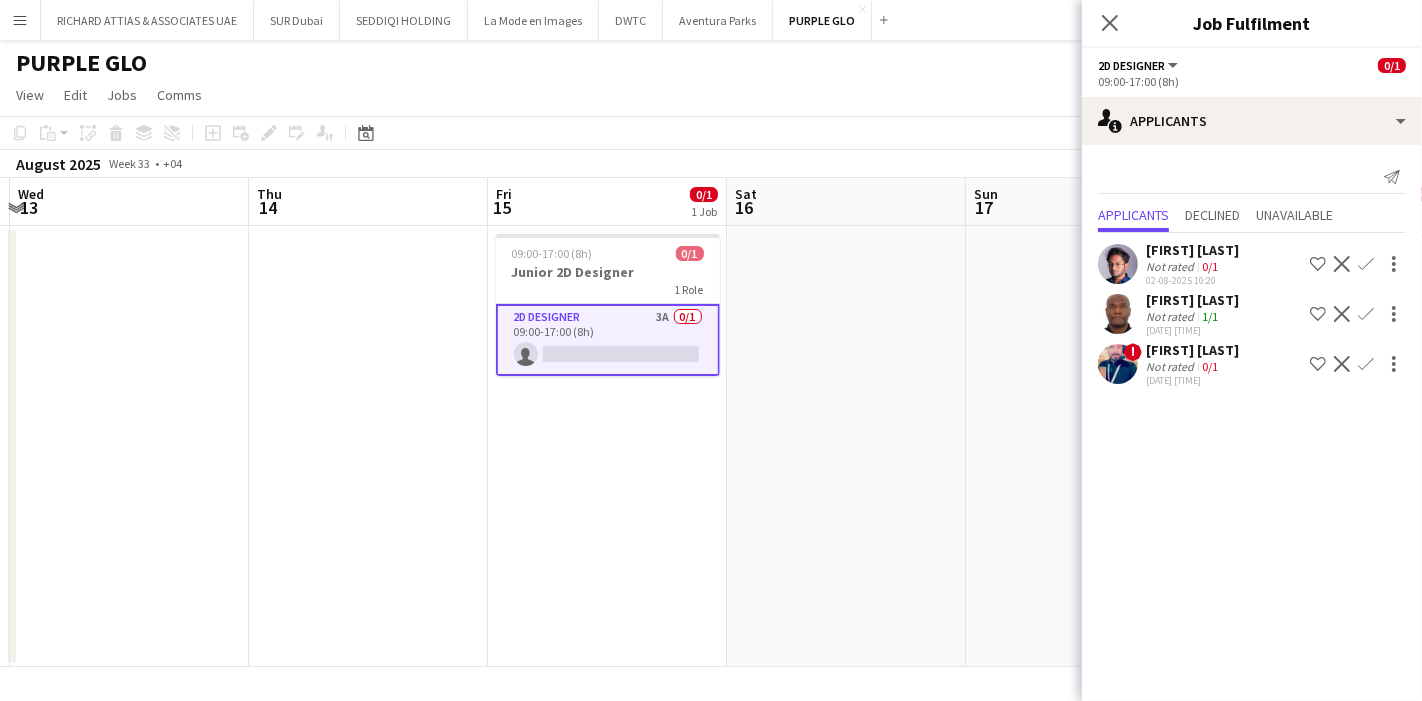 click 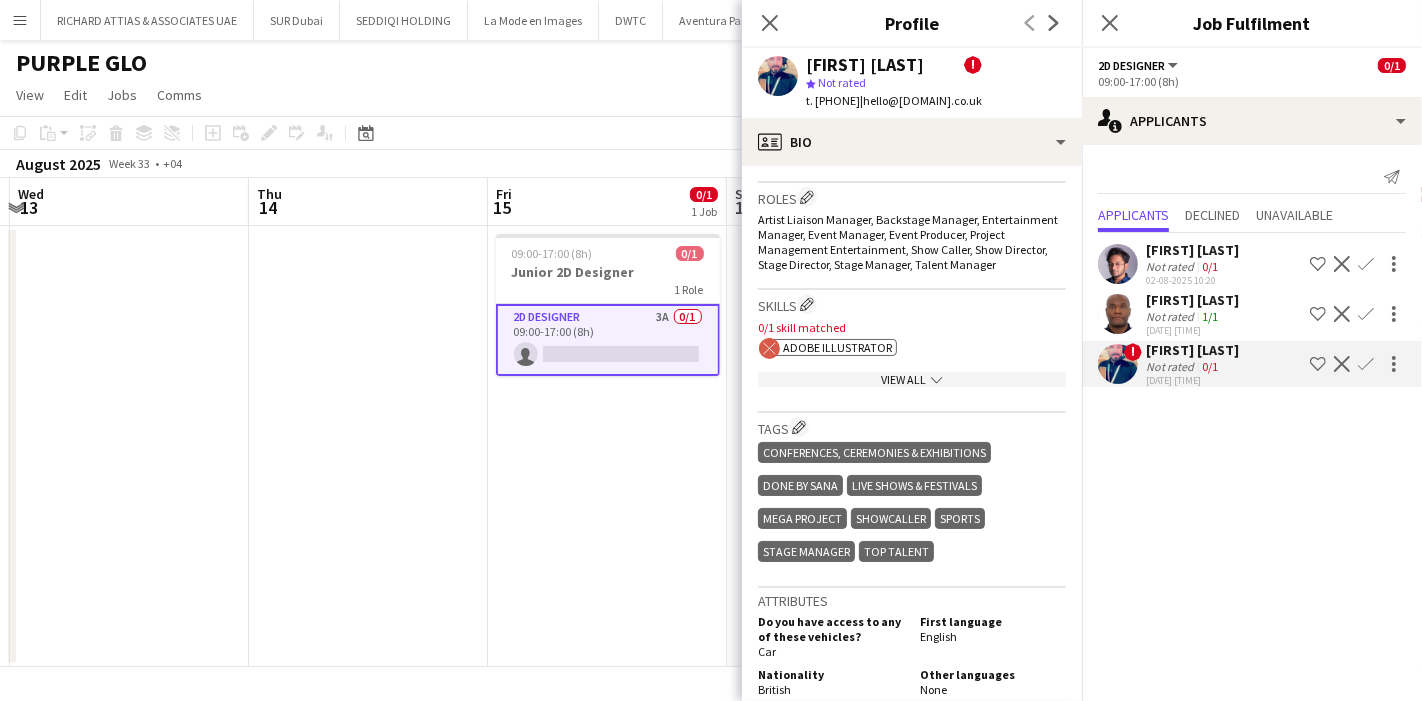 scroll, scrollTop: 1000, scrollLeft: 0, axis: vertical 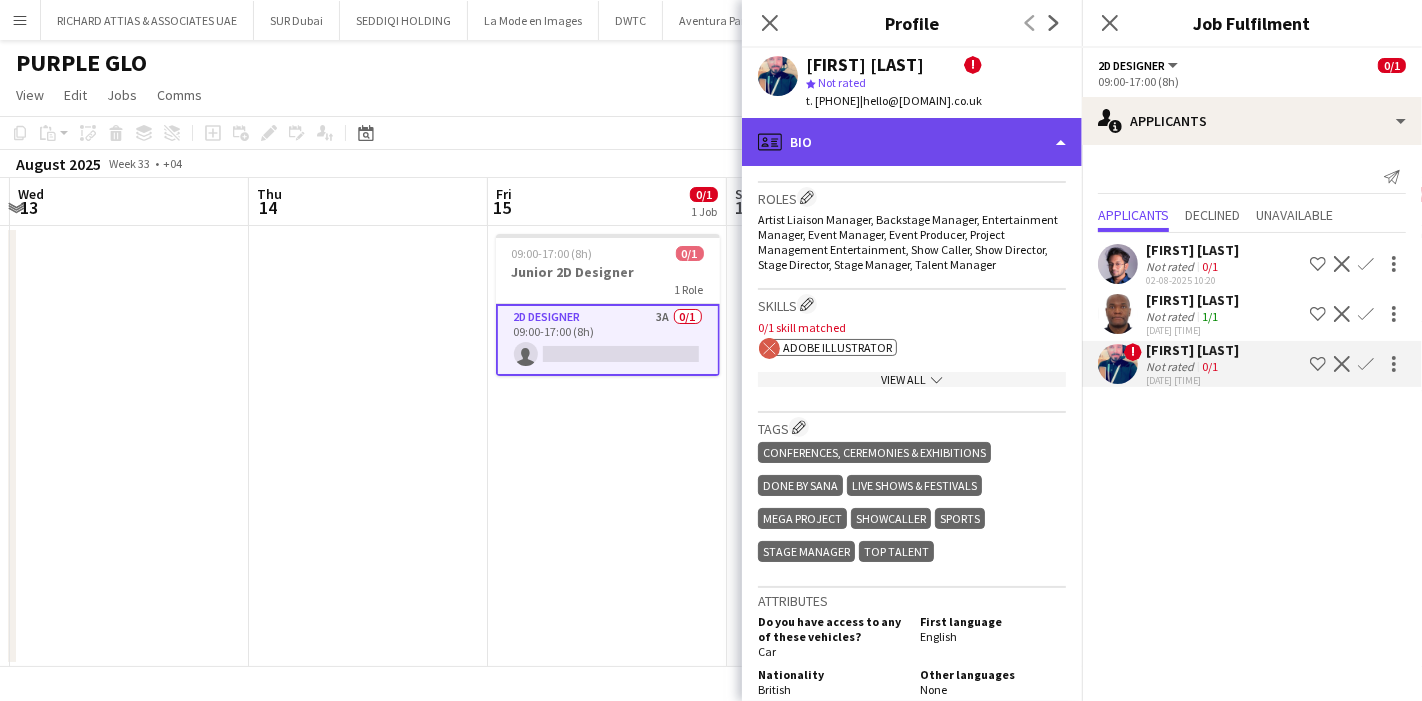 click on "profile
Bio" 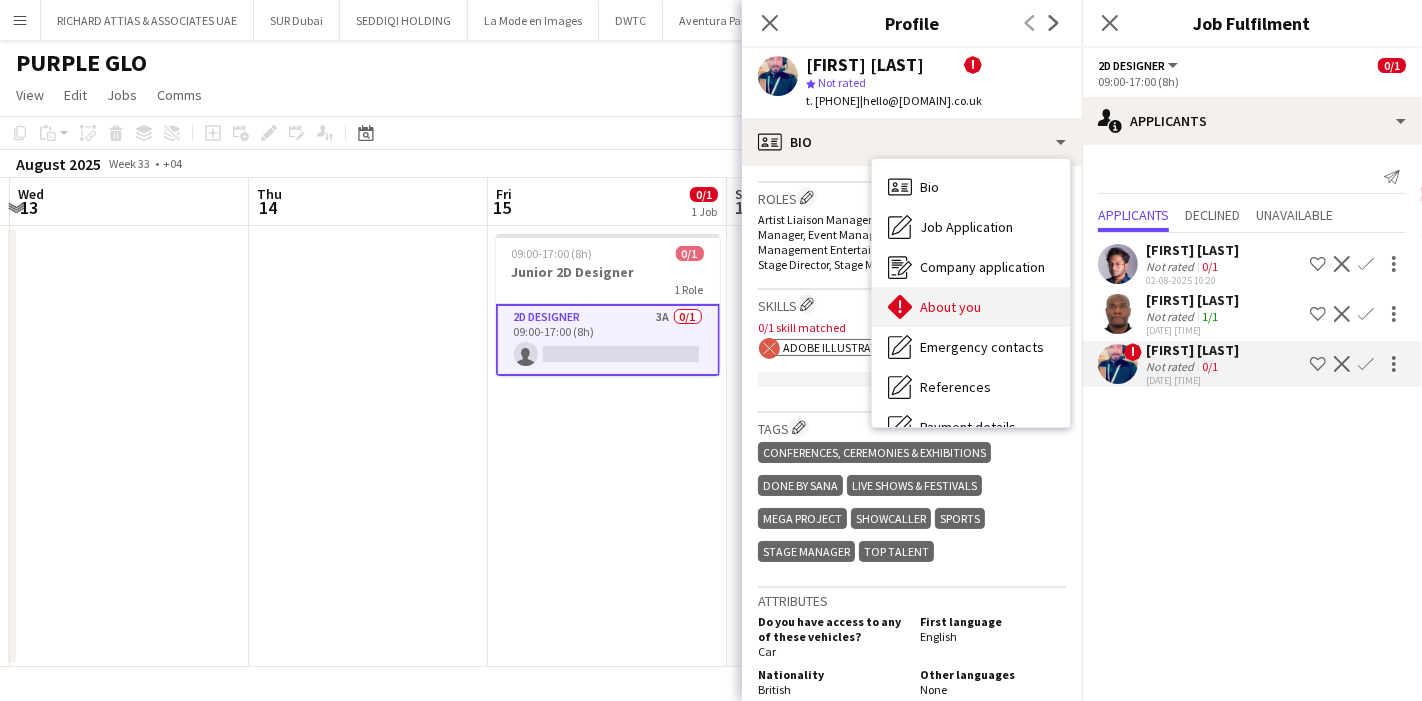 click on "About you
About you" at bounding box center [971, 307] 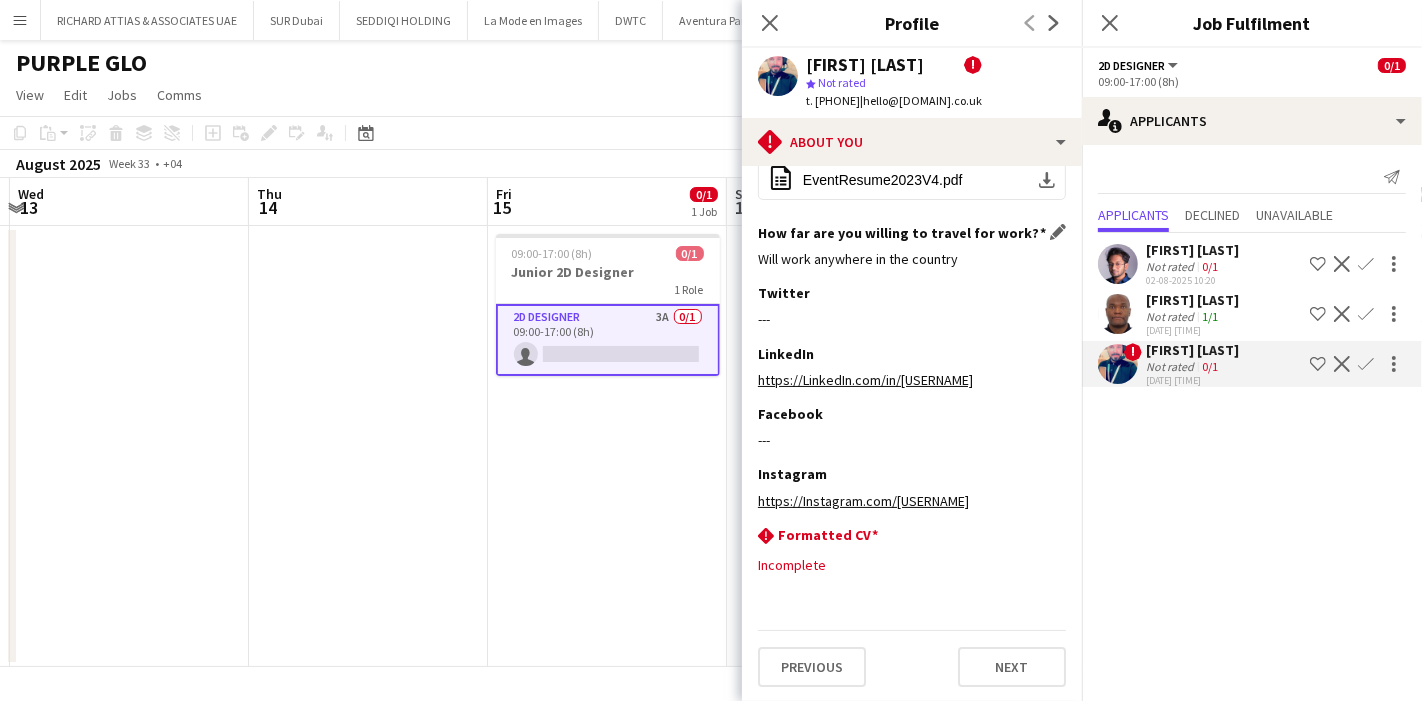 scroll, scrollTop: 0, scrollLeft: 0, axis: both 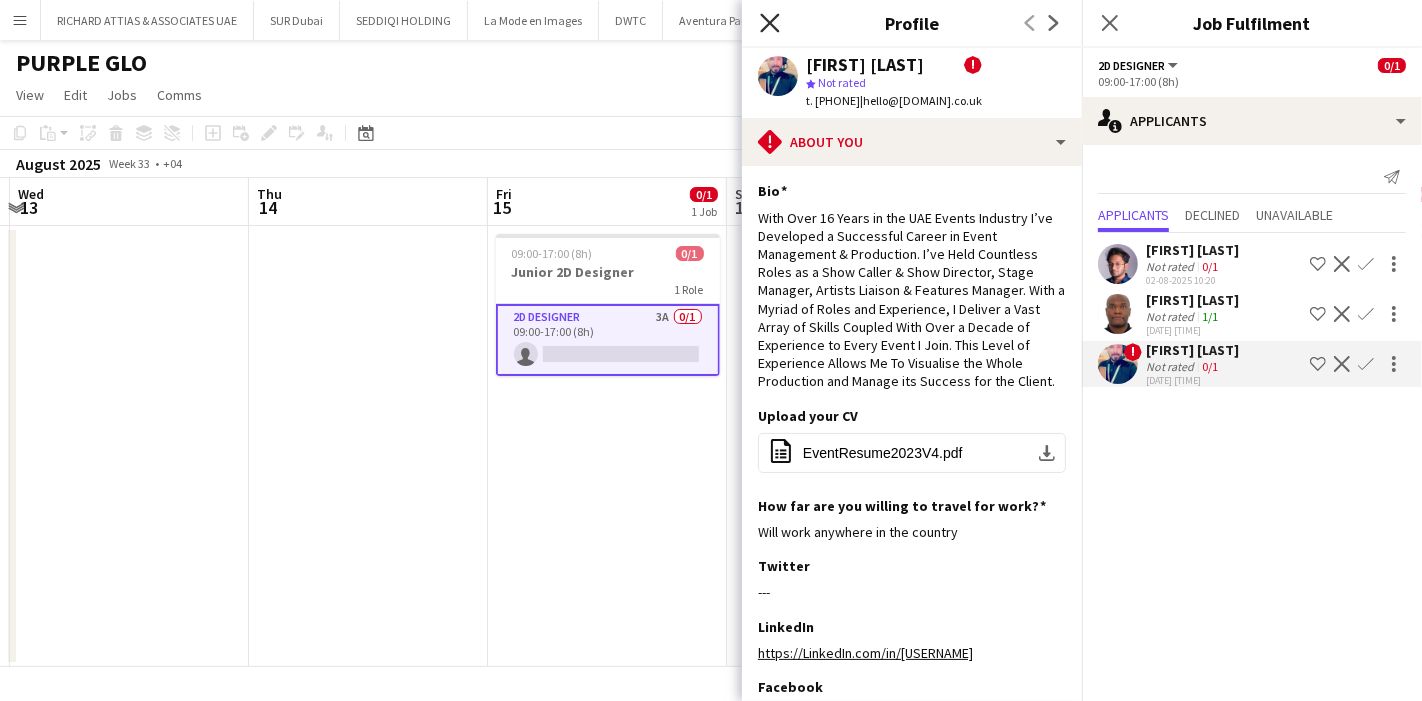 click on "Close pop-in" 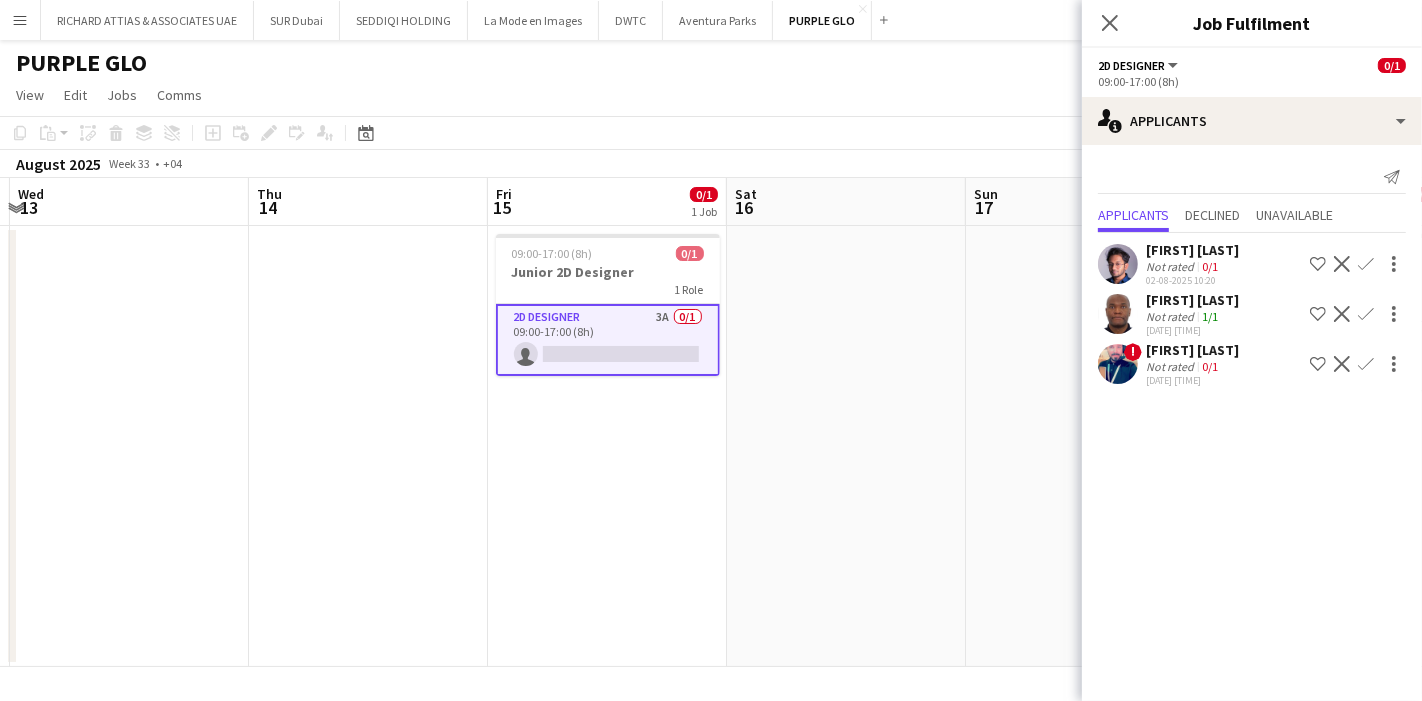 click 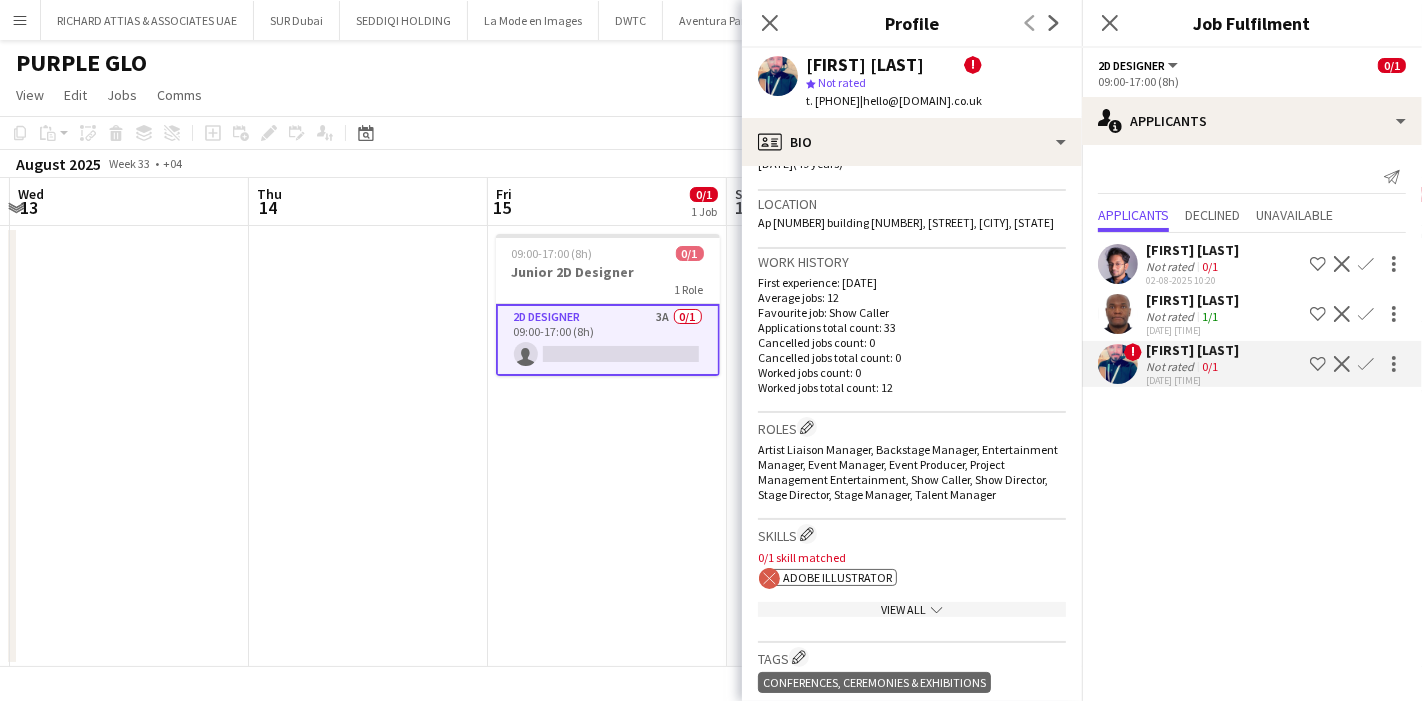 scroll, scrollTop: 777, scrollLeft: 0, axis: vertical 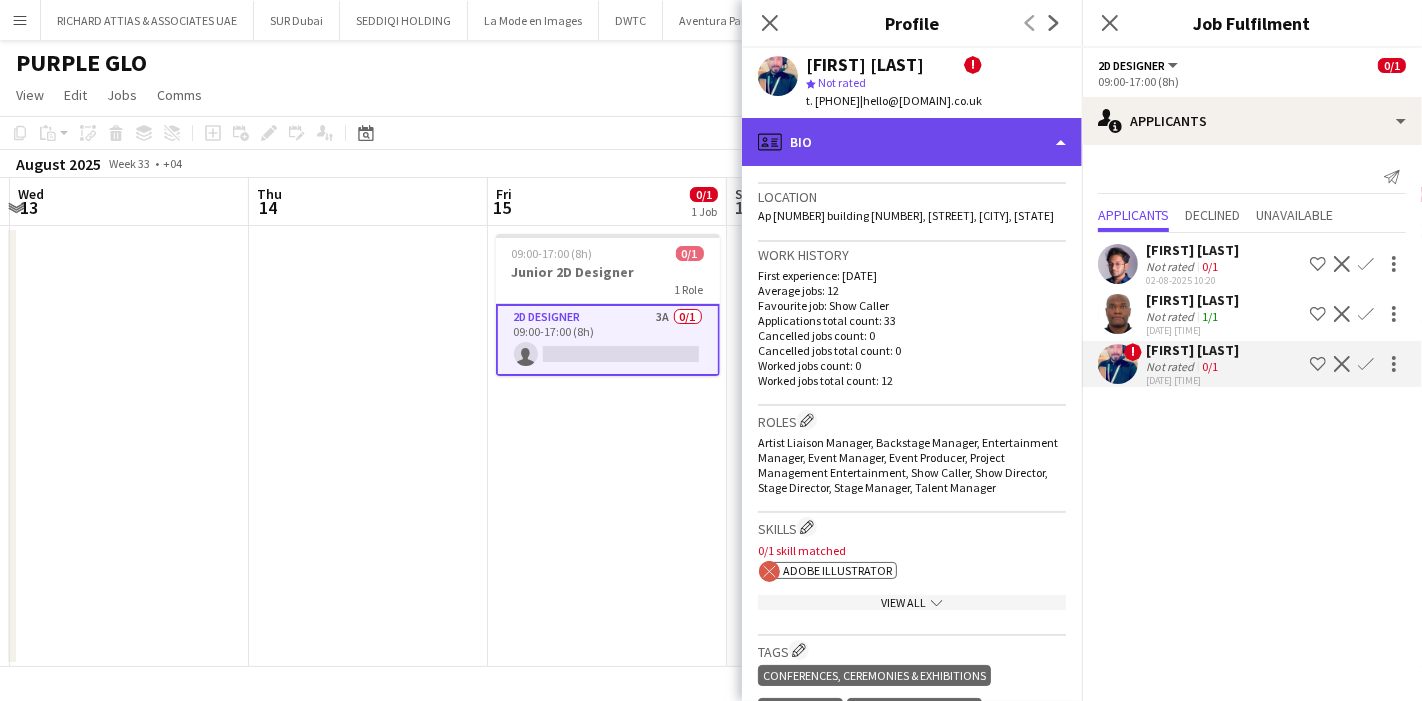 click on "profile
Bio" 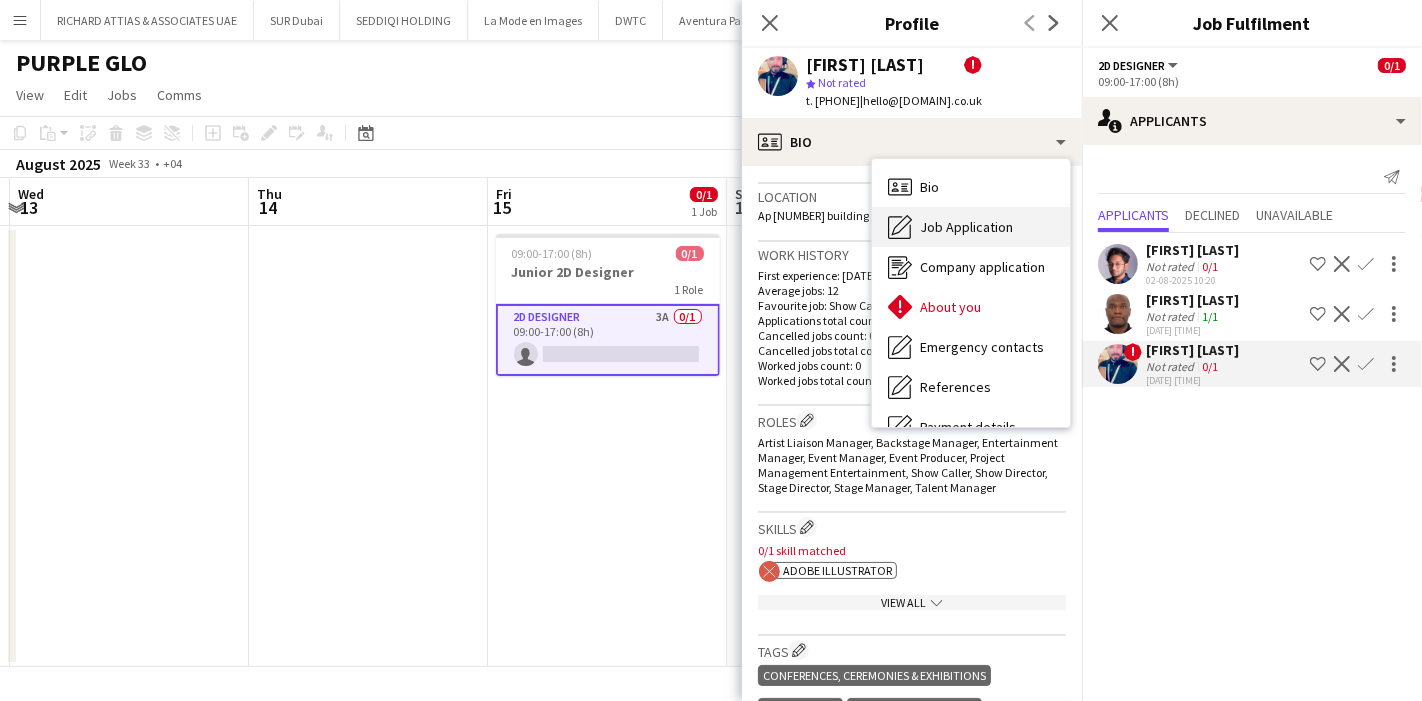 click on "Job Application" at bounding box center [966, 227] 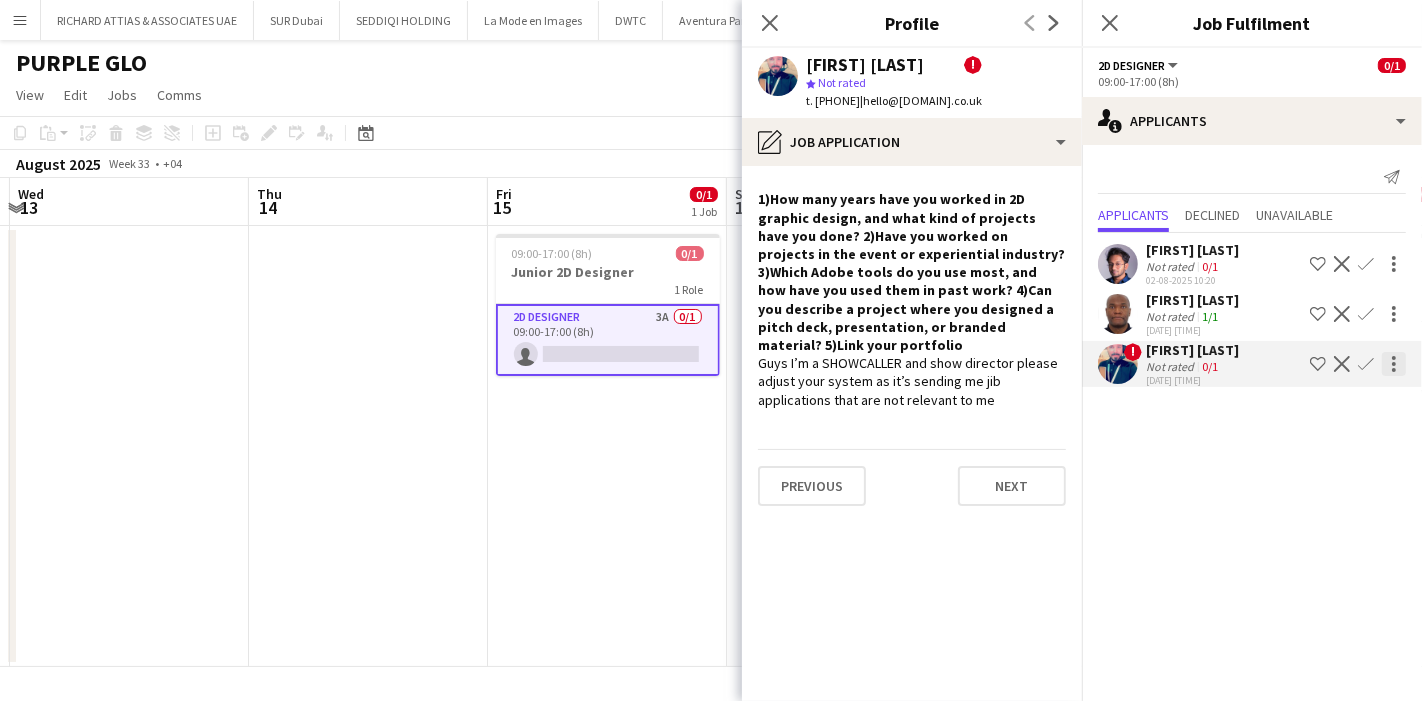 click 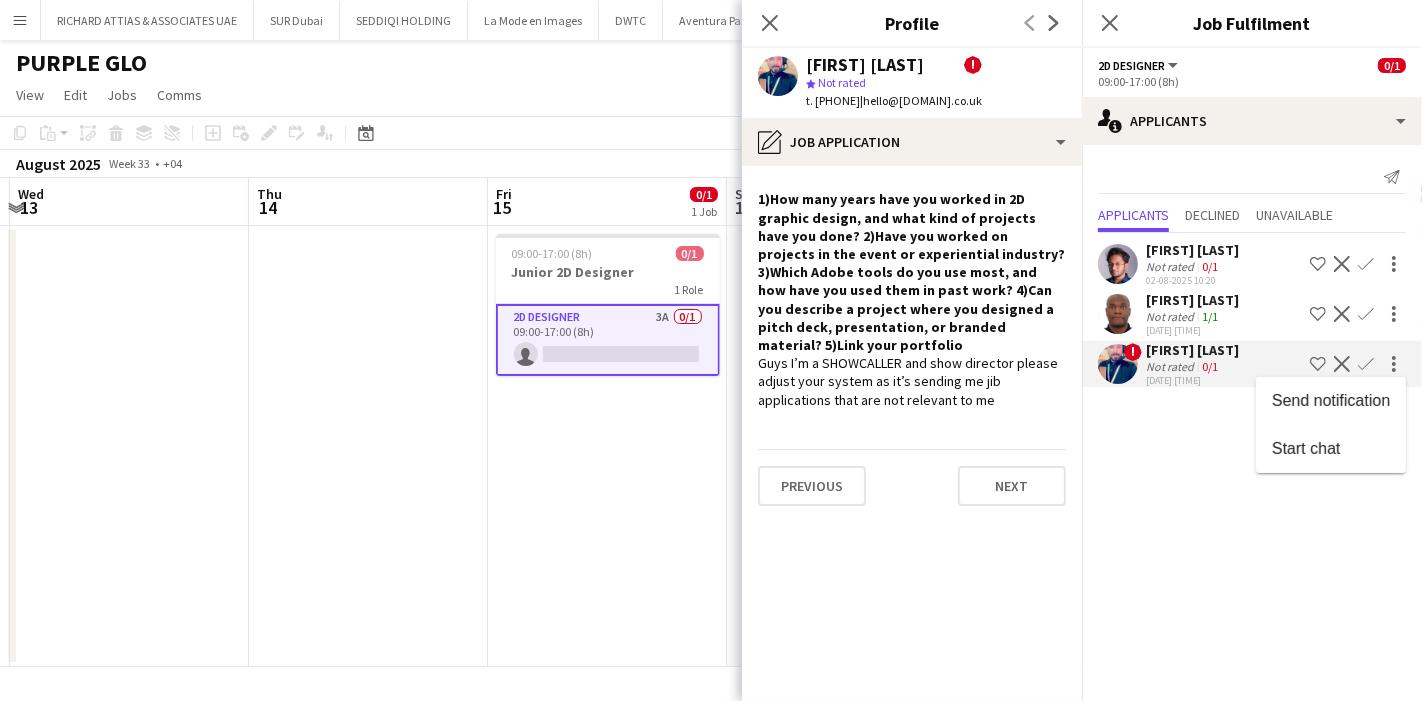 click at bounding box center (711, 350) 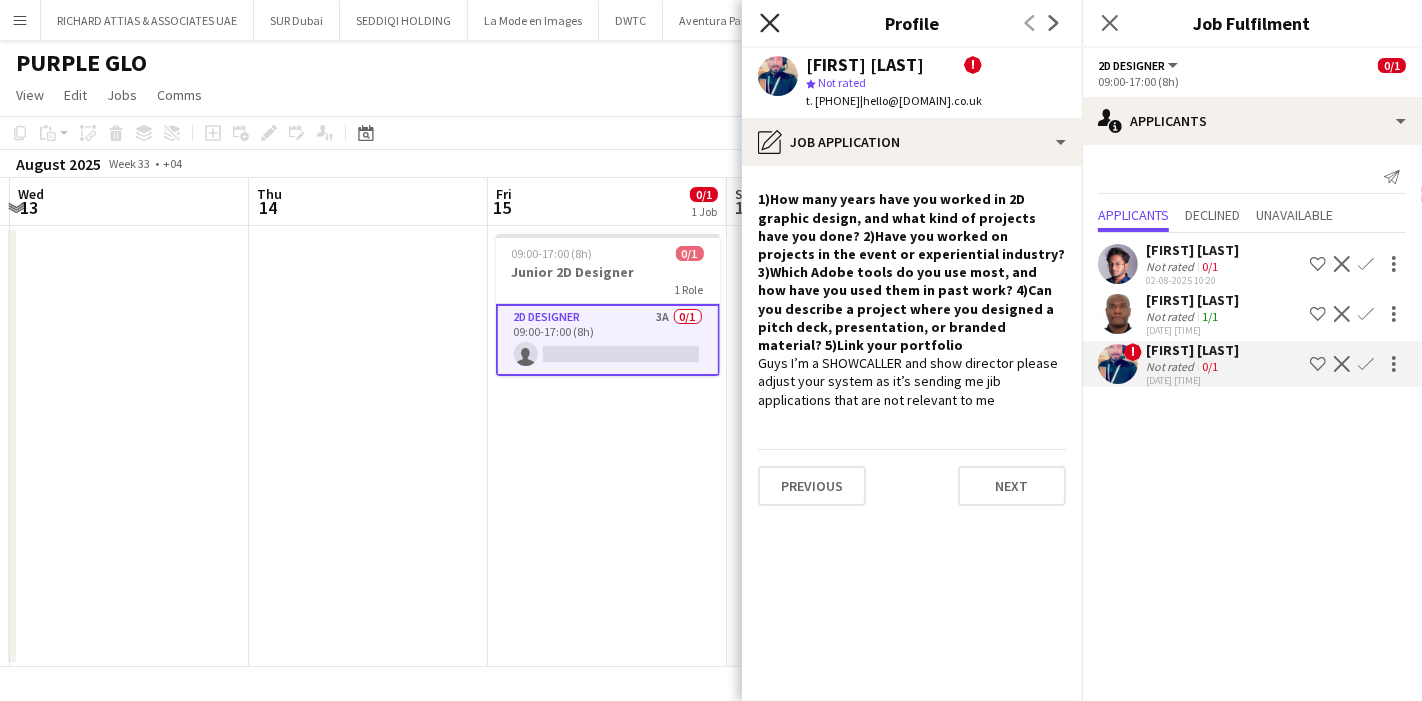 click on "Close pop-in" 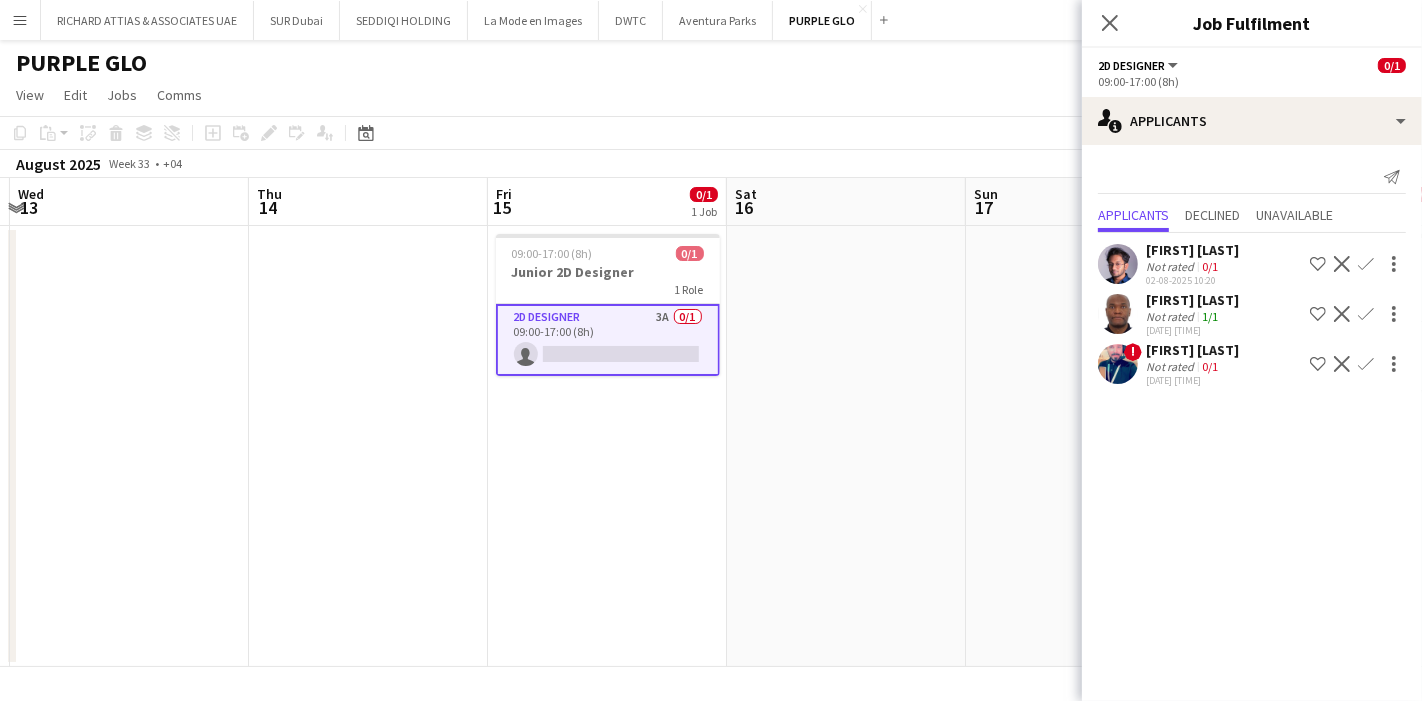 click at bounding box center (846, 446) 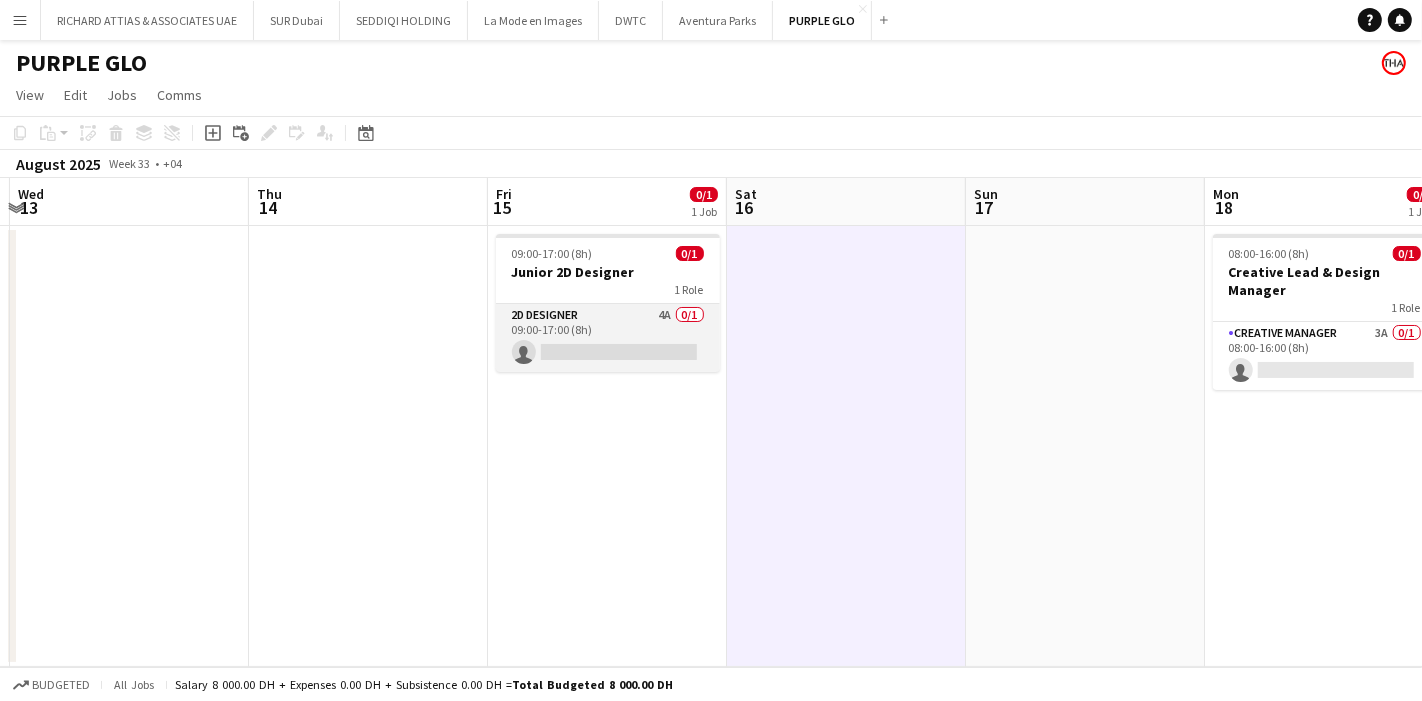 click on "2D Designer   4A   0/1   [TIME] ([DURATION])" at bounding box center (608, 338) 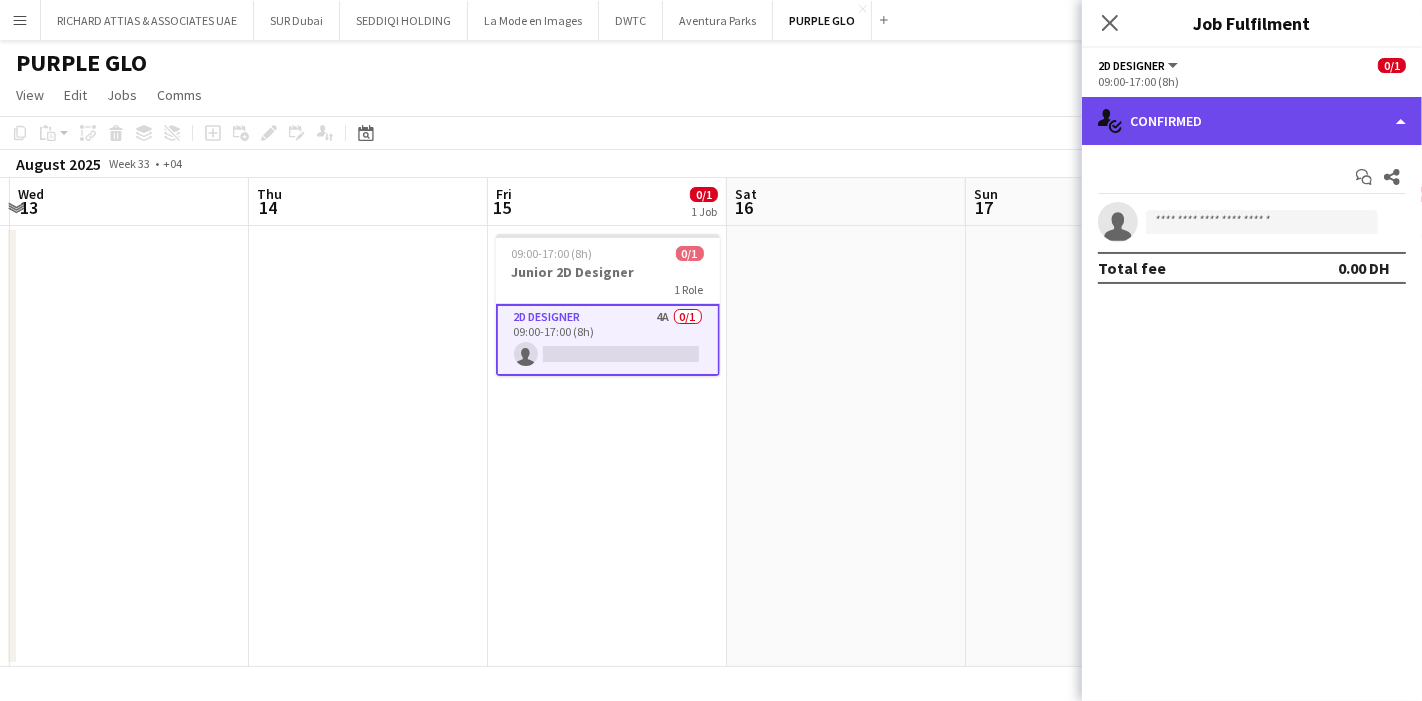 click on "single-neutral-actions-check-2
Confirmed" 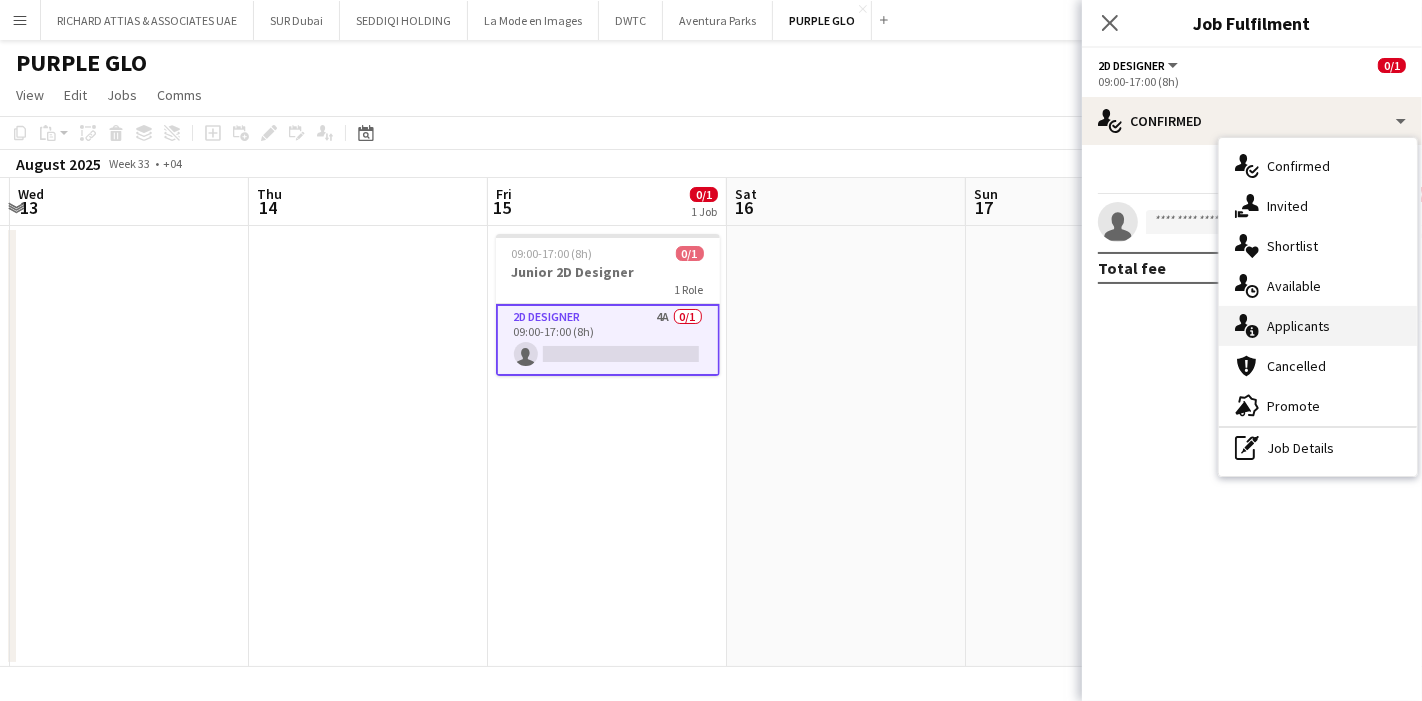click on "single-neutral-actions-information
Applicants" at bounding box center (1318, 326) 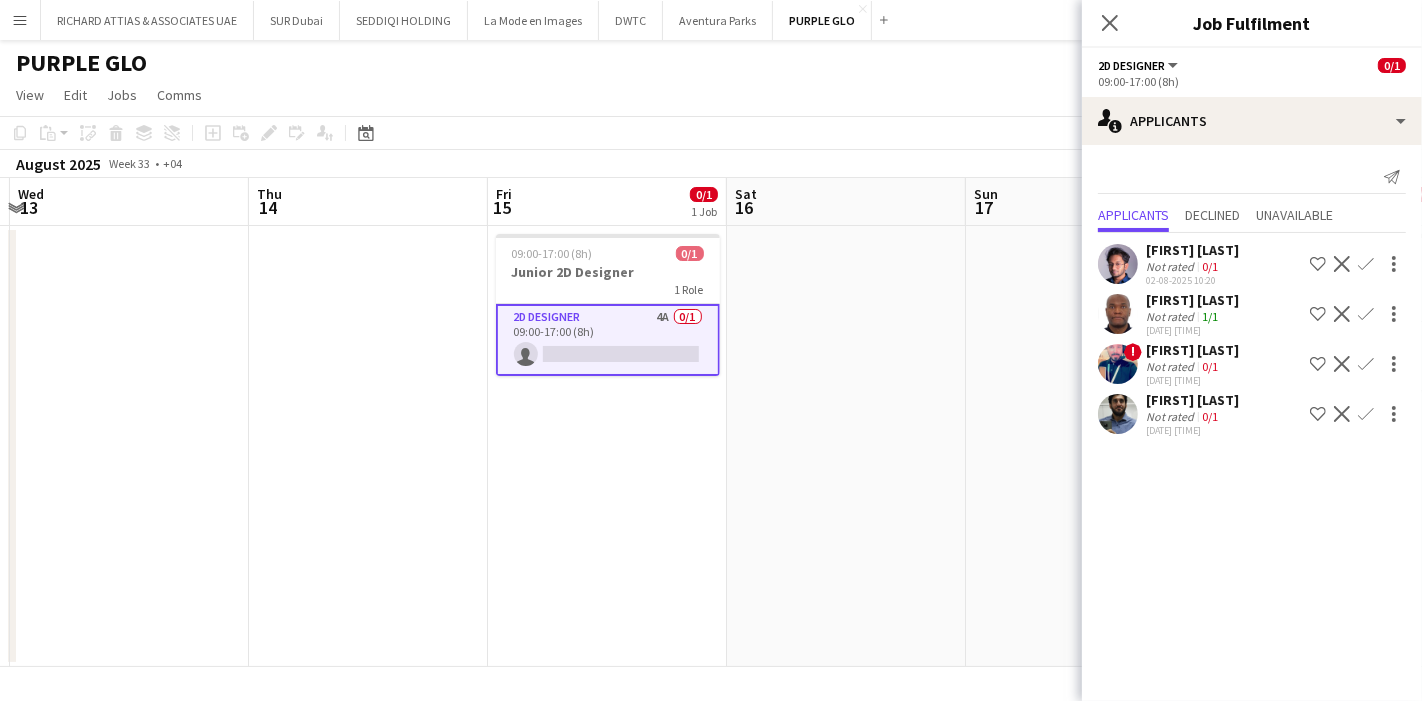 click 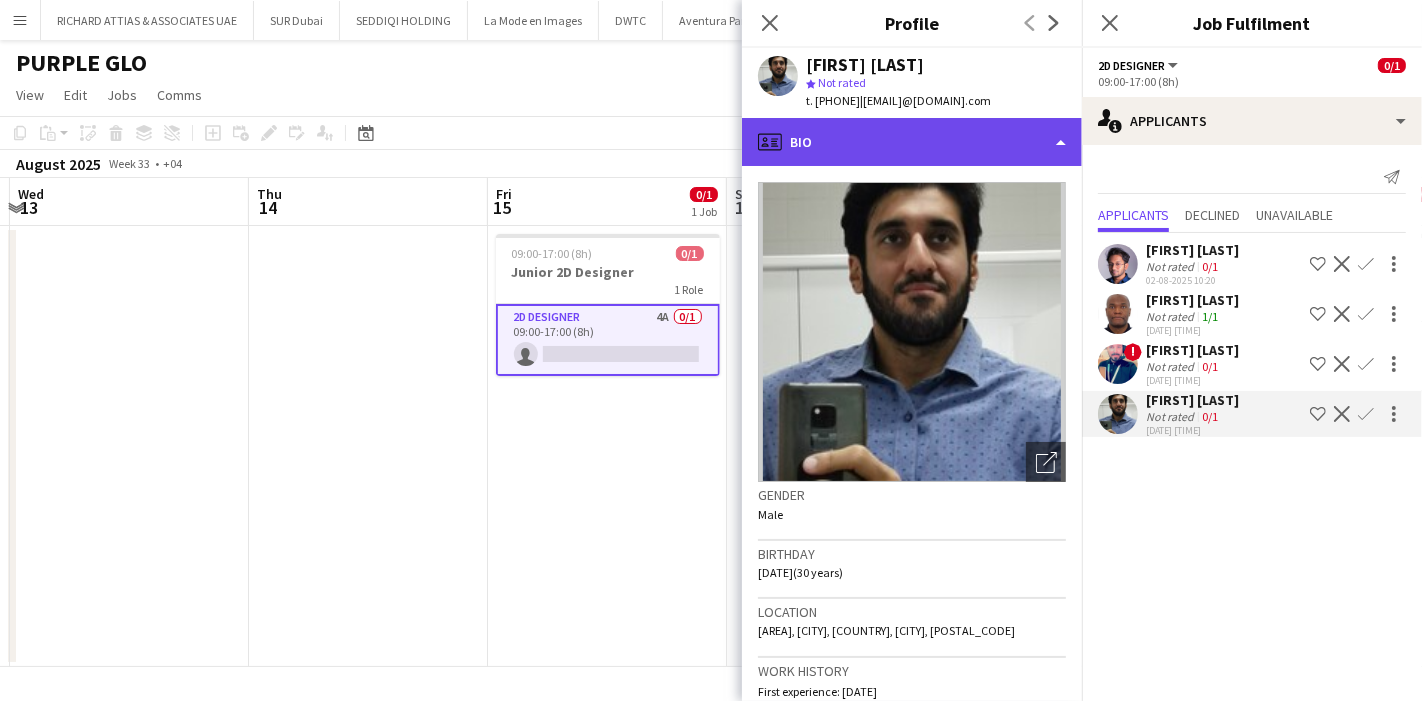 click on "profile
Bio" 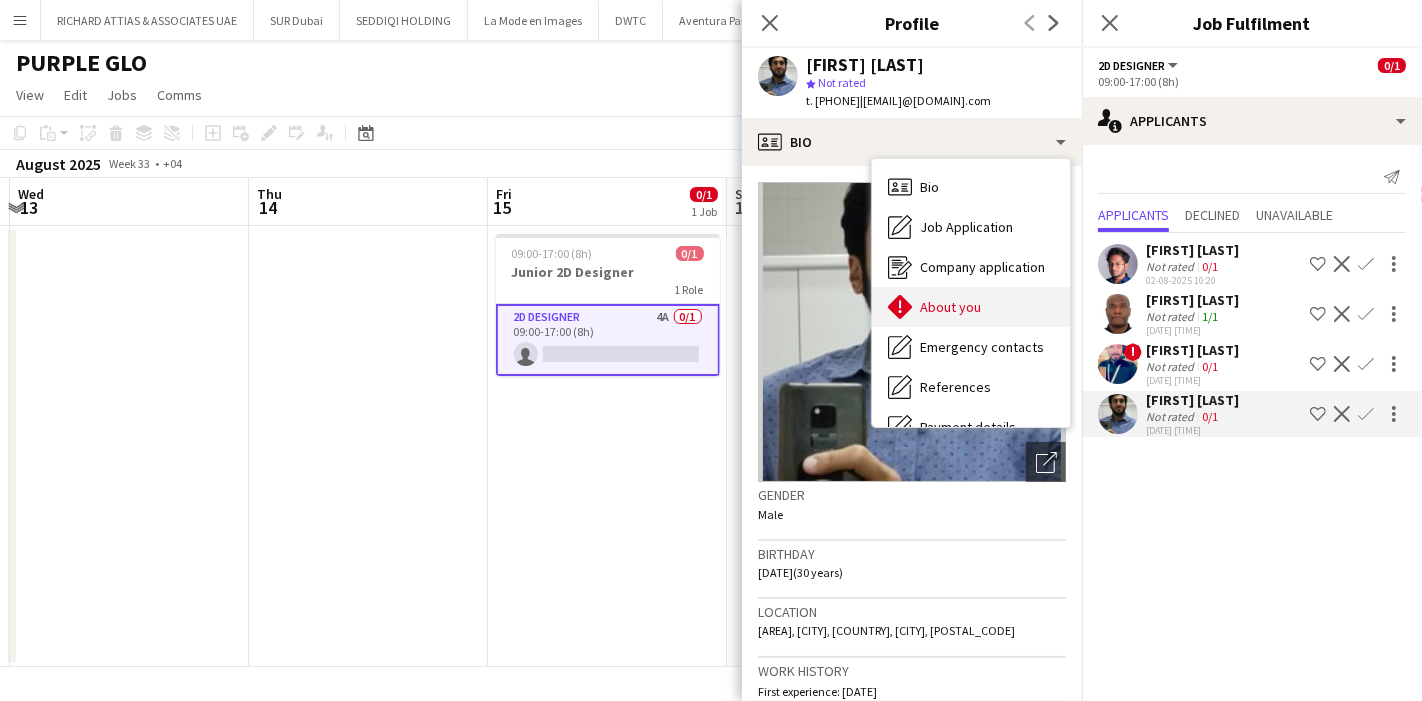 click on "About you
About you" at bounding box center (971, 307) 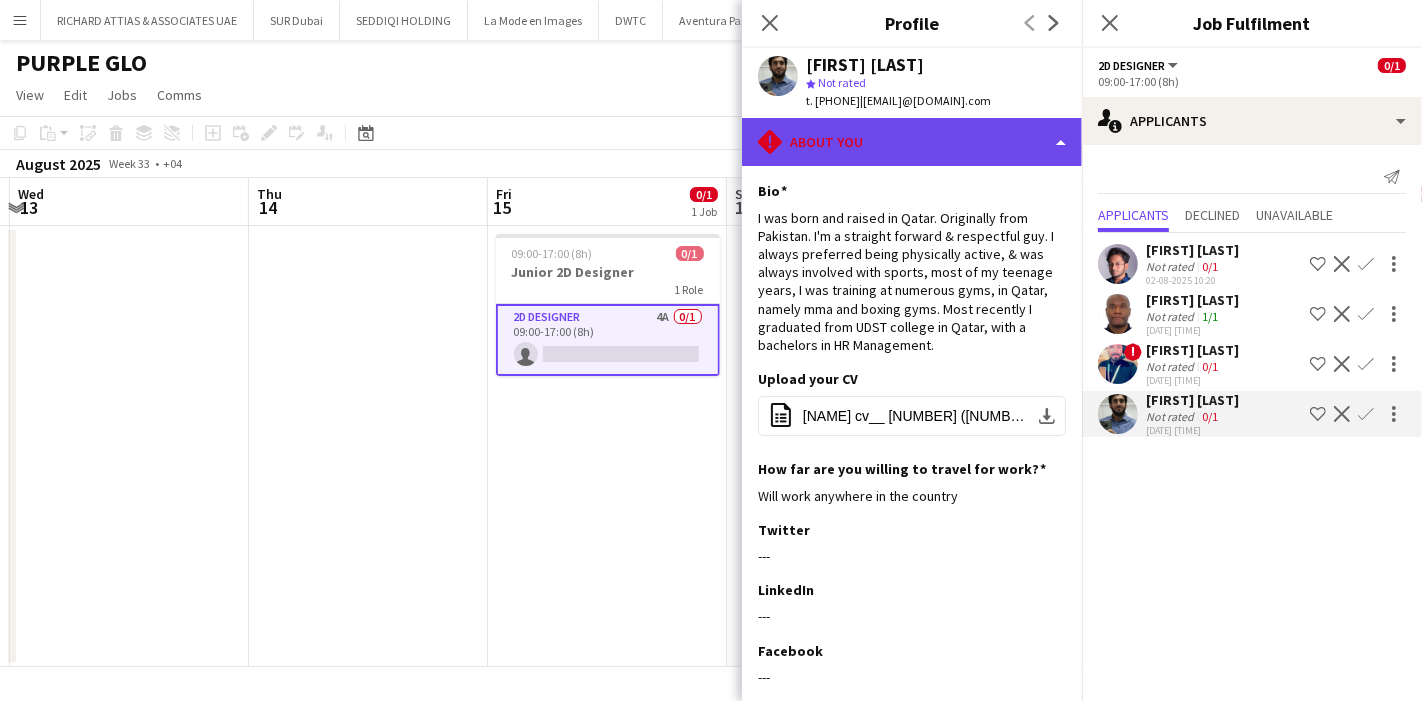 click on "rhombus-alert
About you" 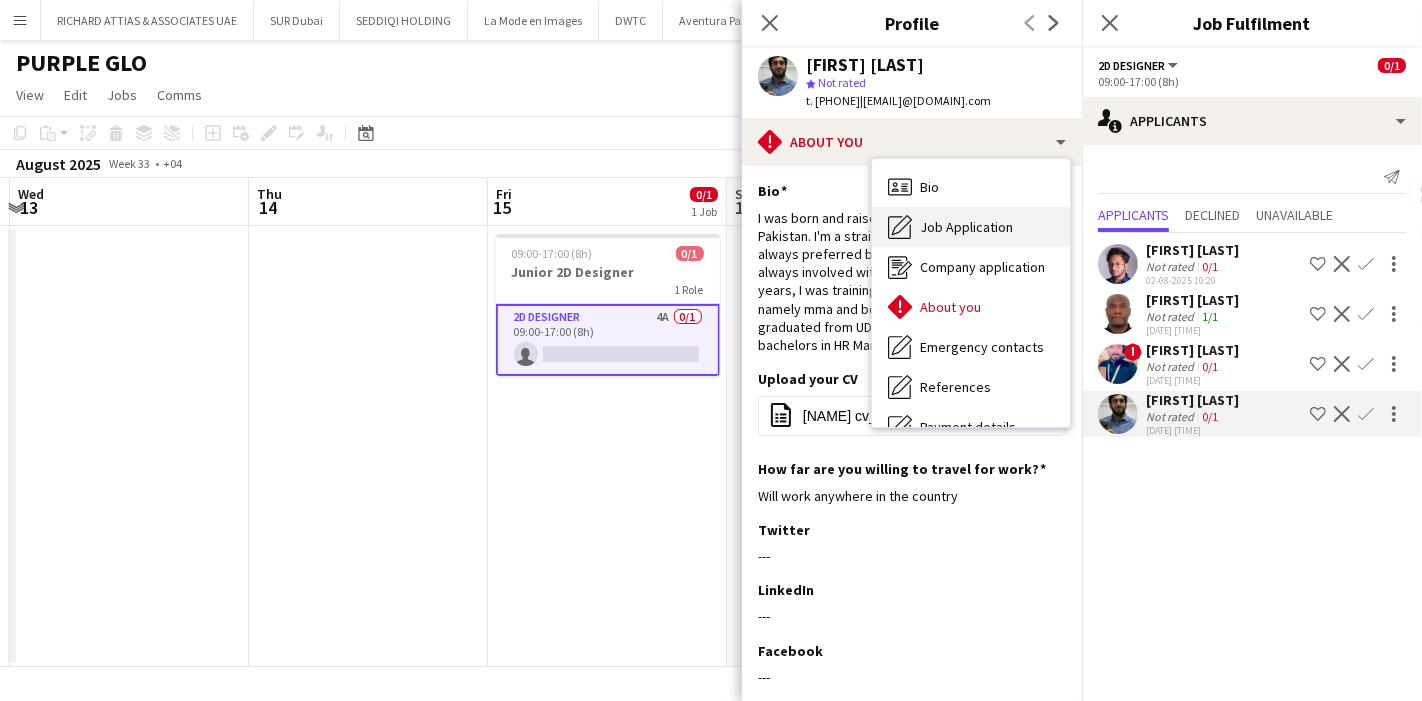 click on "Job Application" at bounding box center (966, 227) 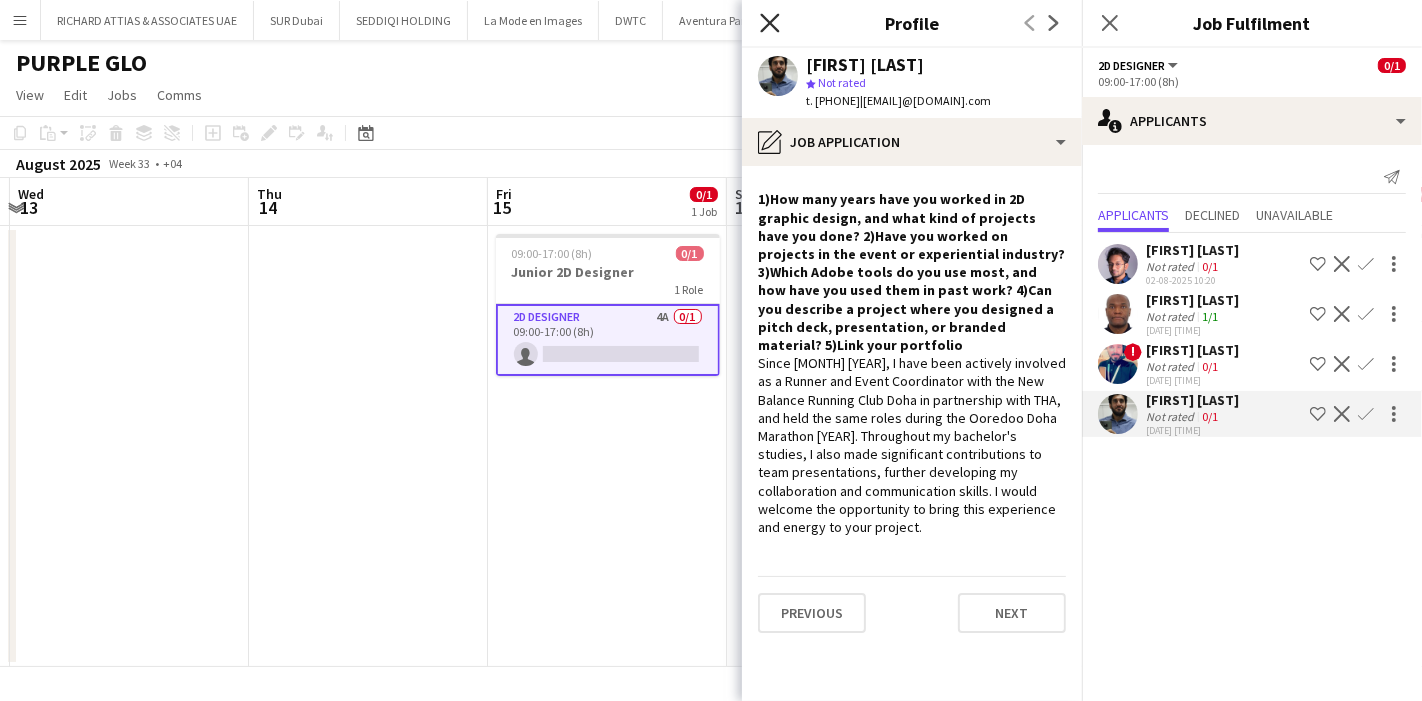 click on "Close pop-in" 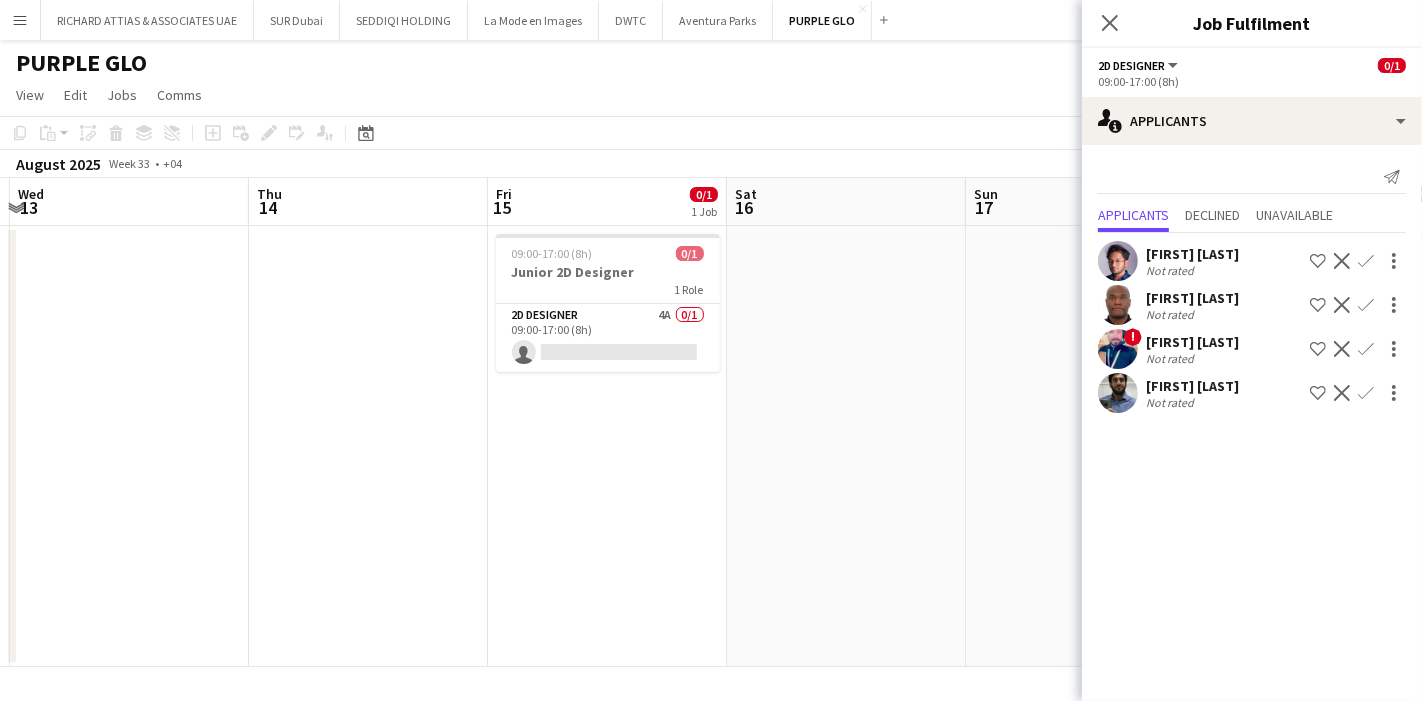 click on "!" 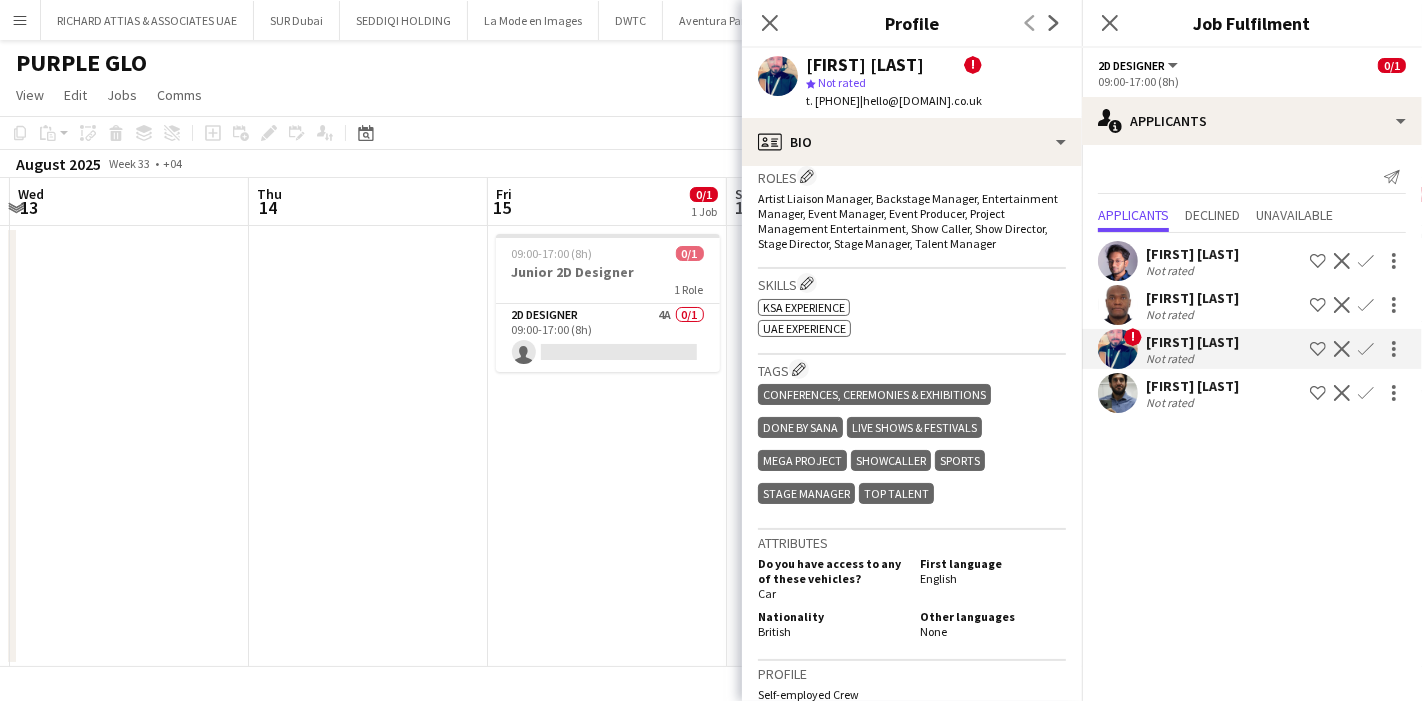 scroll, scrollTop: 1111, scrollLeft: 0, axis: vertical 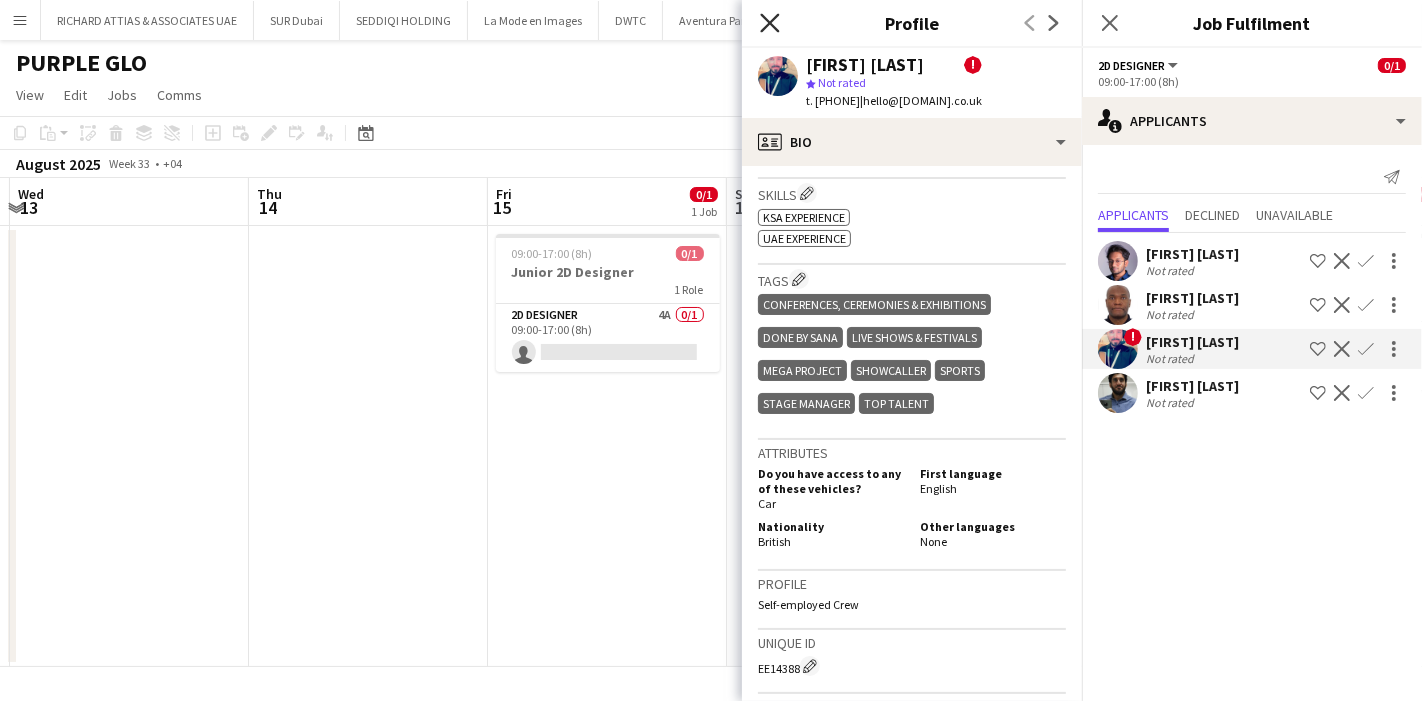 click on "Close pop-in" 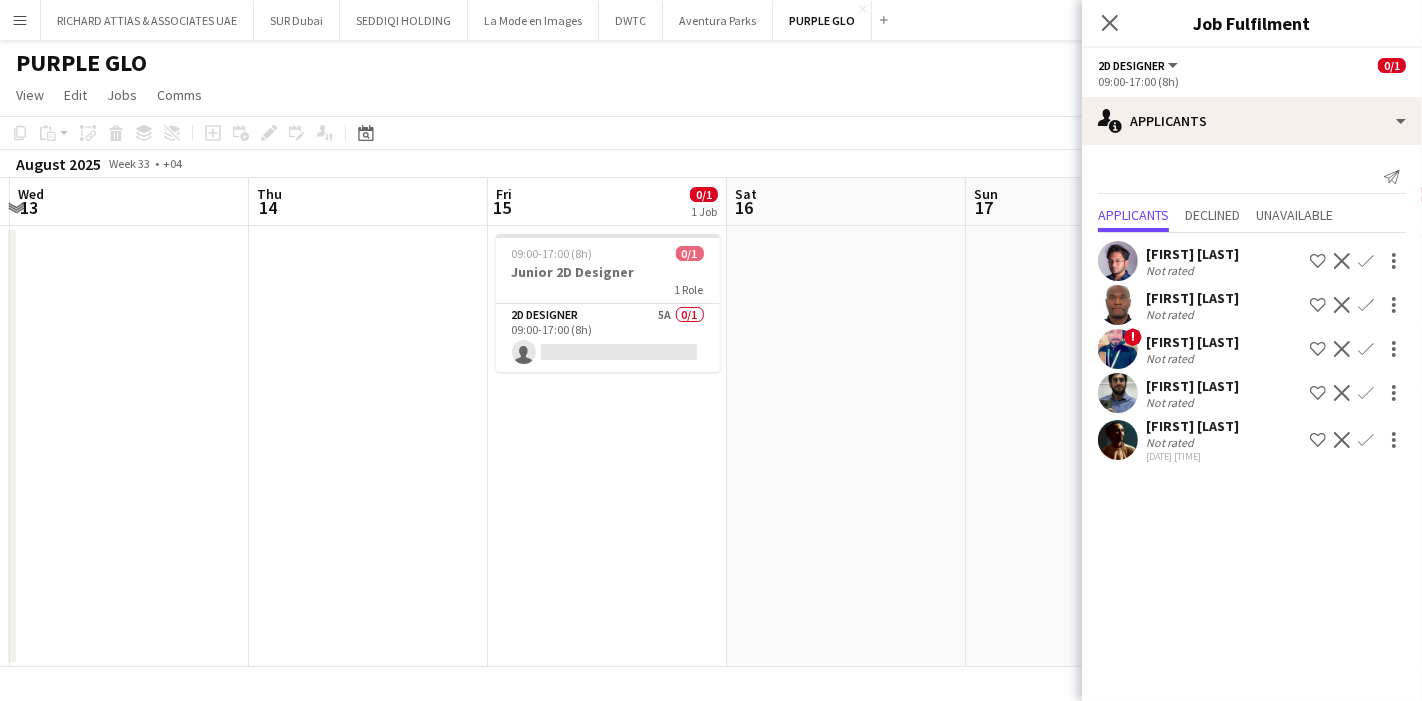 click 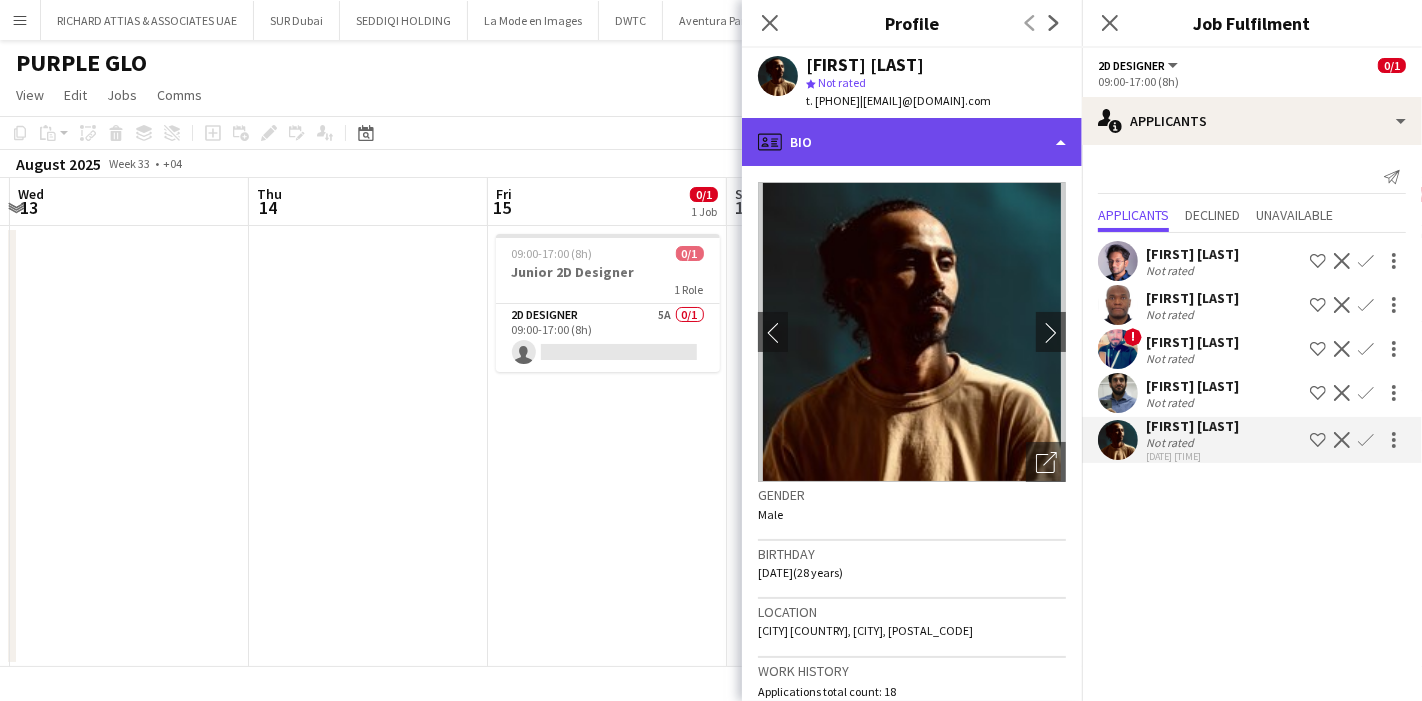 click on "profile
Bio" 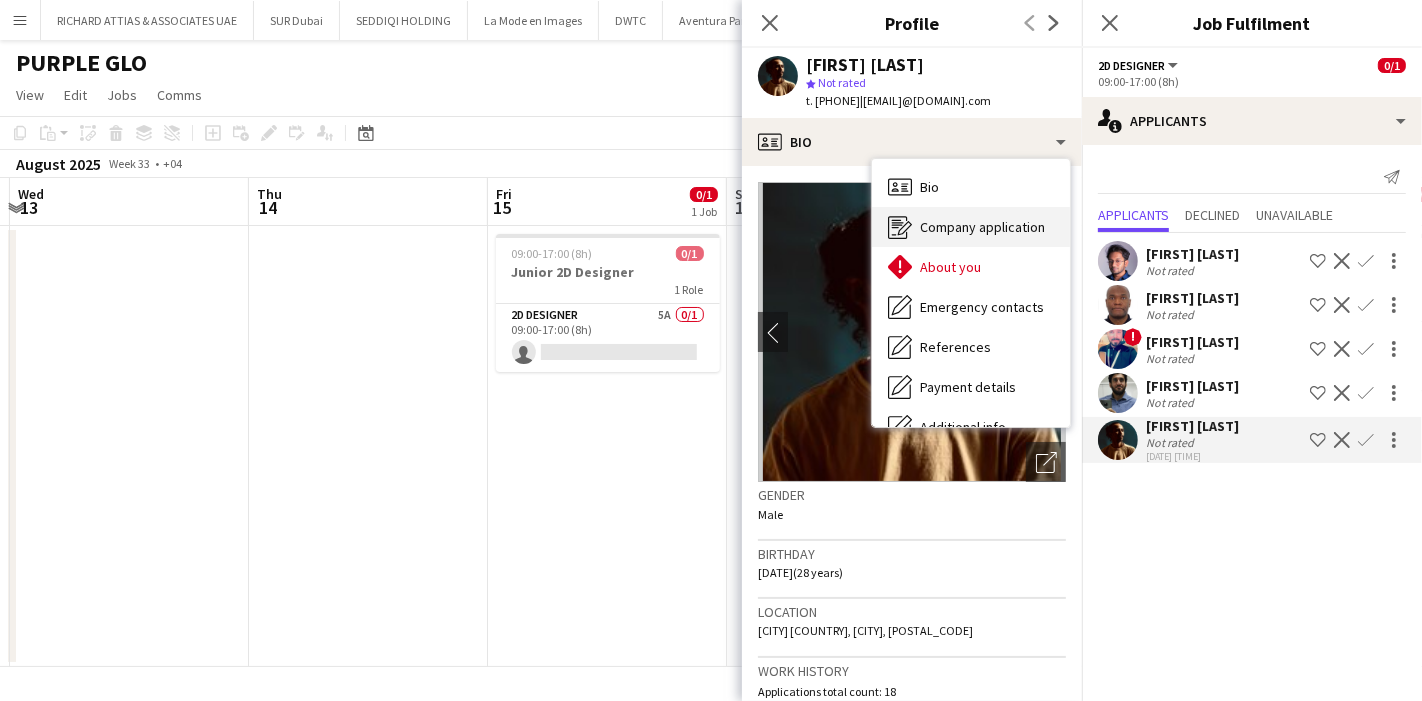 click on "Company application" at bounding box center [982, 227] 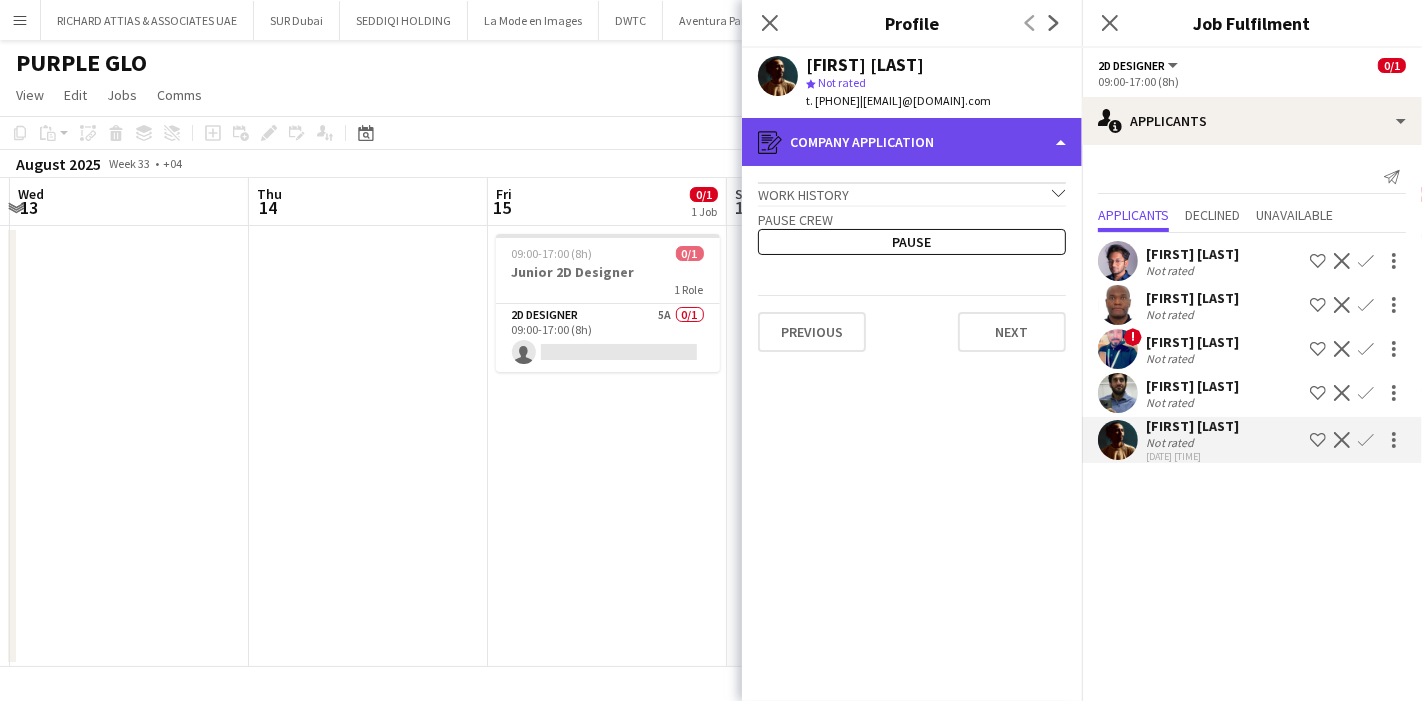 click on "register
Company application" 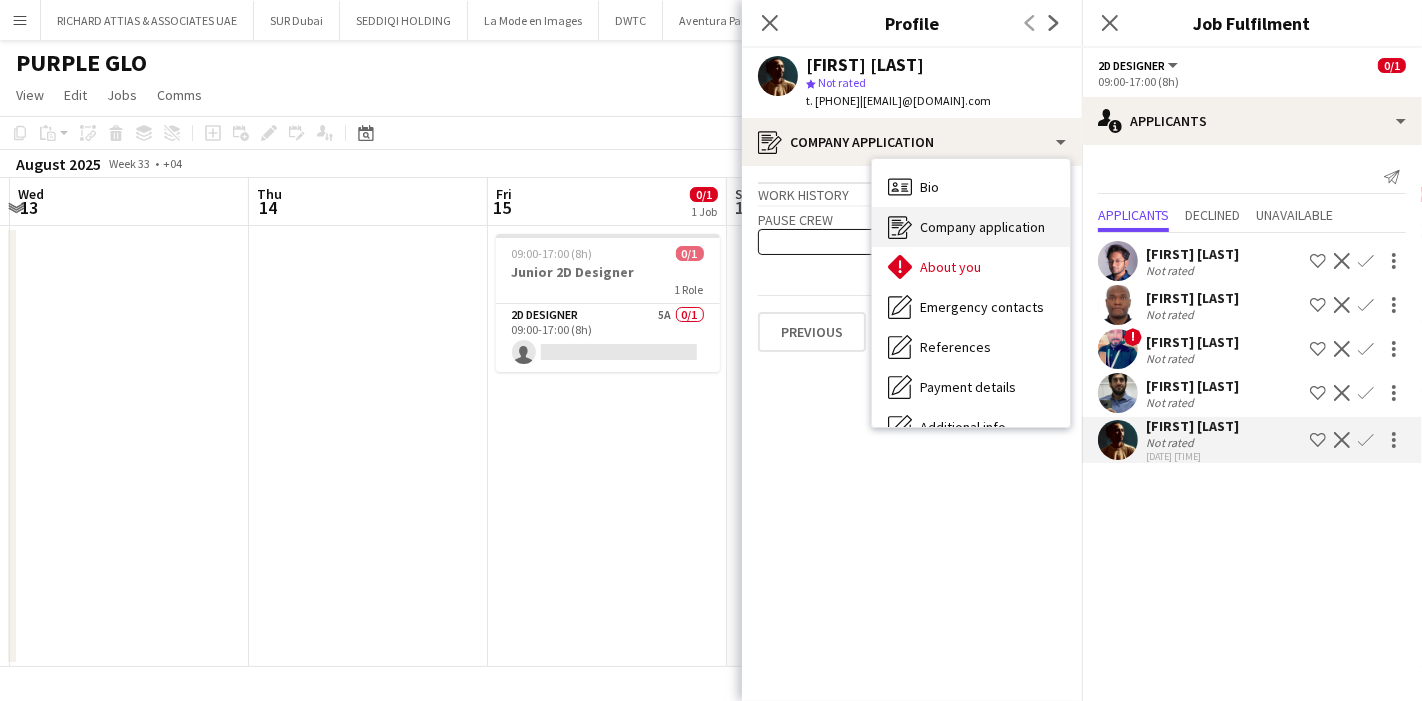 click on "Company application" at bounding box center [982, 227] 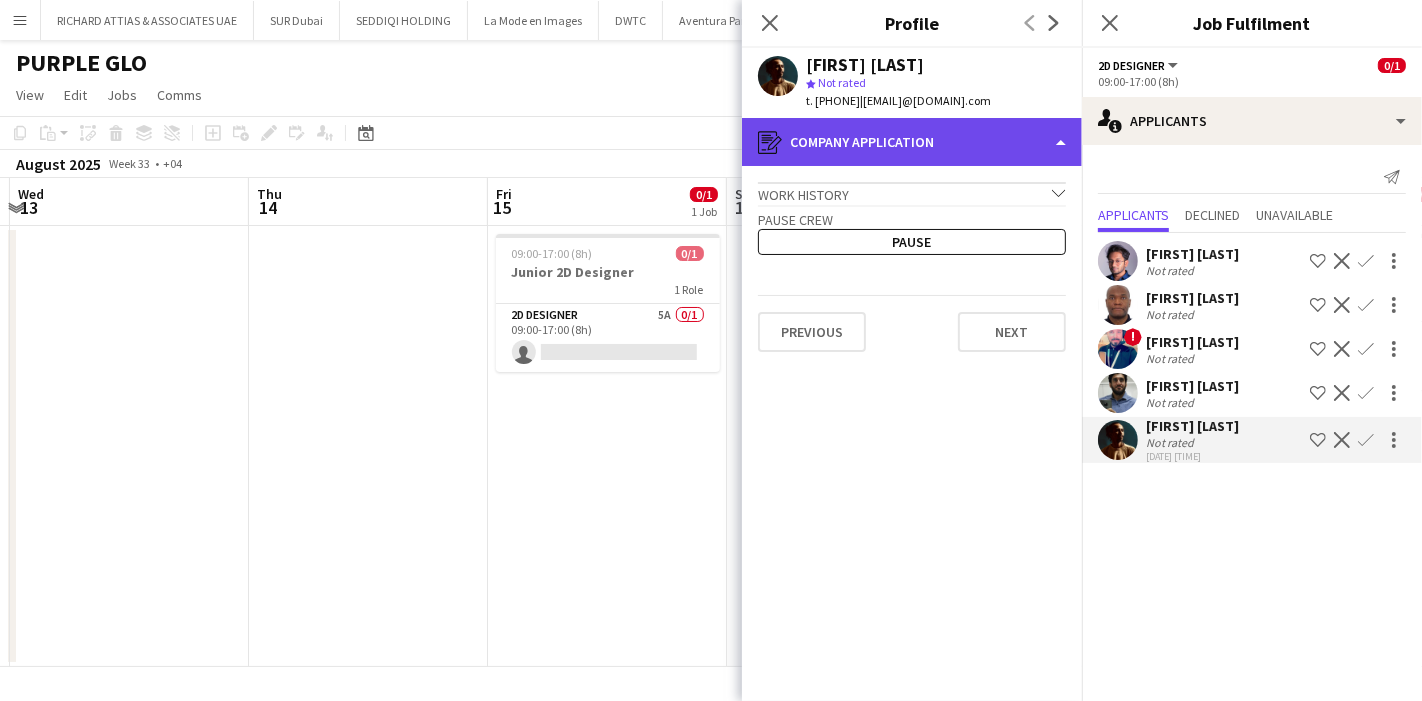 click on "register
Company application" 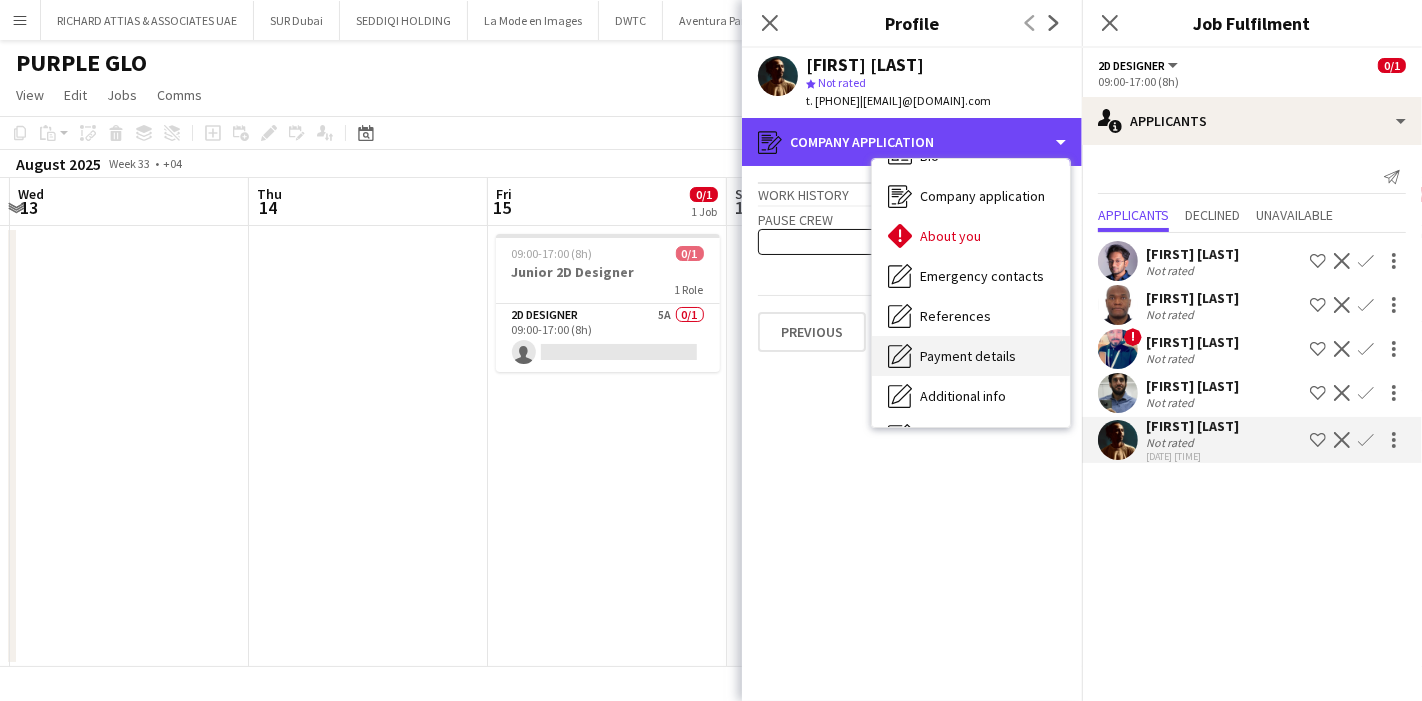 scroll, scrollTop: 0, scrollLeft: 0, axis: both 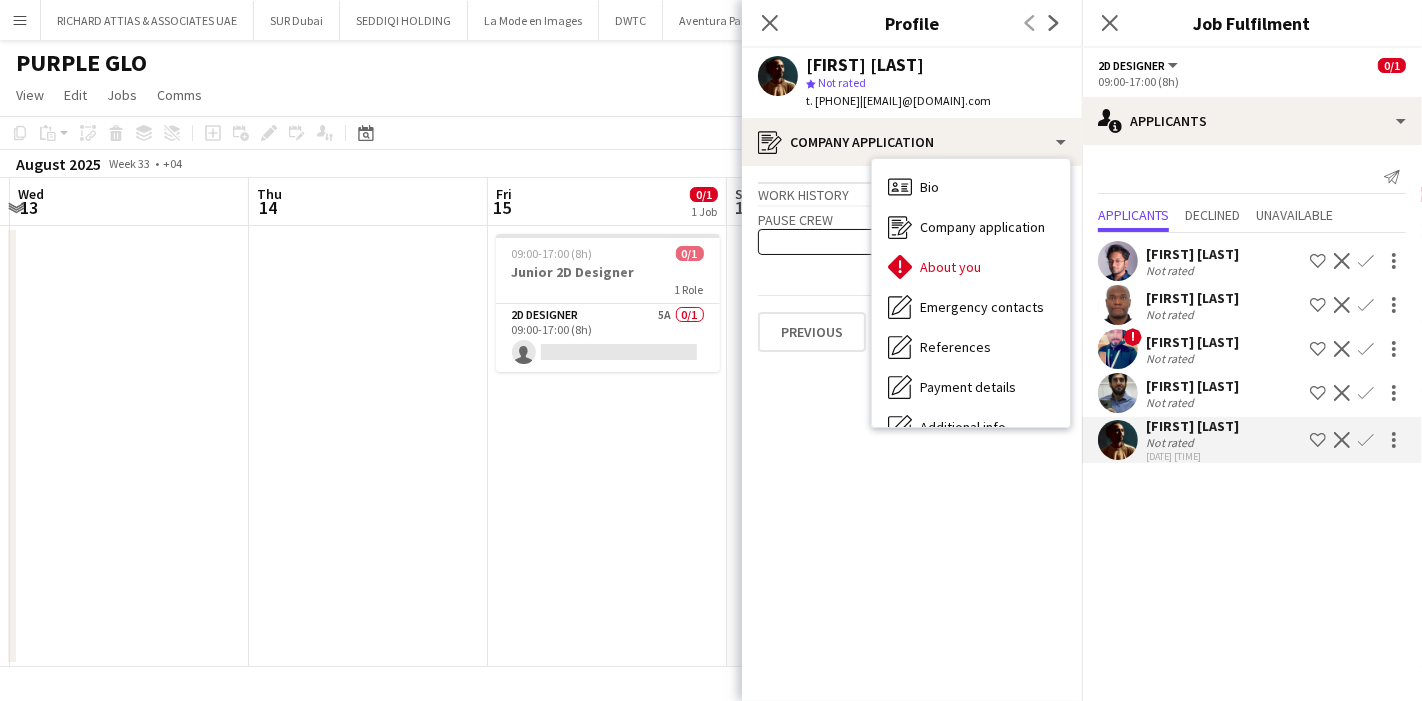 click on "Nov [YEAR] — Present • [DURATION]   Production Management
'Film and advertising Production'
Duties:
● Team Leadership: Oversight of teams ranging from [NUMBER] to over [NUMBER] individuals across various departments.
● Location Management: Acquisition of filming locations that align with the production's vision and requirements.
● Coordination Across Departments: Directing multiple teams, ensuring adherence to schedules, preventing wasted time, and maintaining a high level of collaboration between departments.
Latest Projects:
- Nike x Al-Ittihad Club Advertisement – Successful management of a large team, ensuring a smooth and timely shoot while accommodating high-profile clients.
Art Coordinator   ContentZilla Video & Audio Production   Jan [YEAR] — Mar [YEAR] • [DURATION]   Location Coordinator   Rose Panthera Production House   May [YEAR] — Dec [YEAR] • [DURATION]   Pause crew   Pause   Previous   Next" 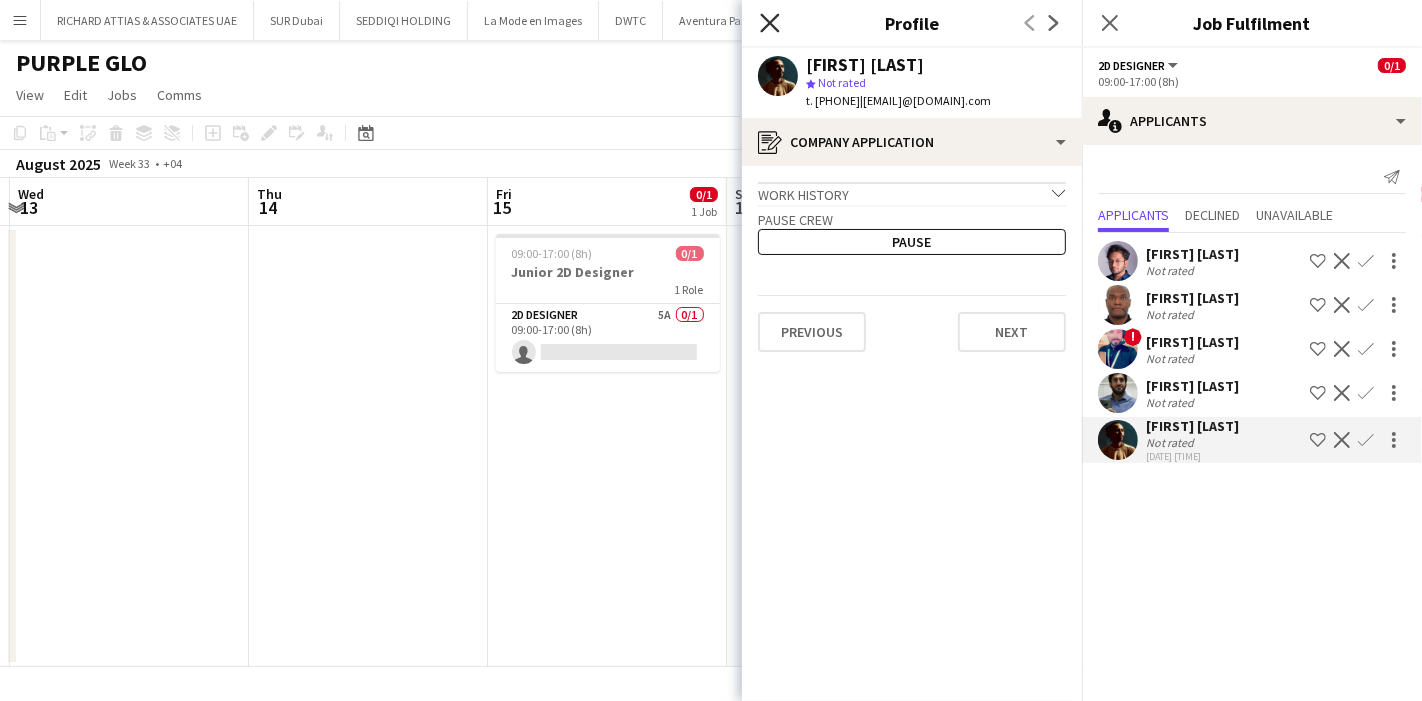 click on "Close pop-in" 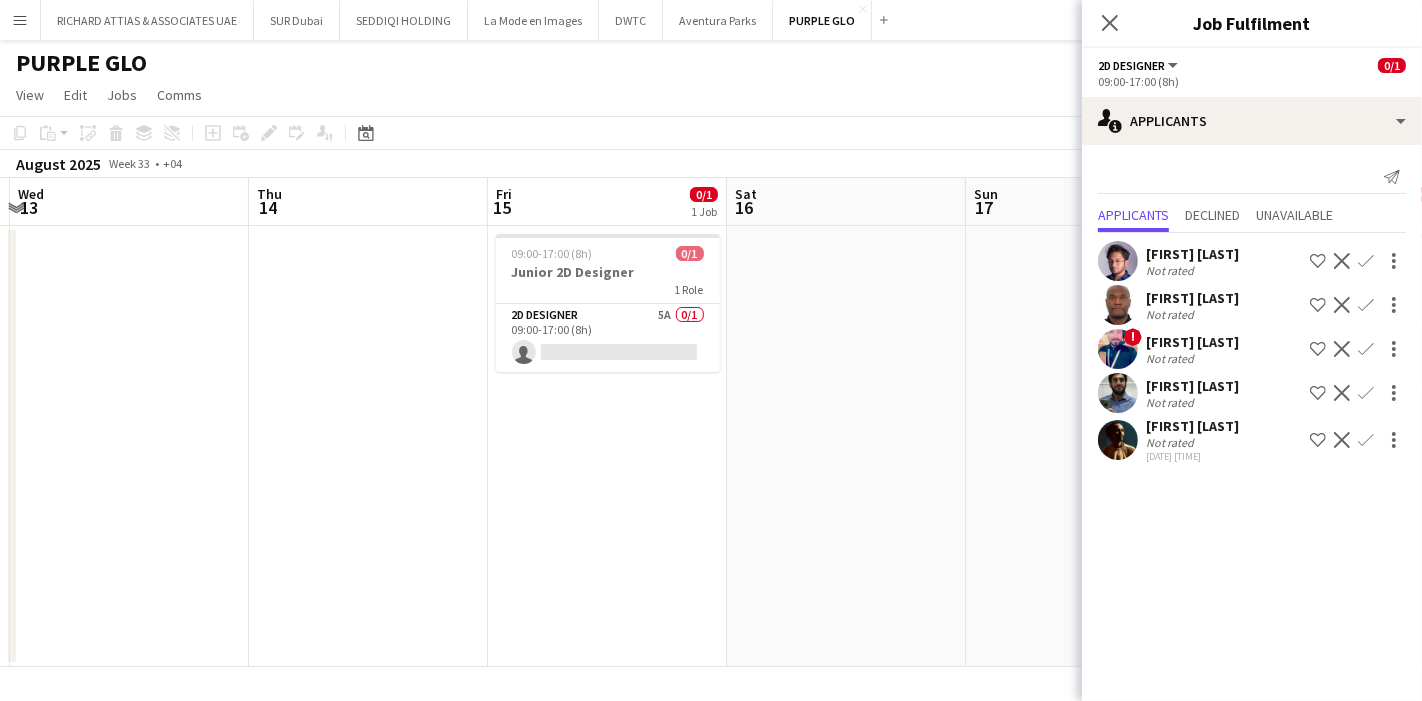 click 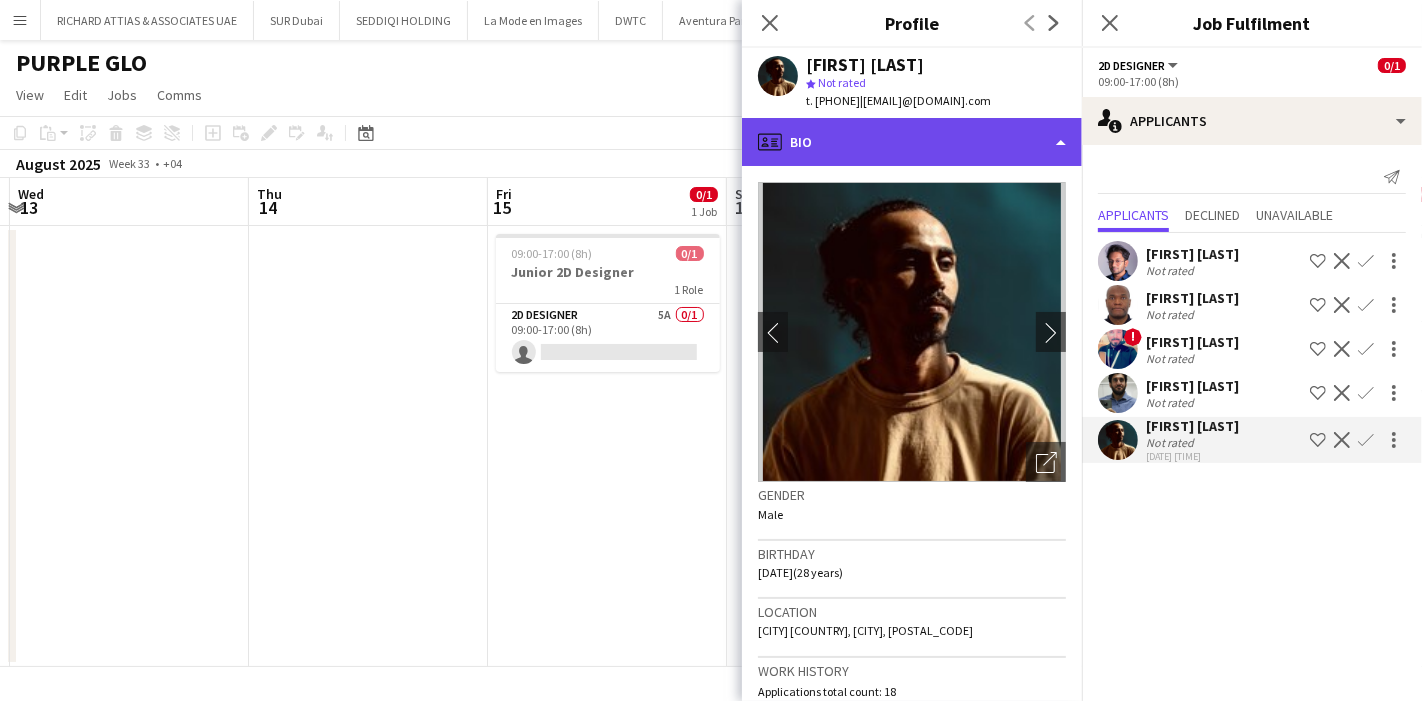 click on "profile
Bio" 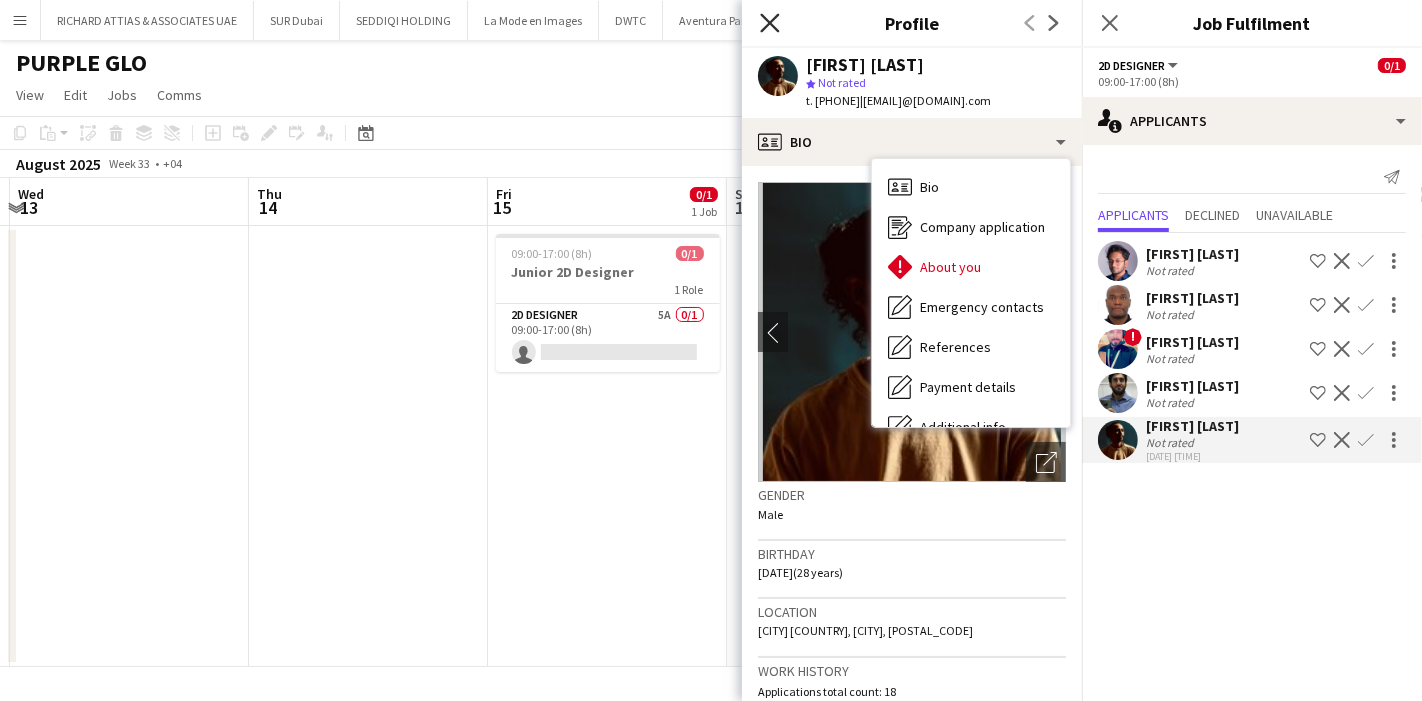 click on "Close pop-in" 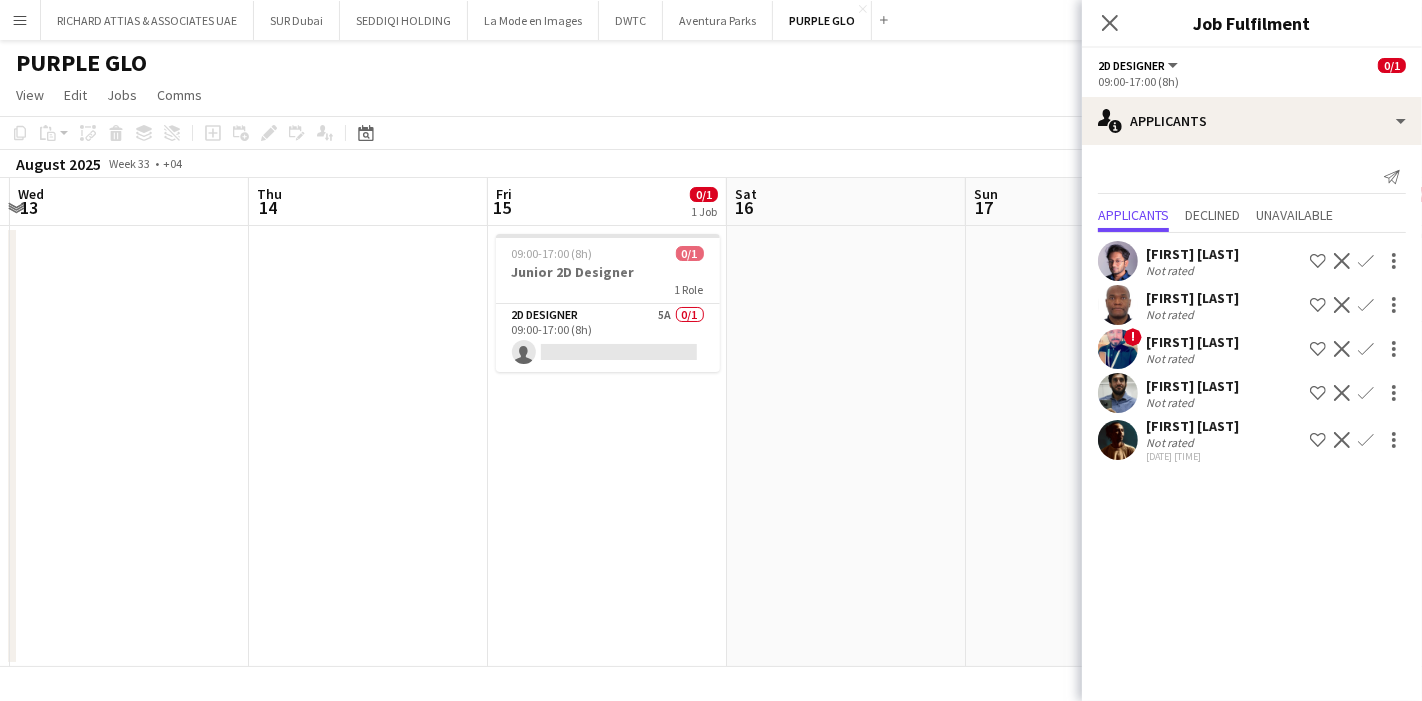 click at bounding box center [846, 446] 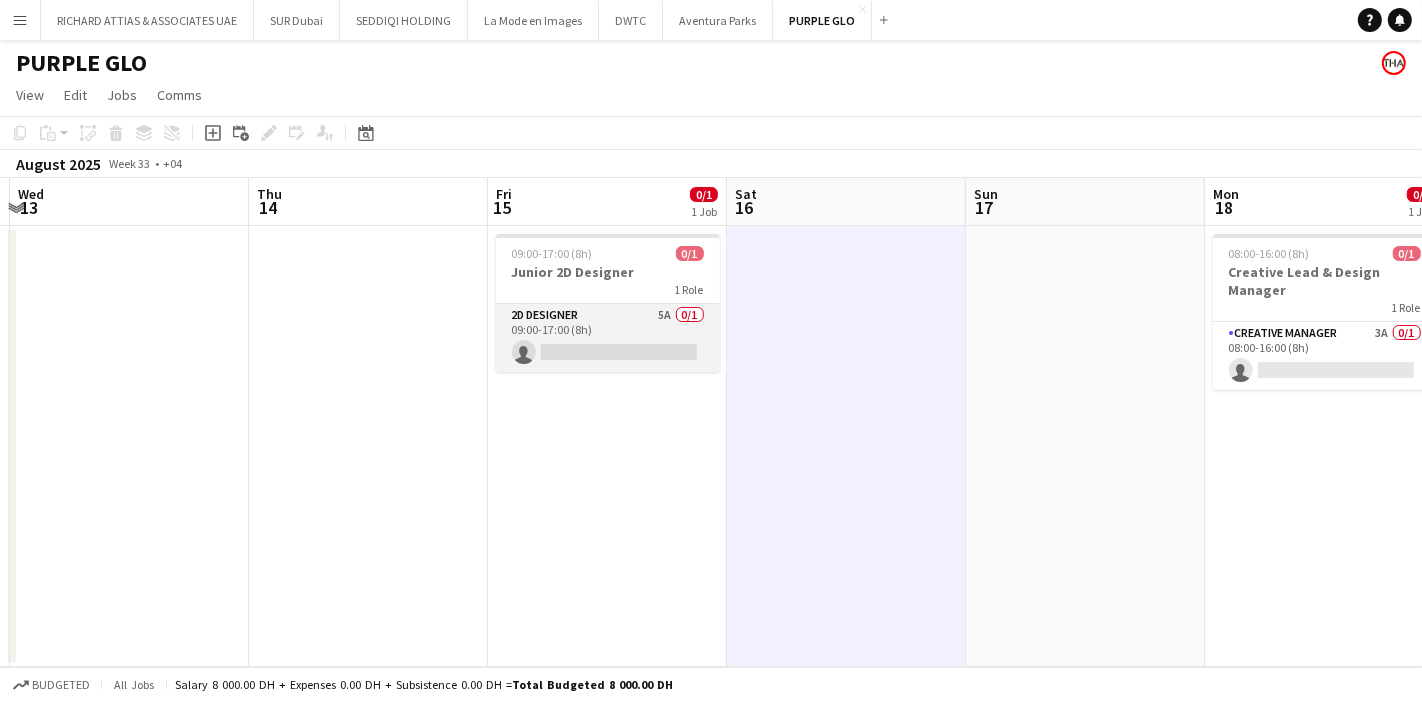 click on "2D Designer   5A   0/1   09:00-17:00 (8h)
single-neutral-actions" at bounding box center (608, 338) 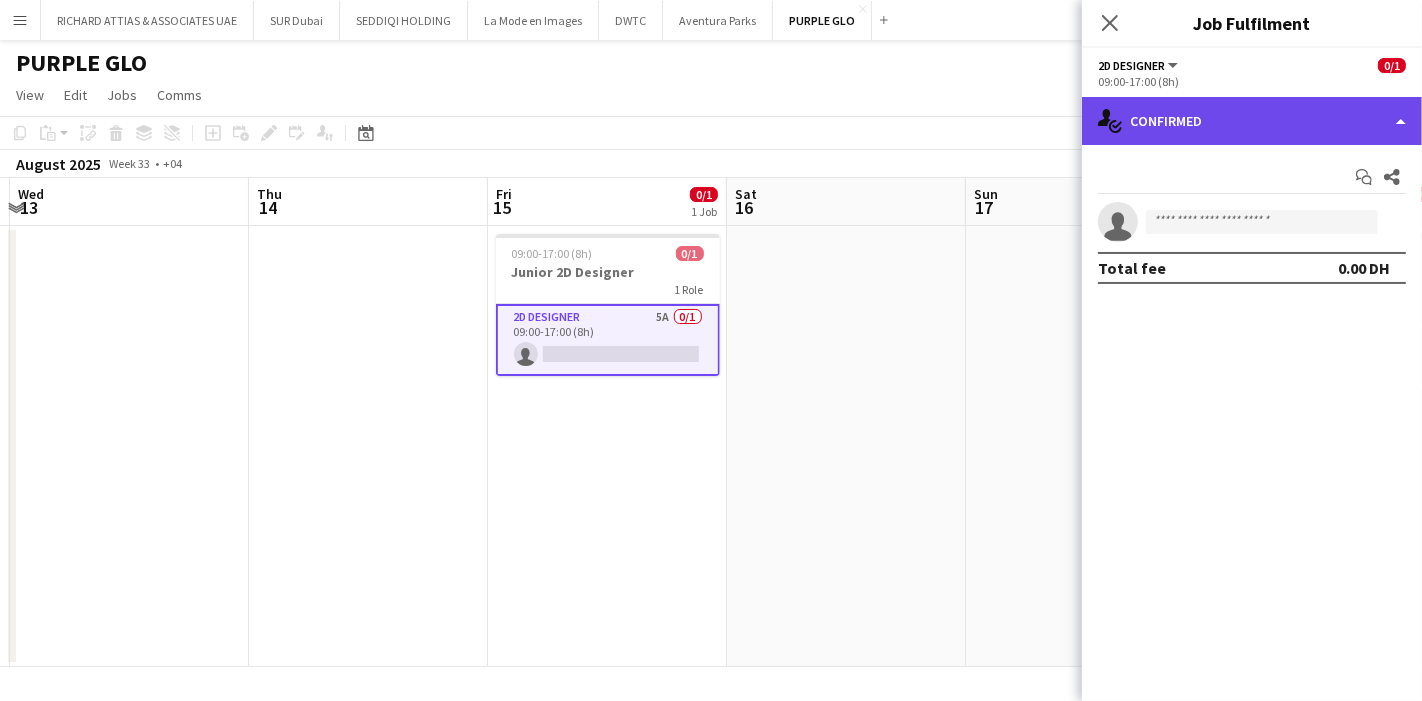 click on "single-neutral-actions-check-2
Confirmed" 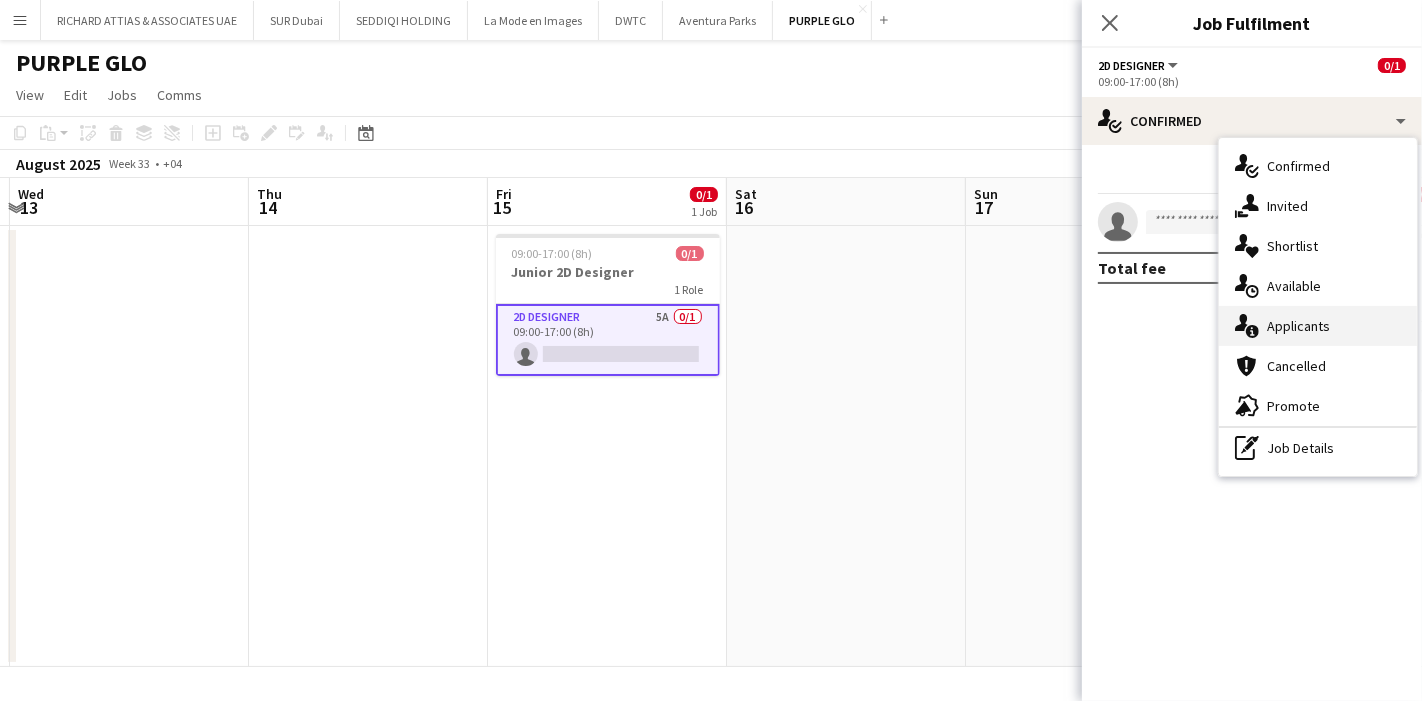 click on "single-neutral-actions-information
Applicants" at bounding box center (1318, 326) 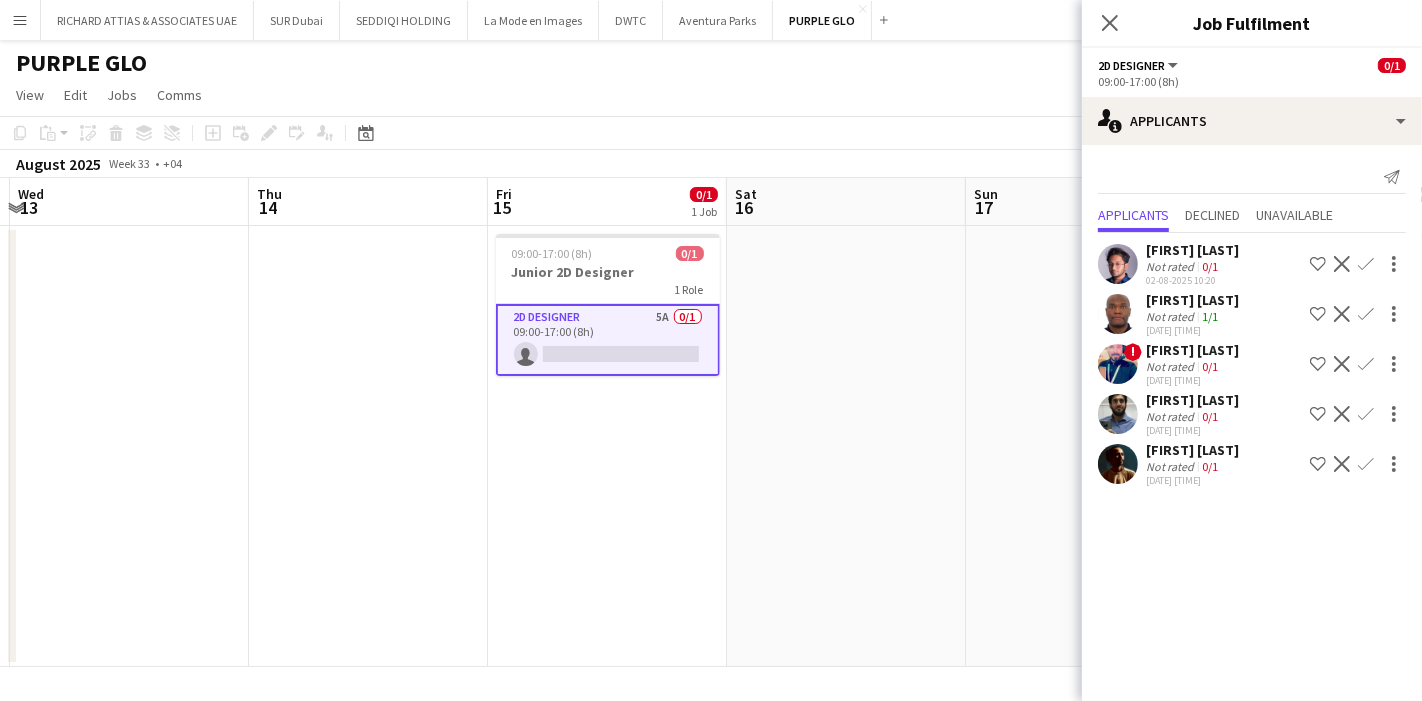 click 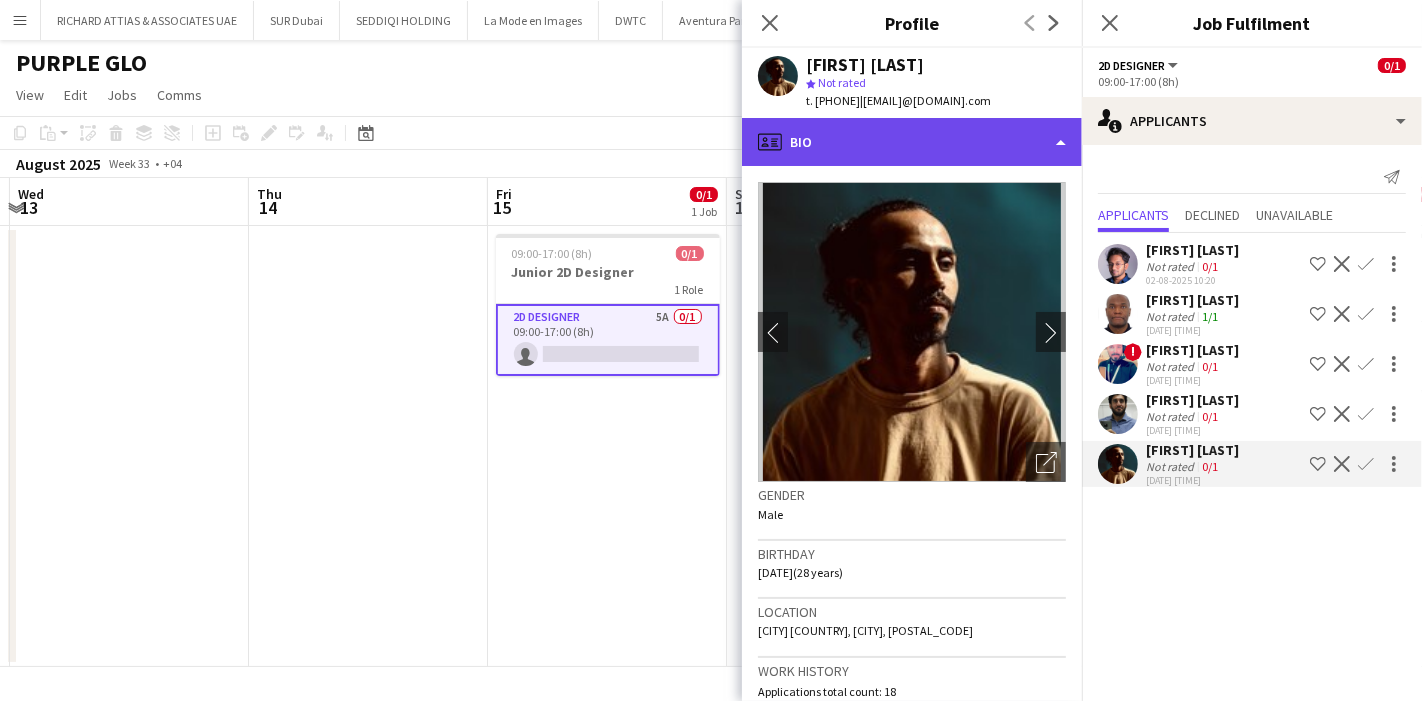 click on "profile
Bio" 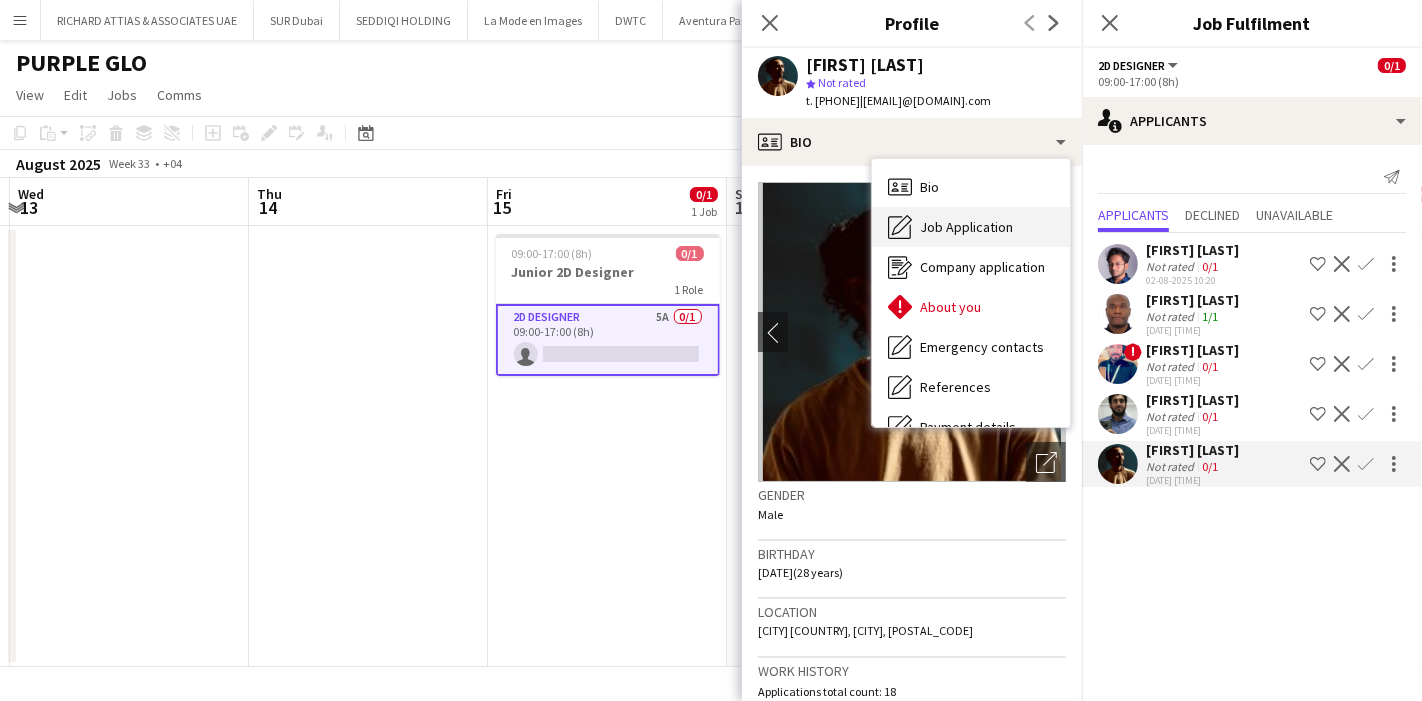 click on "Job Application" at bounding box center [966, 227] 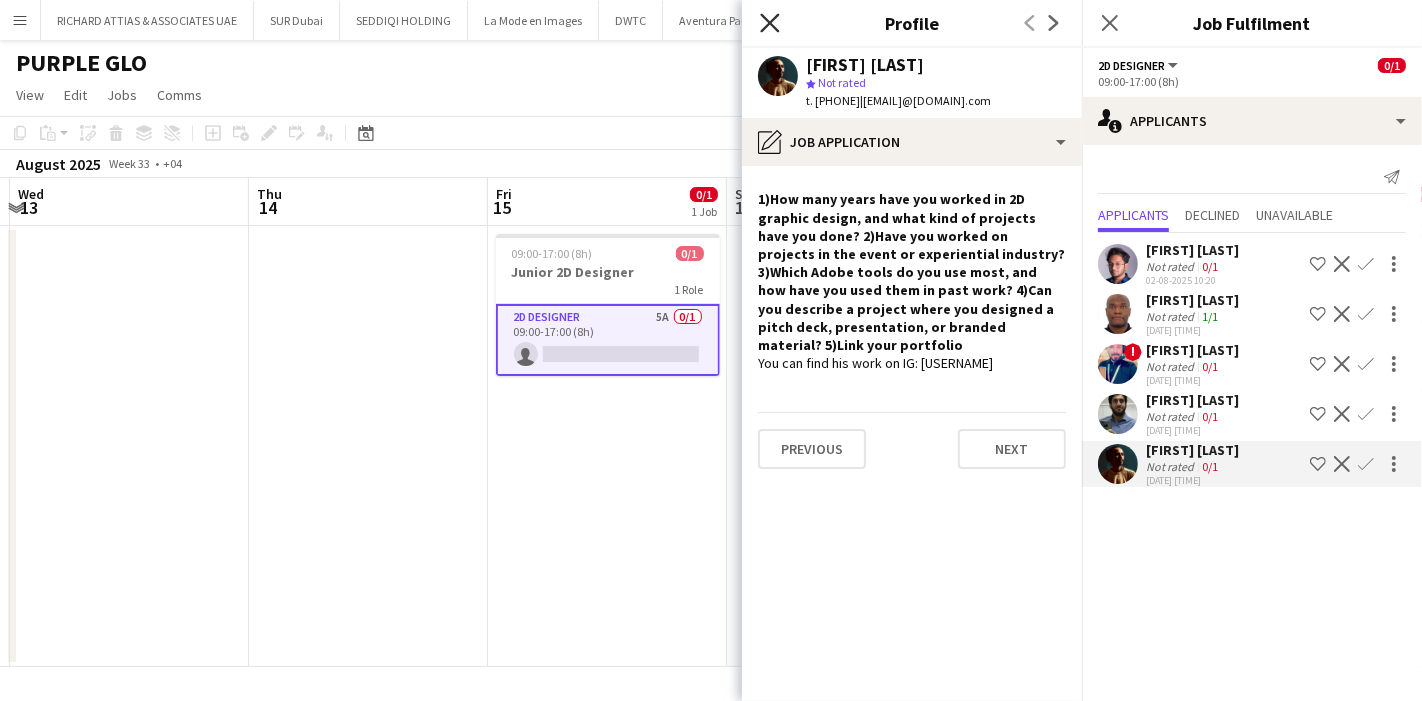 click on "Close pop-in" 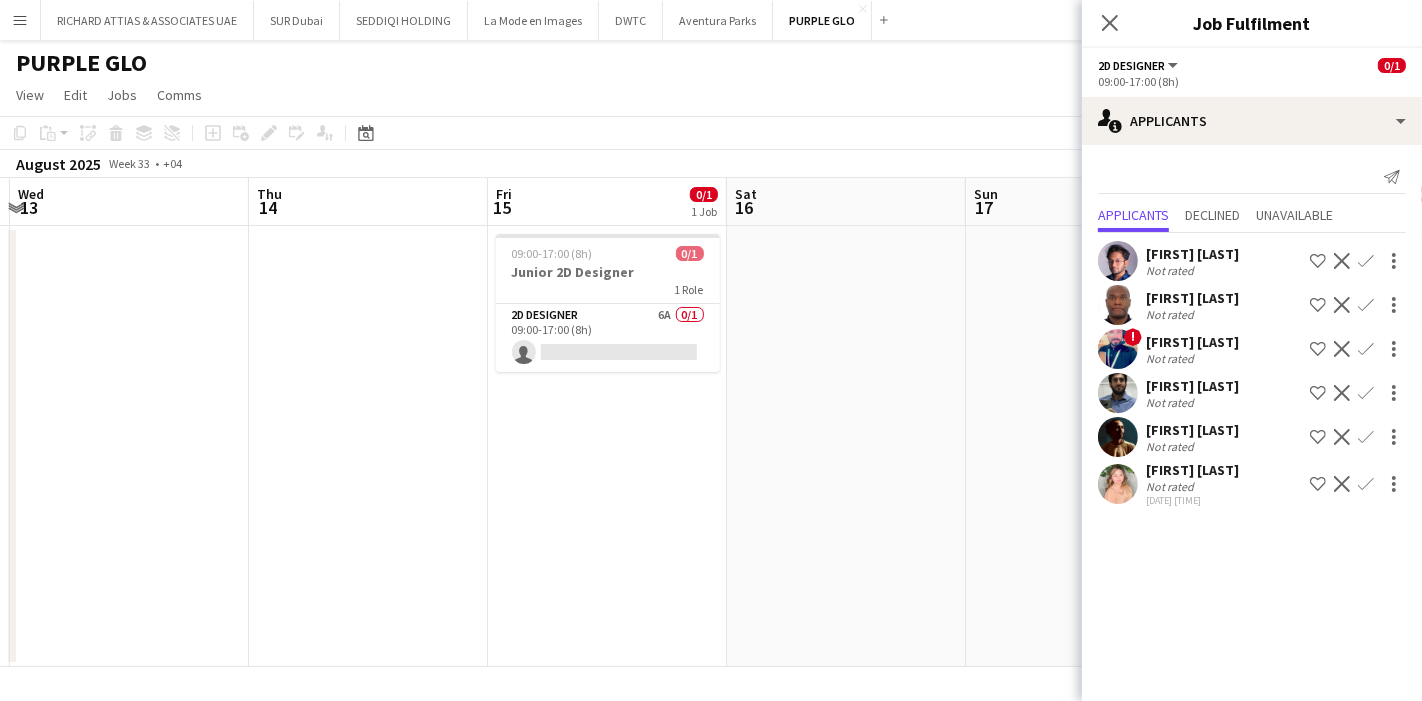 click 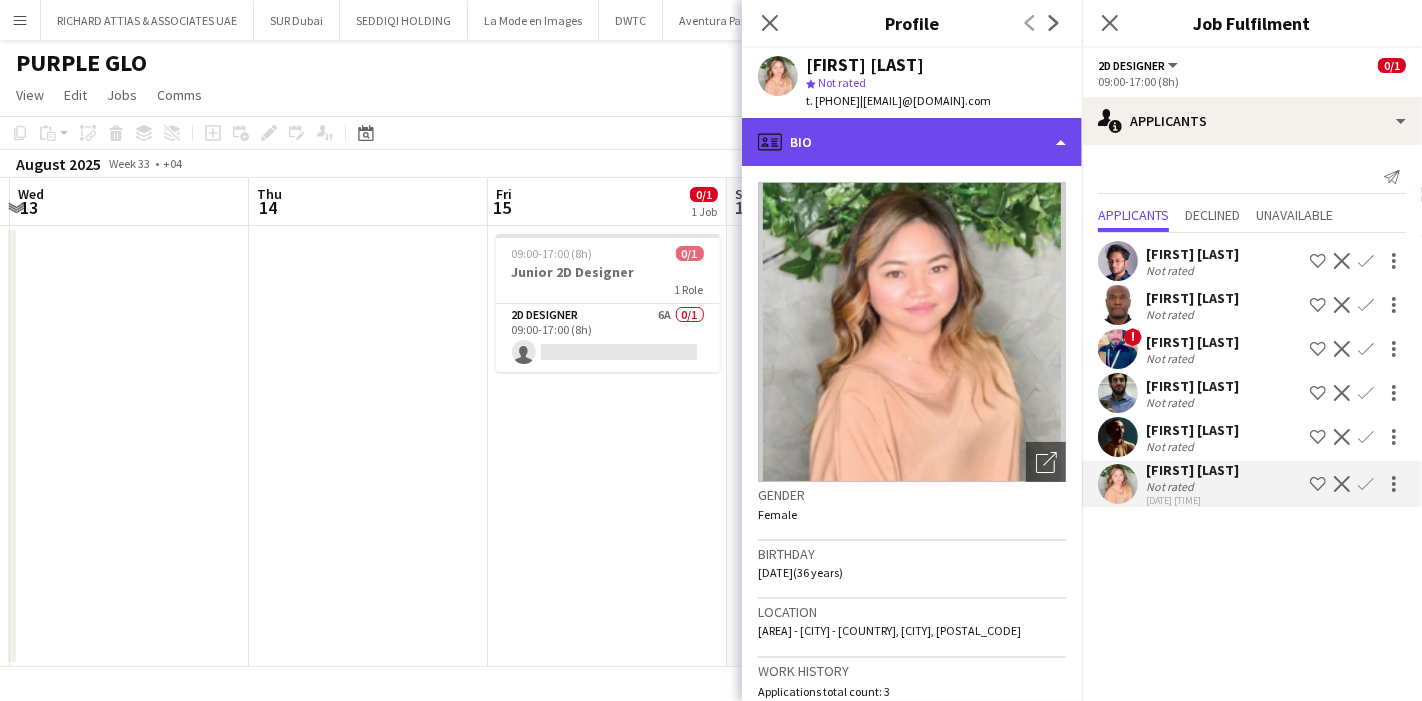 click on "profile
Bio" 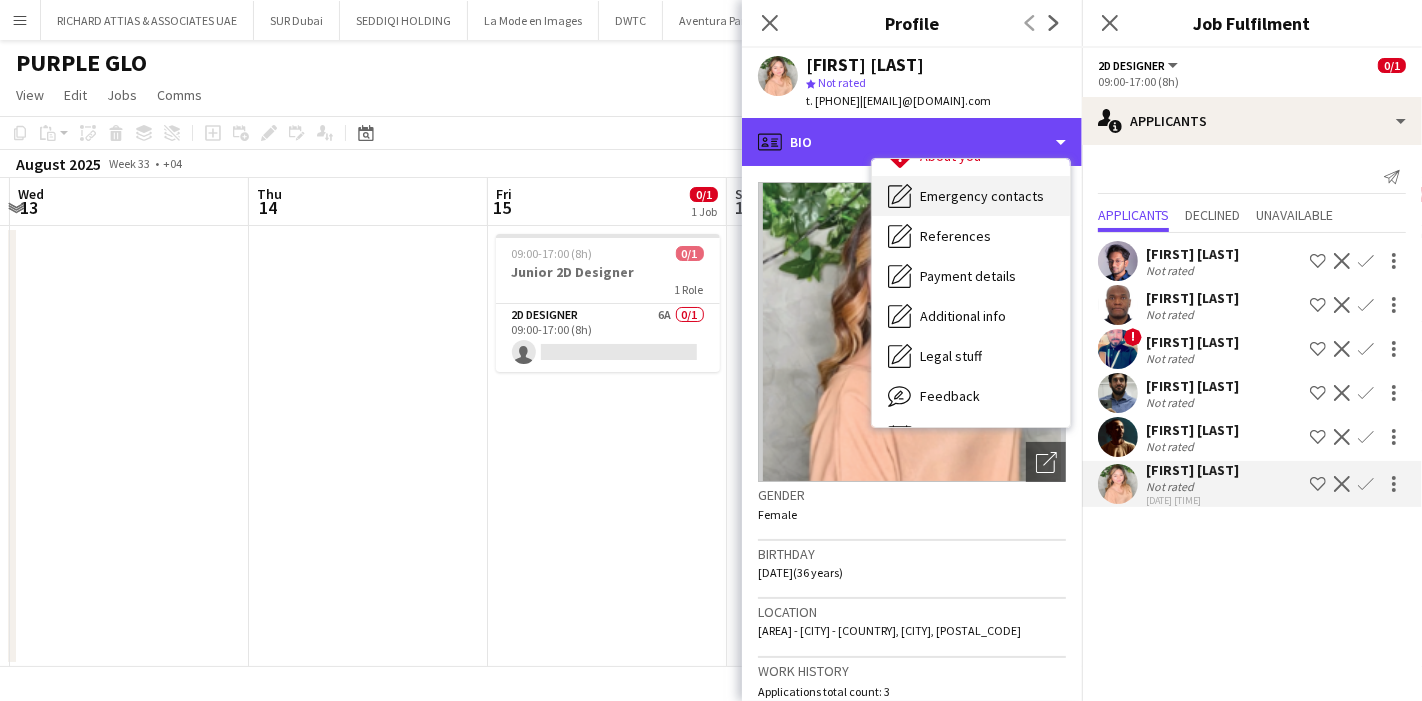 scroll, scrollTop: 0, scrollLeft: 0, axis: both 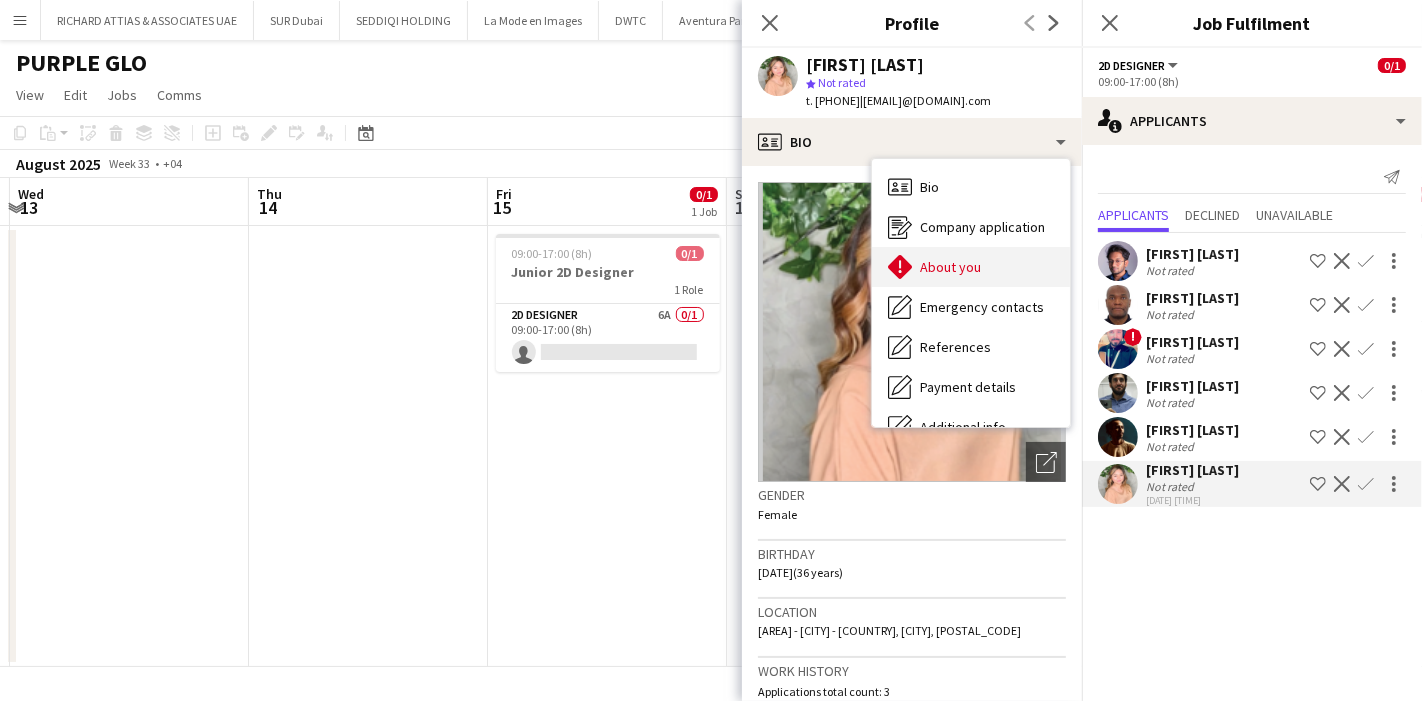 click on "About you
About you" at bounding box center [971, 267] 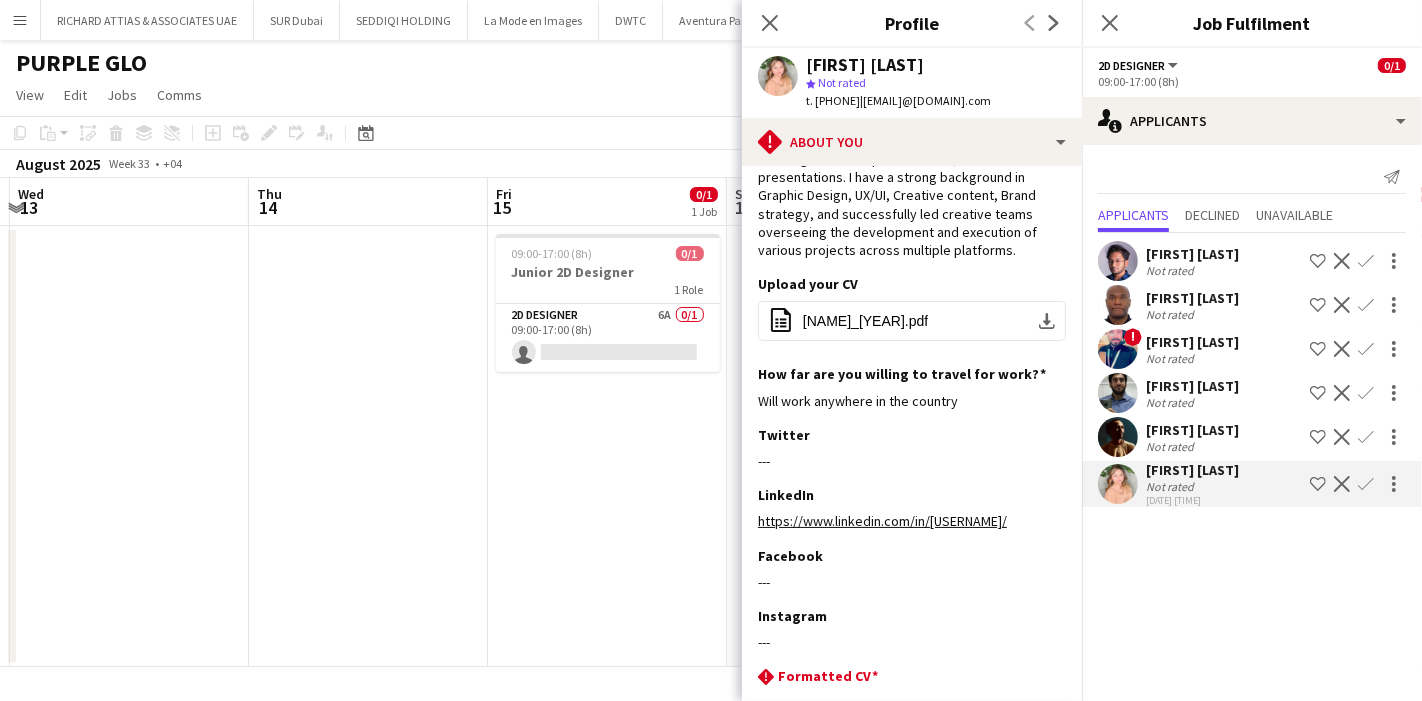 scroll, scrollTop: 0, scrollLeft: 0, axis: both 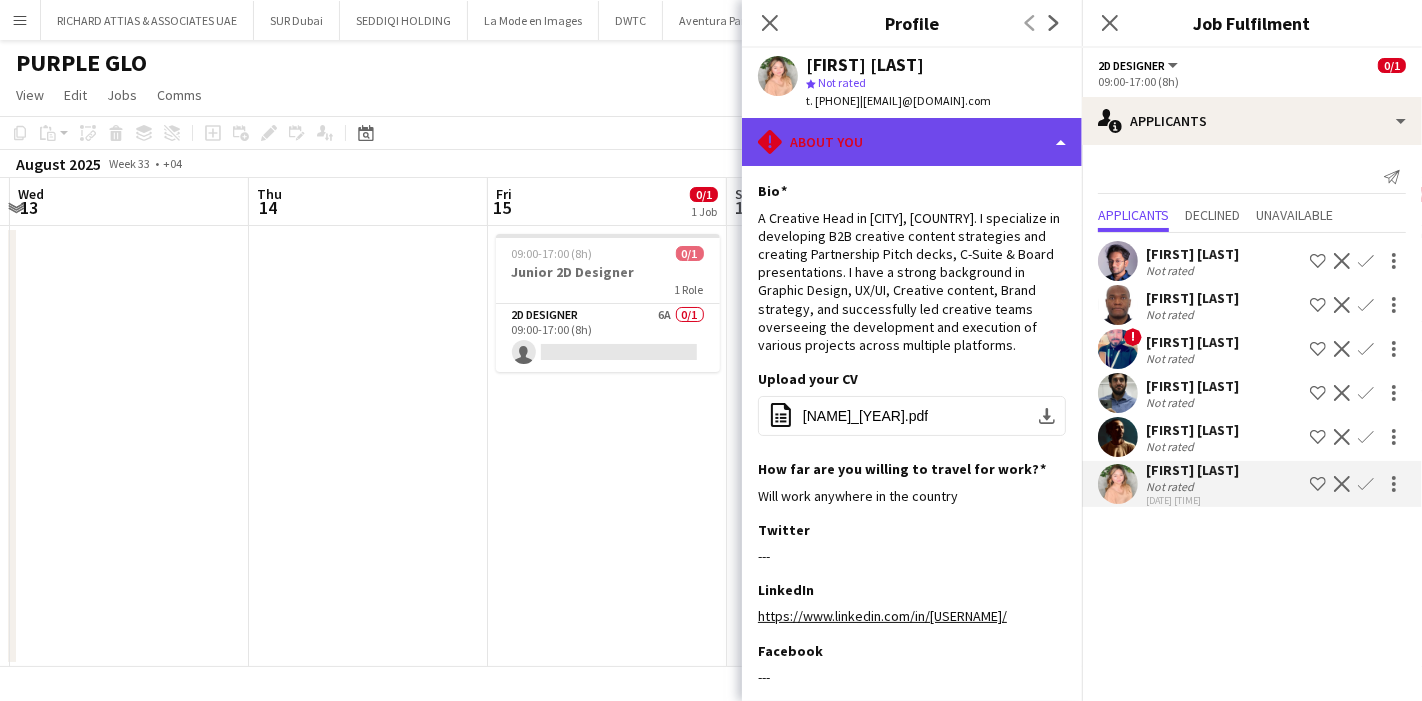 click on "rhombus-alert
About you" 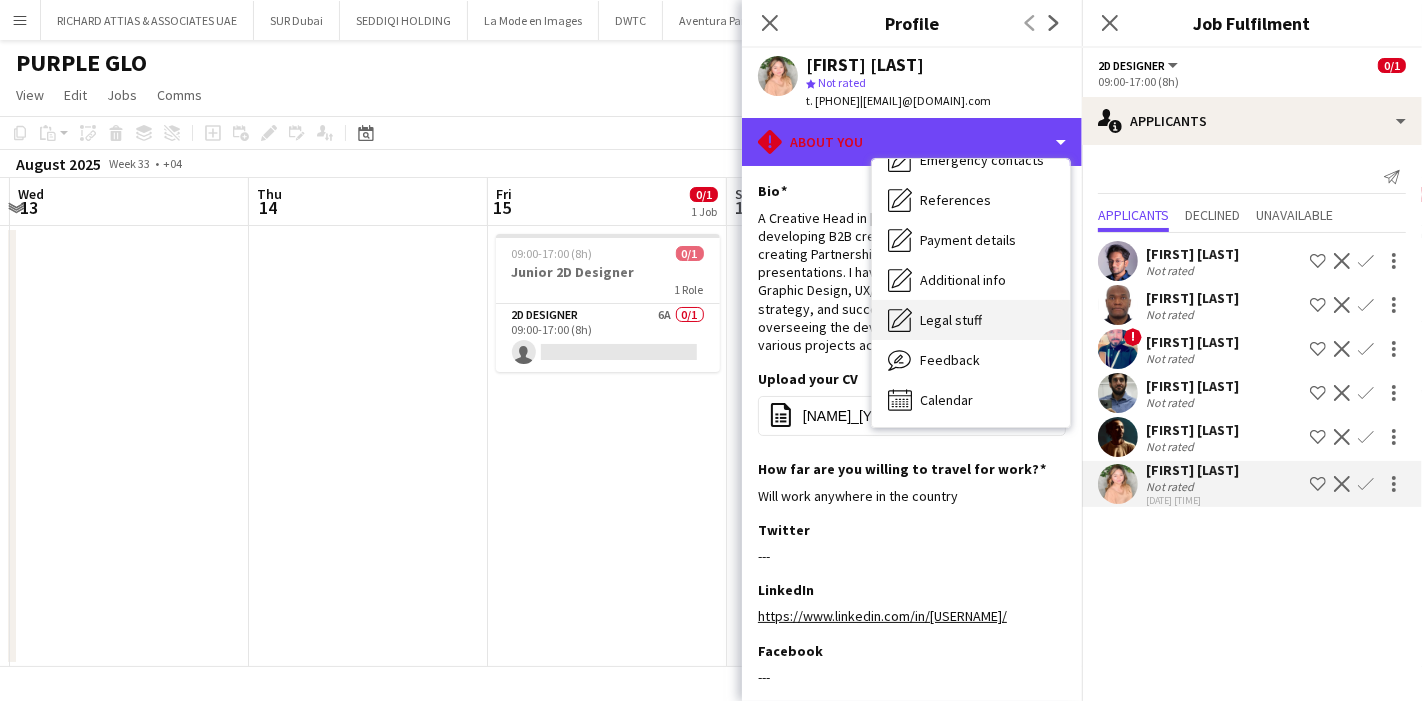 scroll, scrollTop: 0, scrollLeft: 0, axis: both 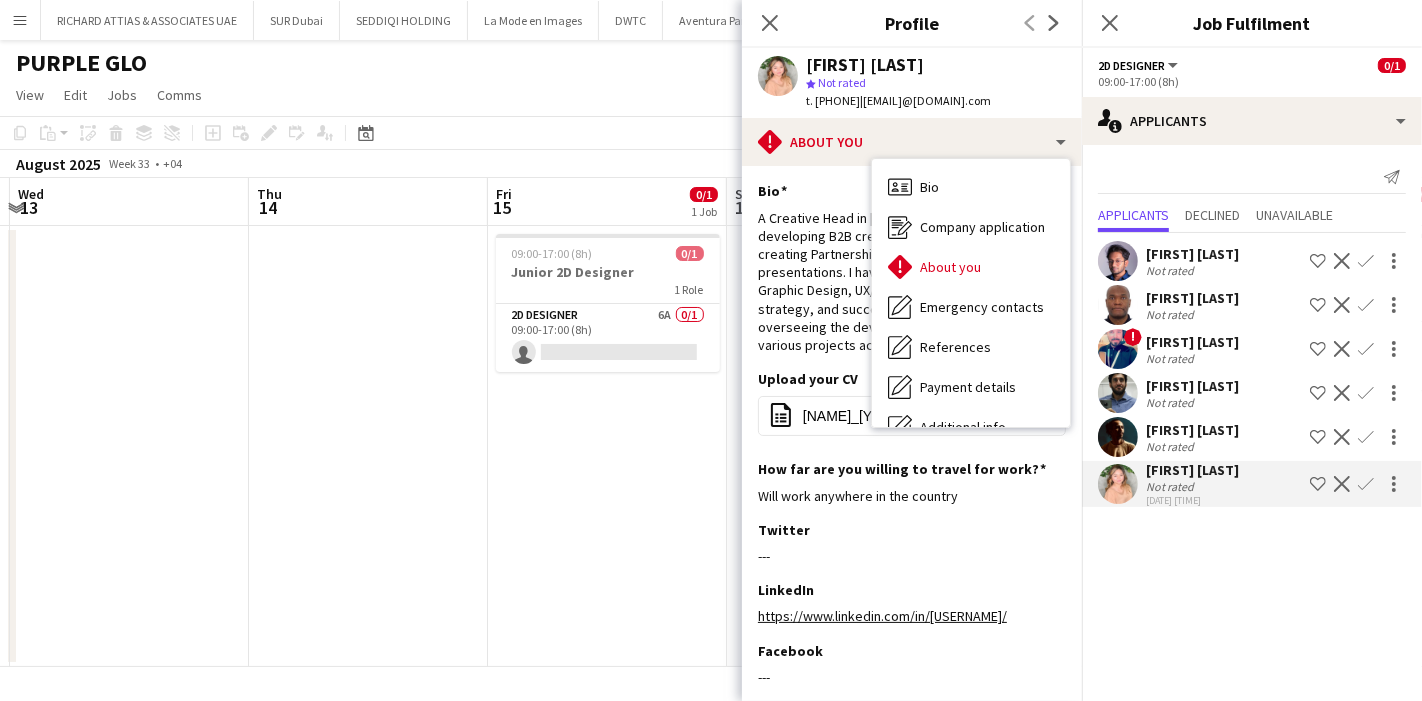 click on "09:00-17:00 (8h)    0/1   Junior 2D Designer   1 Role   2D Designer   6A   0/1   09:00-17:00 (8h)
single-neutral-actions" at bounding box center (607, 446) 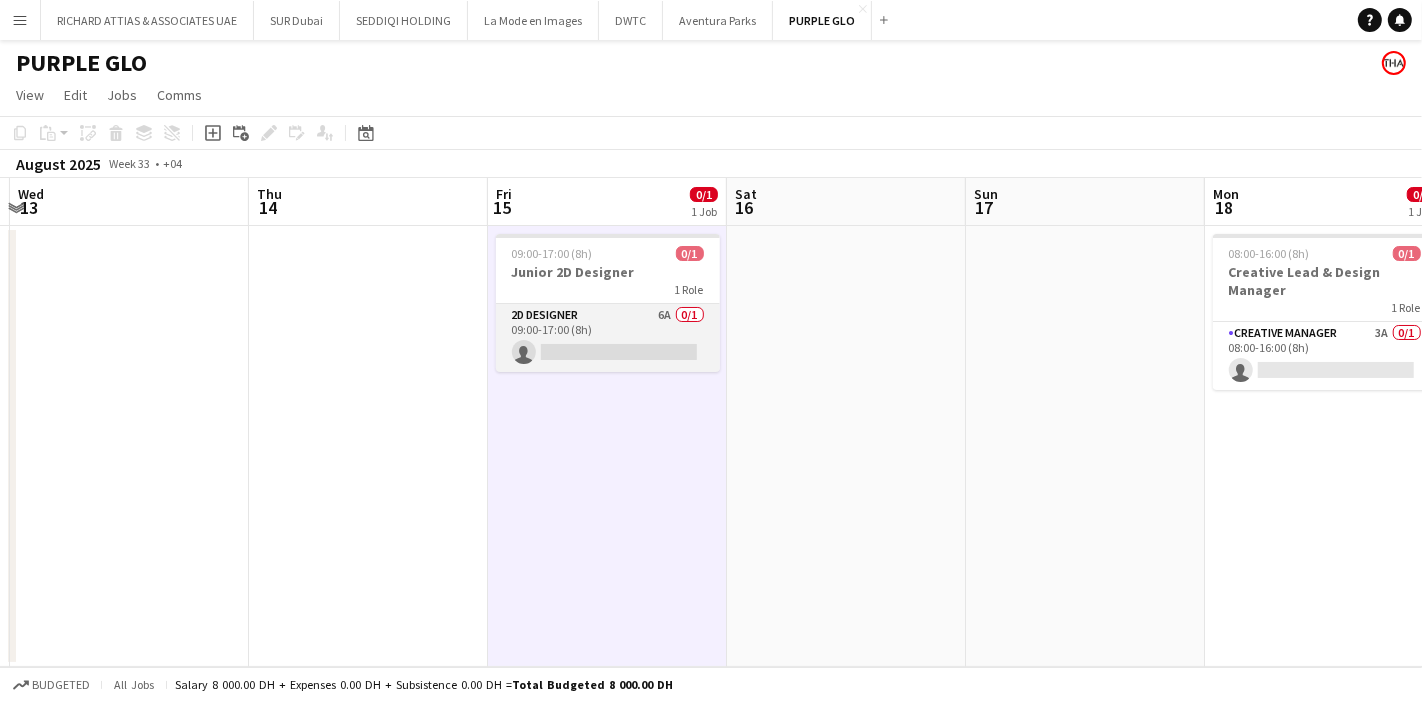 click on "2D Designer   6A   0/1   09:00-17:00 (8h)
single-neutral-actions" at bounding box center (608, 338) 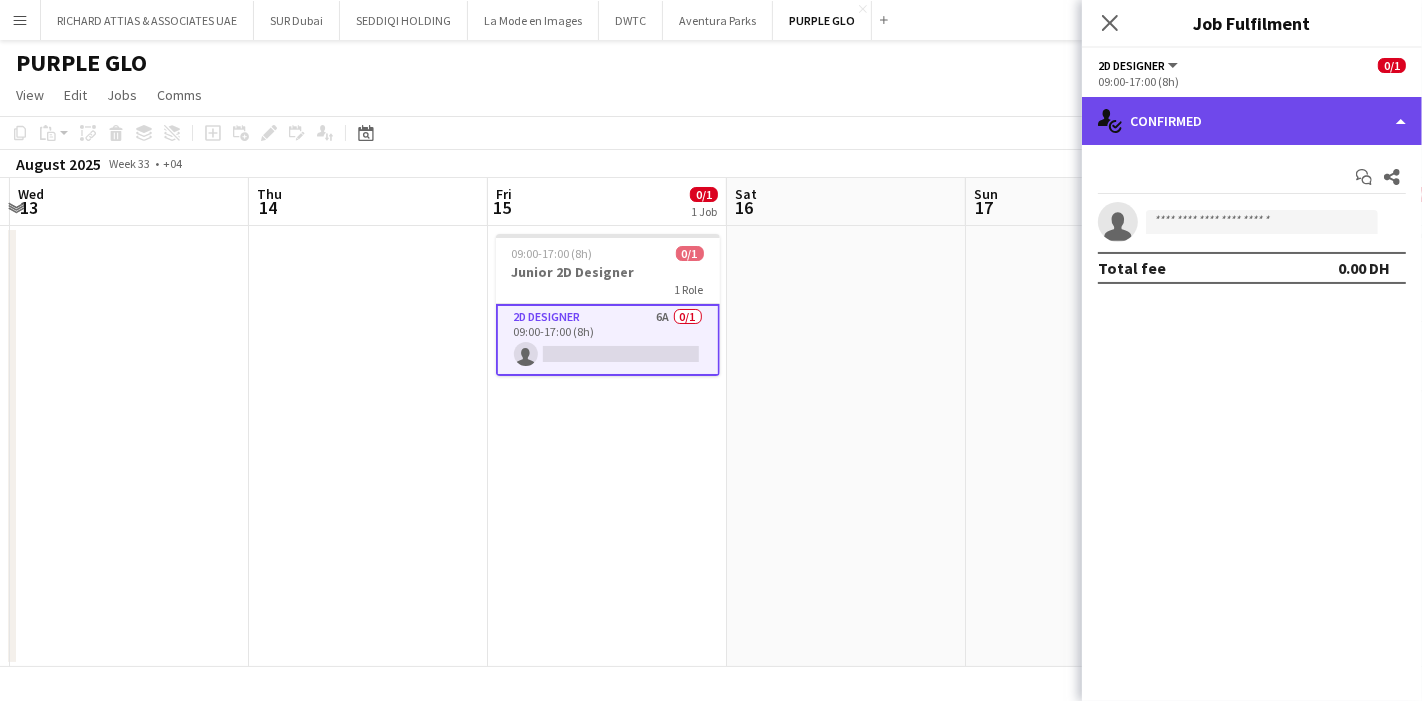click on "single-neutral-actions-check-2
Confirmed" 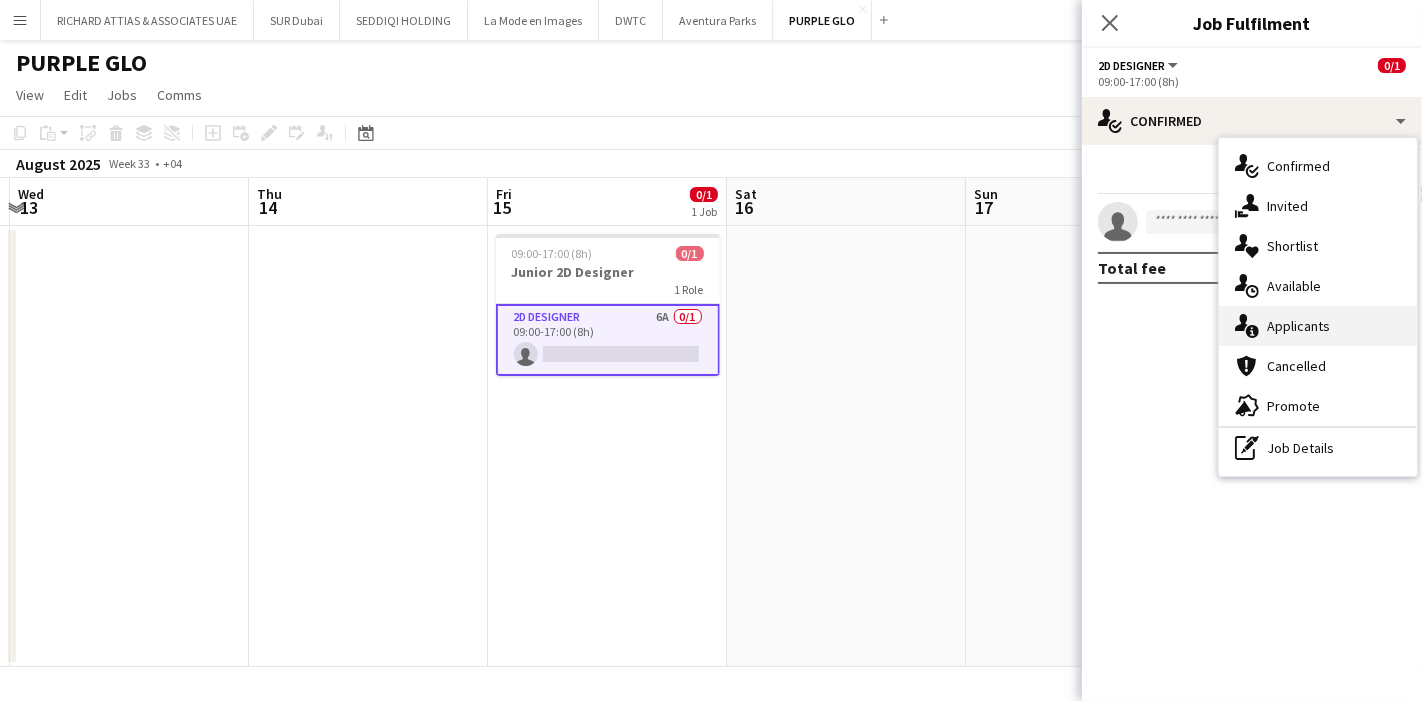 click on "single-neutral-actions-information
Applicants" at bounding box center (1318, 326) 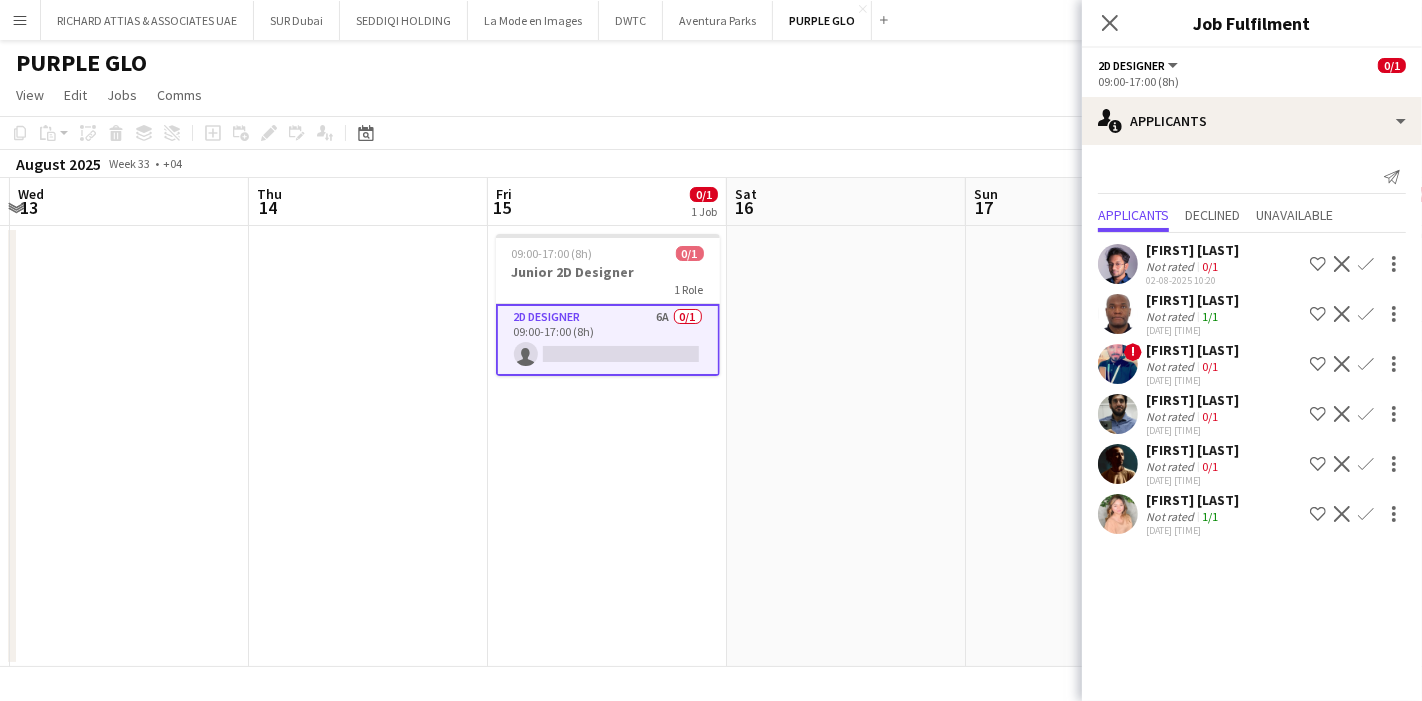 click 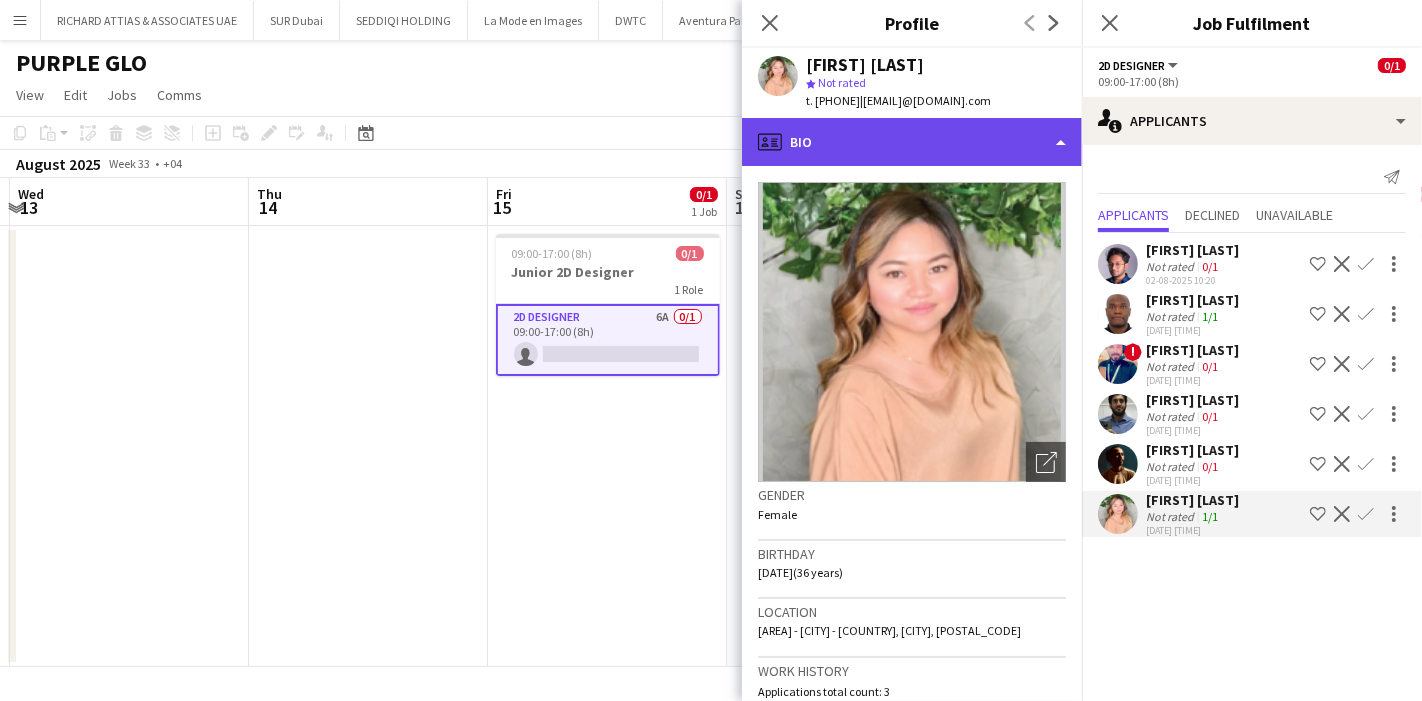 click on "profile
Bio" 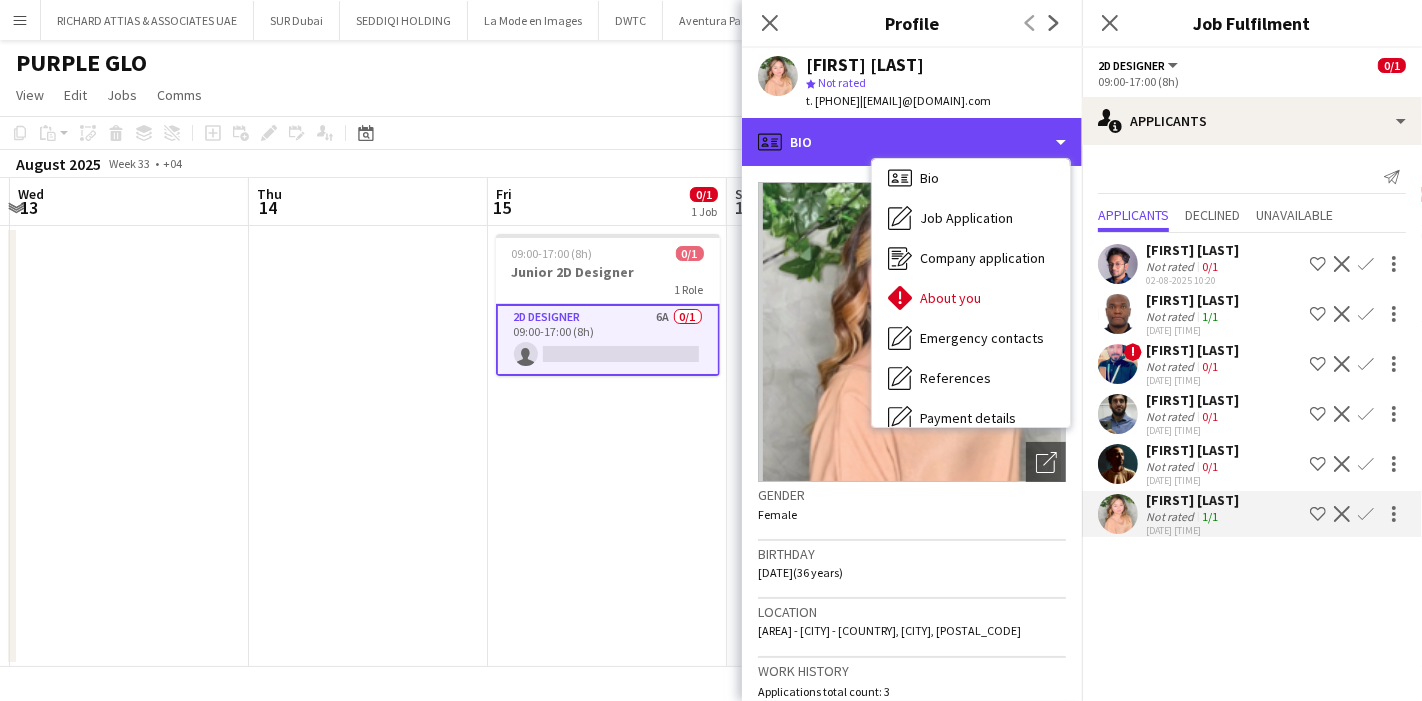 scroll, scrollTop: 0, scrollLeft: 0, axis: both 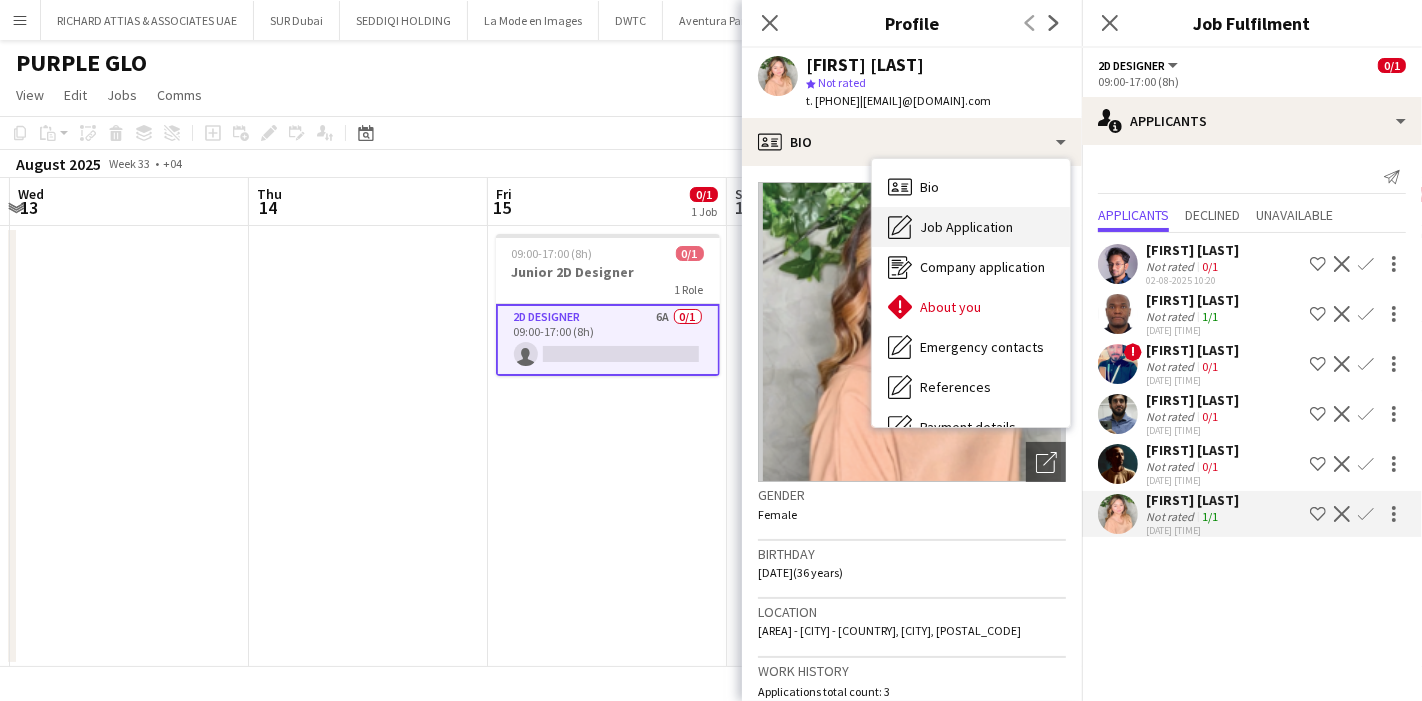 click on "Job Application
Job Application" at bounding box center [971, 227] 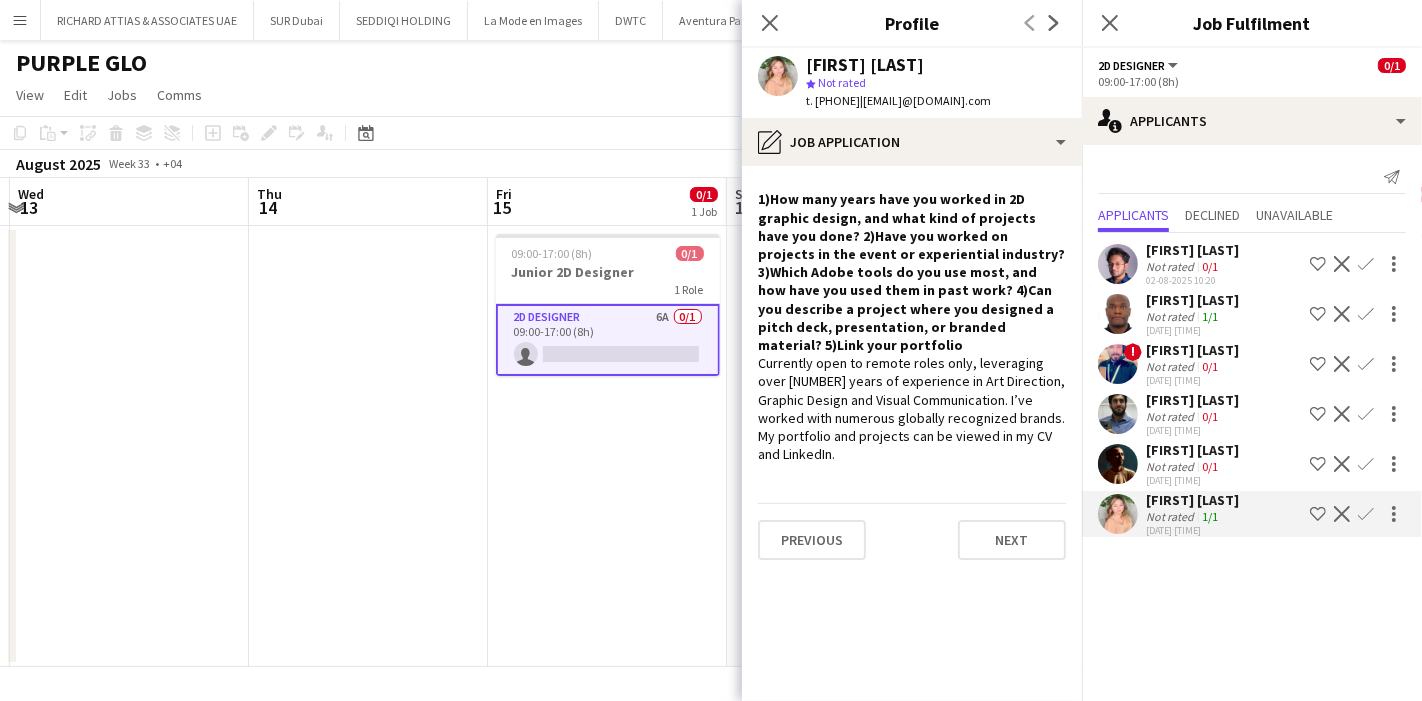 drag, startPoint x: 760, startPoint y: 352, endPoint x: 1048, endPoint y: 350, distance: 288.00696 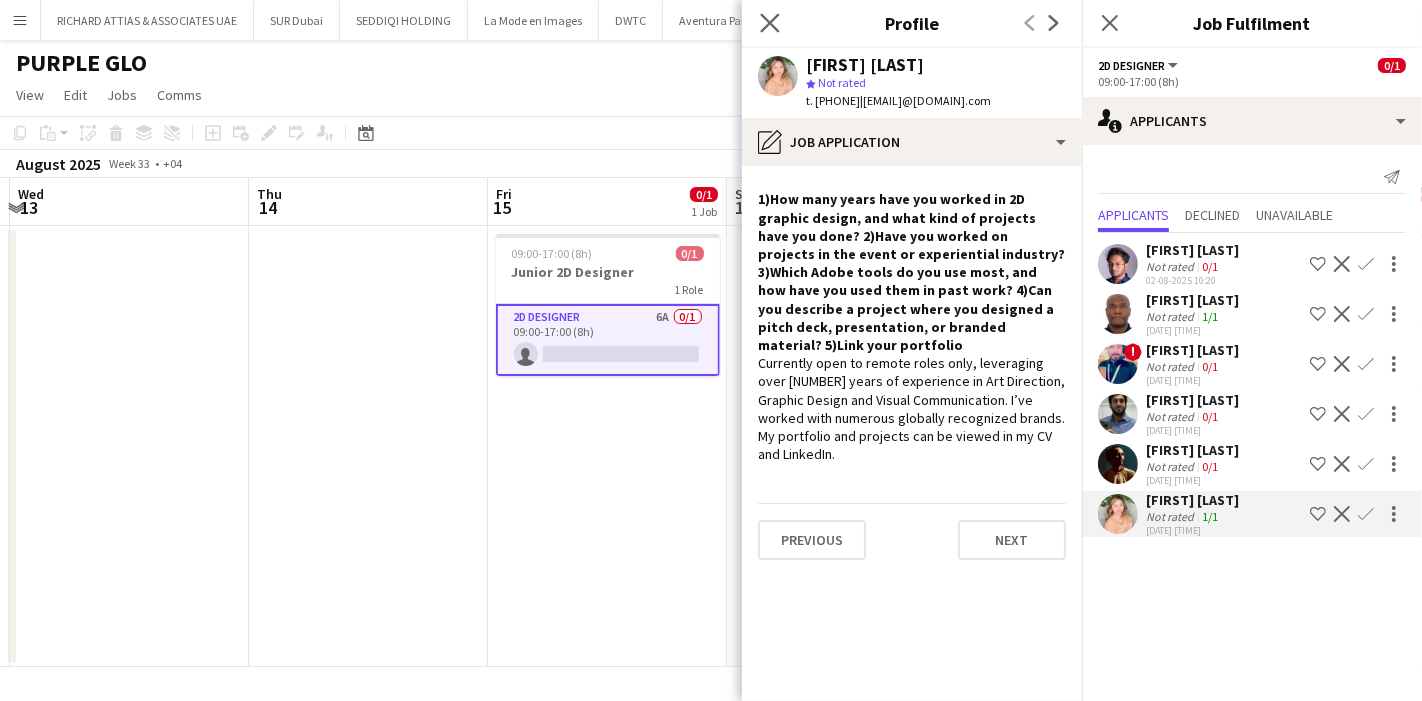 click on "Close pop-in" 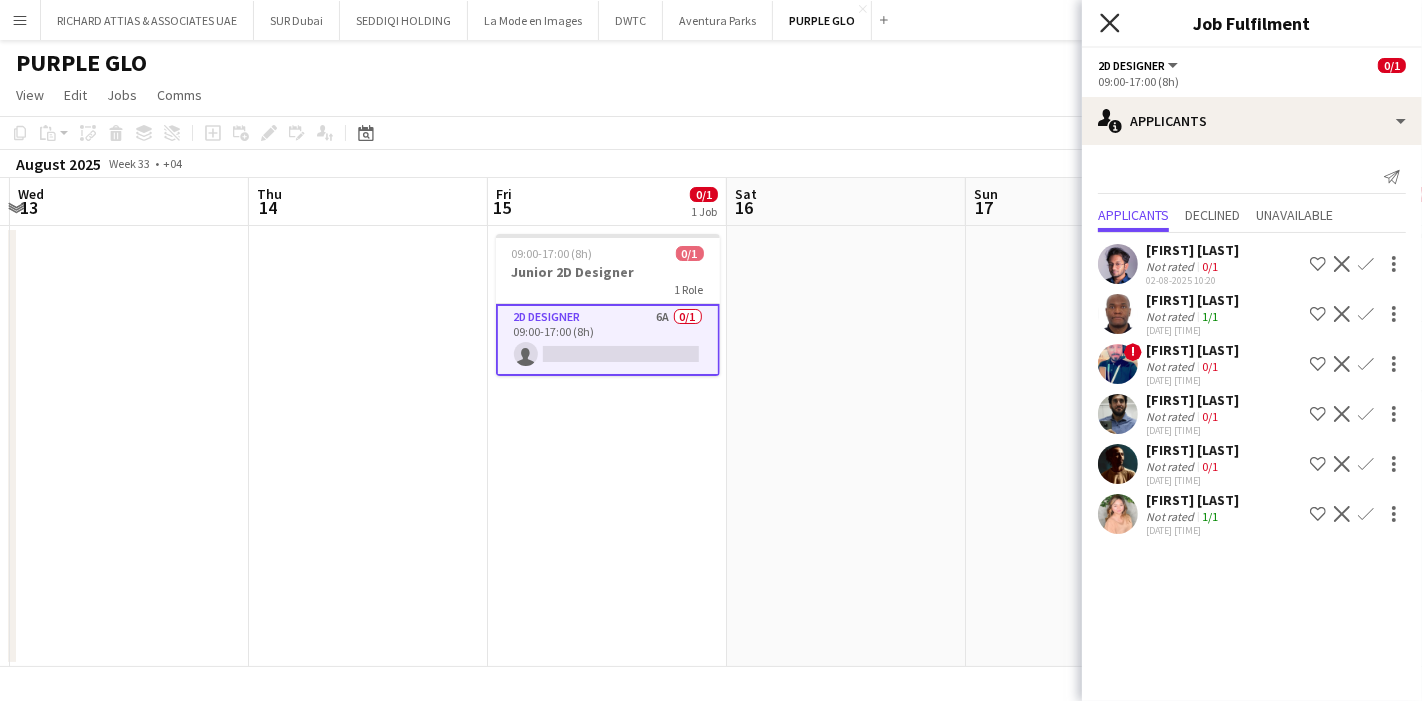 click on "Close pop-in" 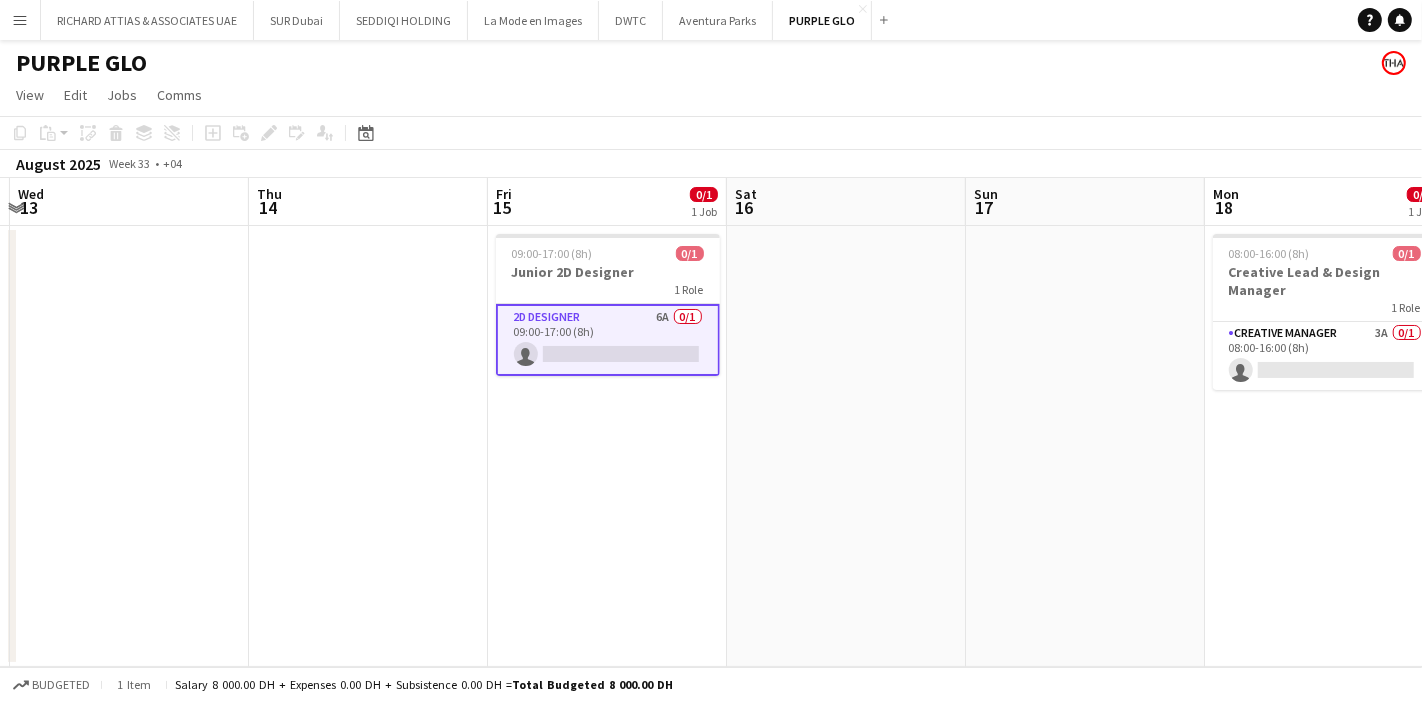 click at bounding box center [846, 446] 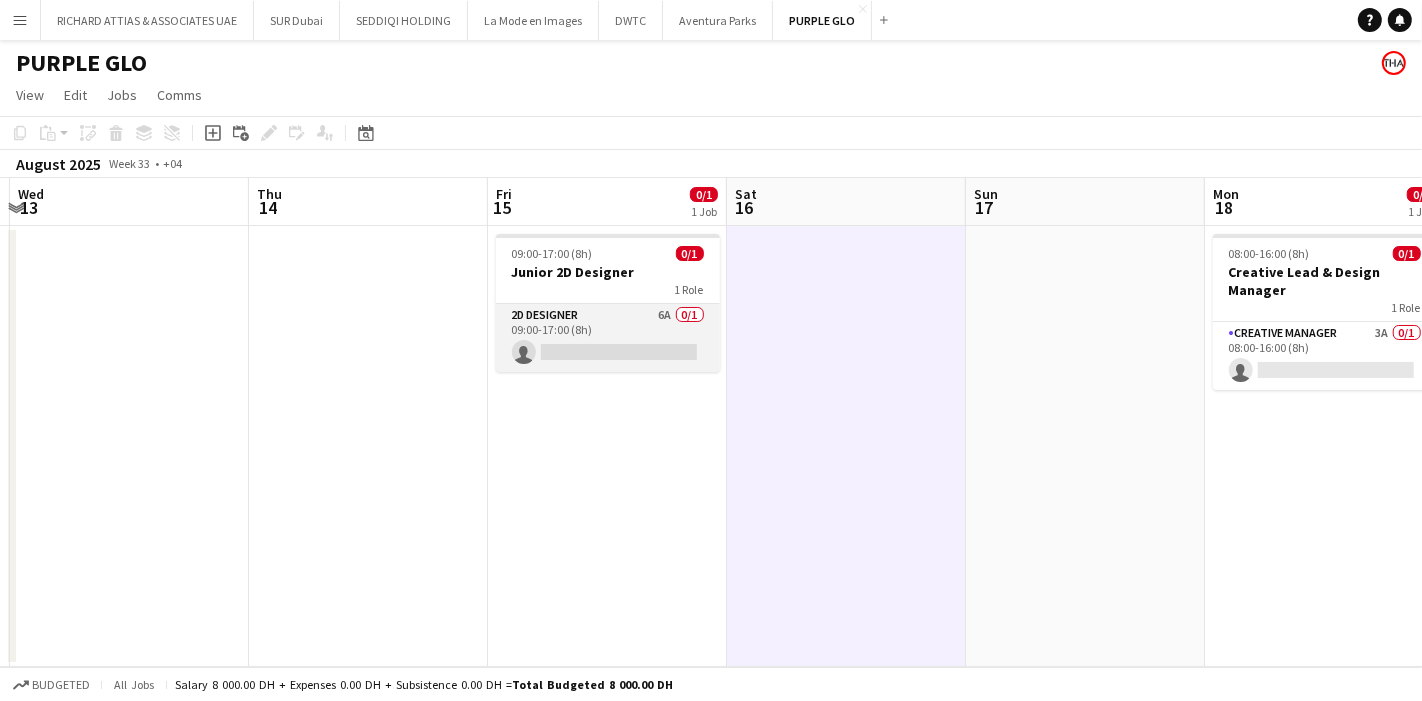 click on "2D Designer   6A   0/1   09:00-17:00 (8h)
single-neutral-actions" at bounding box center [608, 338] 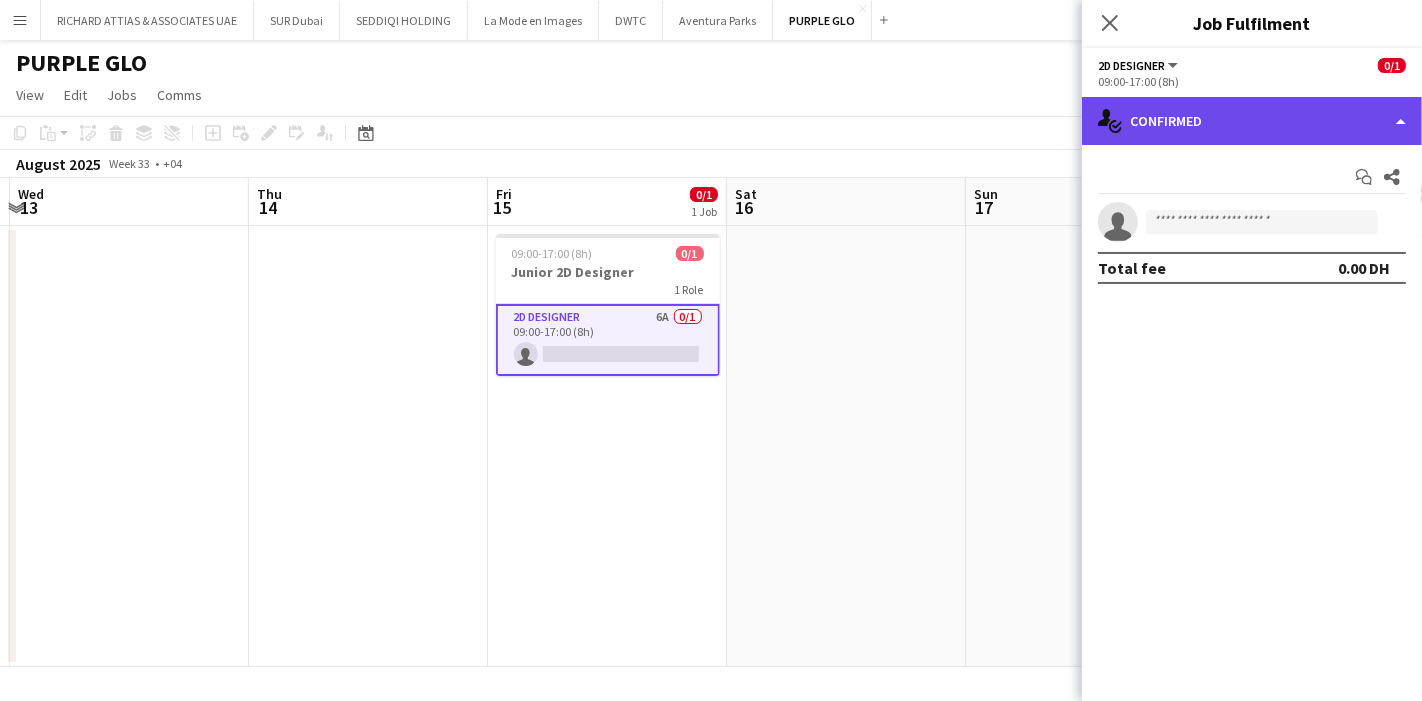 click on "single-neutral-actions-check-2
Confirmed" 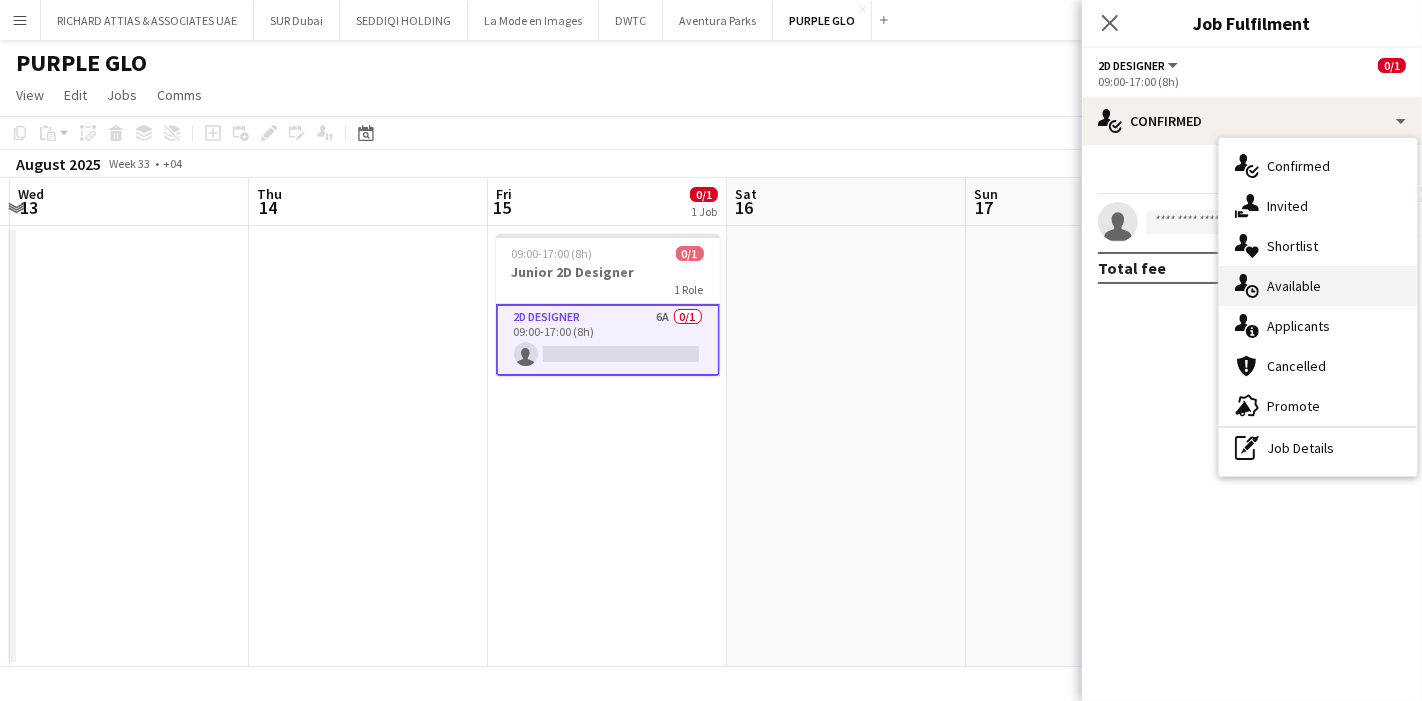 click on "single-neutral-actions-upload" 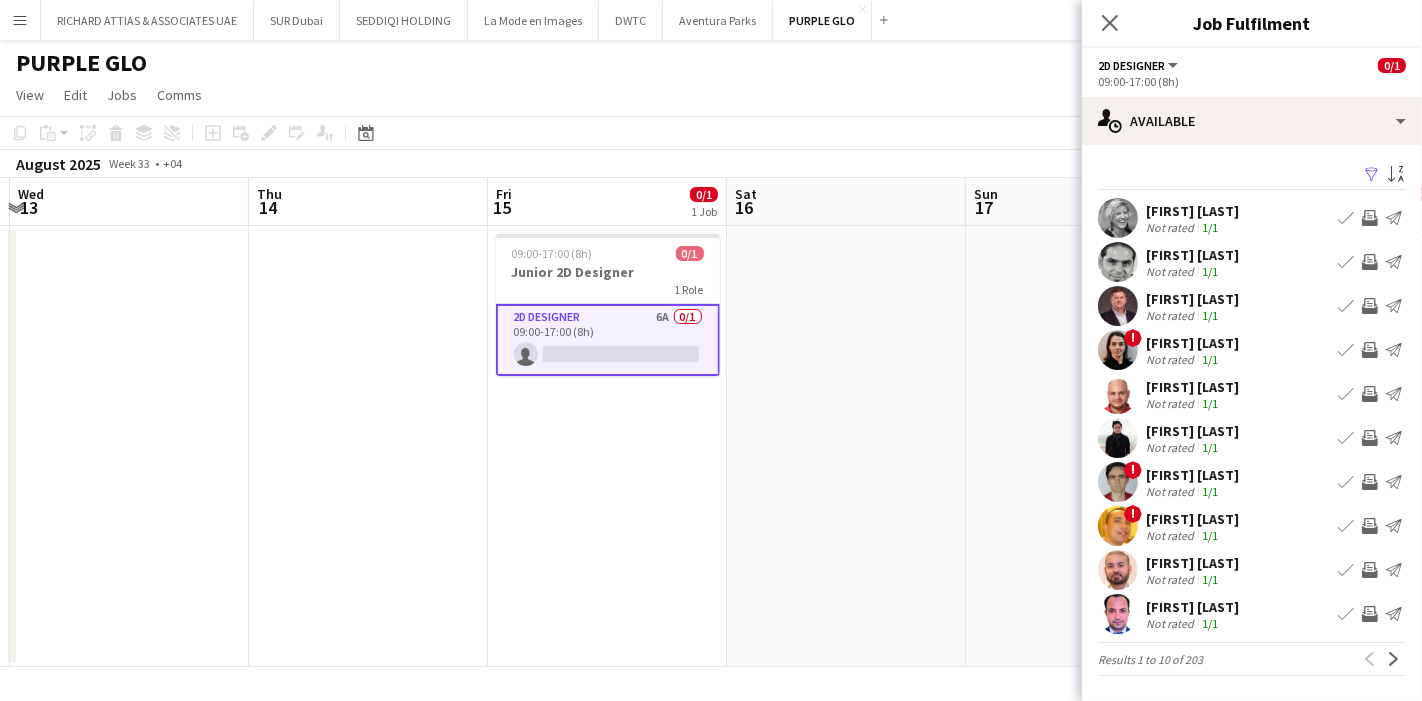 click at bounding box center (1118, 350) 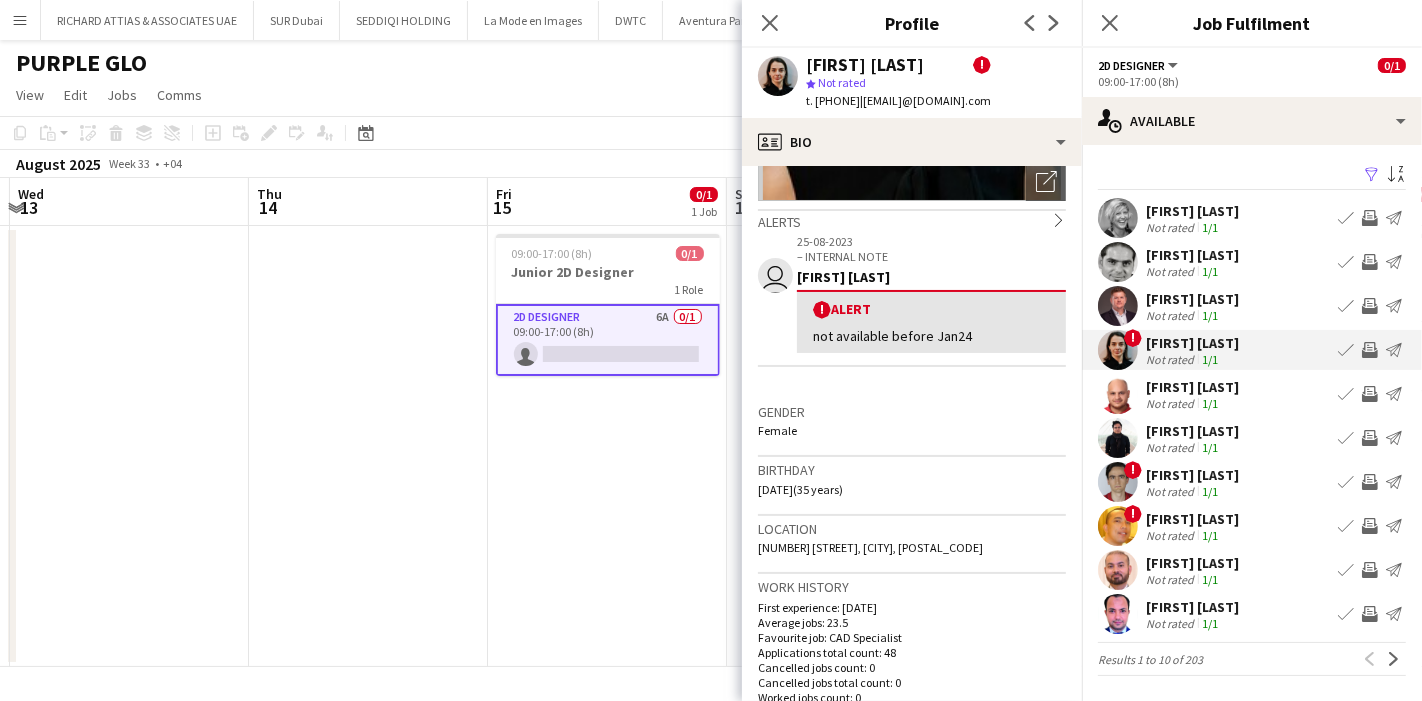 scroll, scrollTop: 0, scrollLeft: 0, axis: both 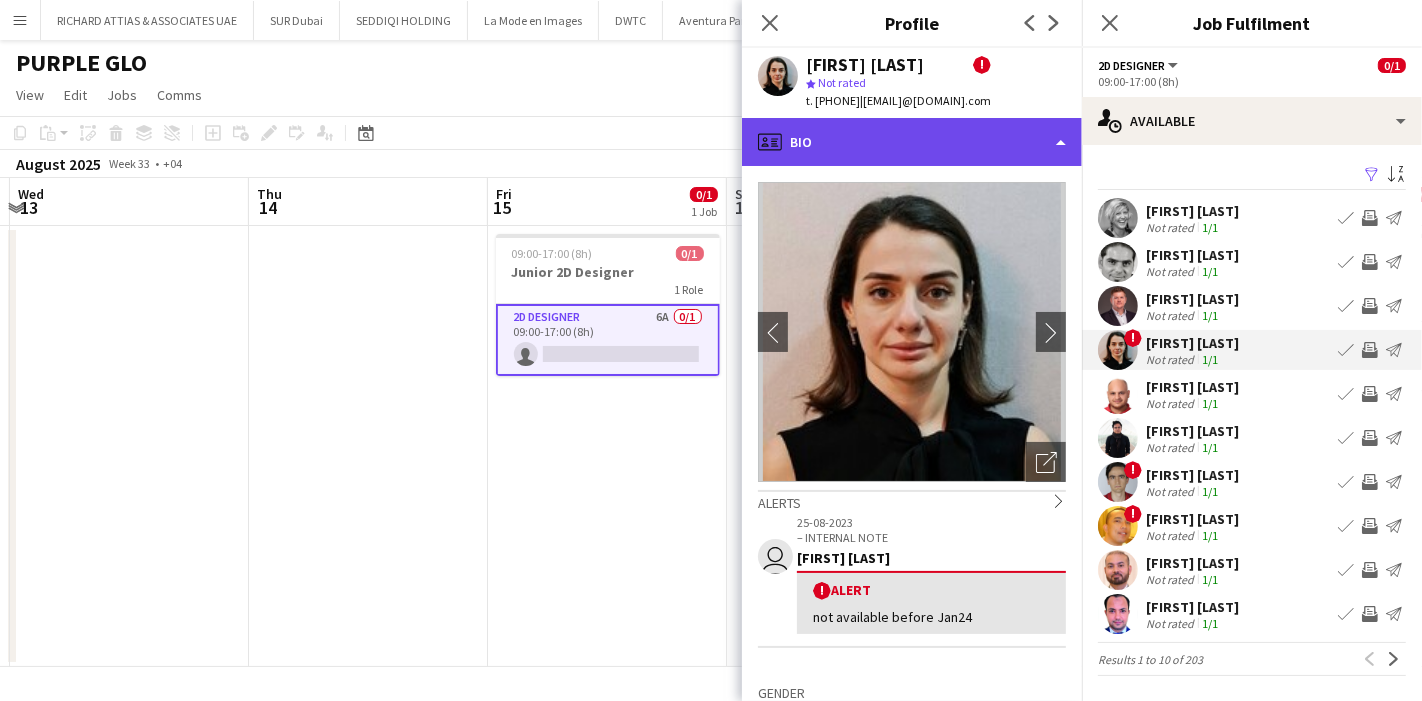 click on "profile
Bio" 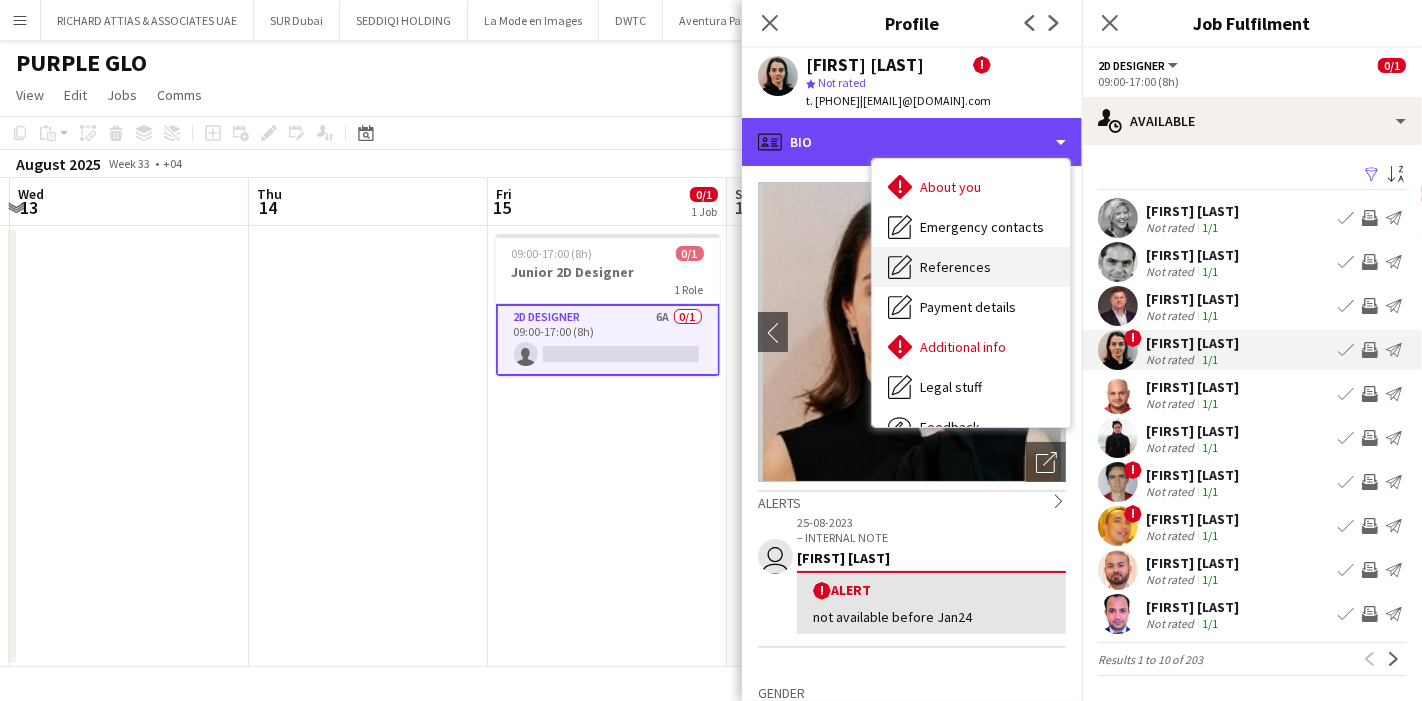 scroll, scrollTop: 111, scrollLeft: 0, axis: vertical 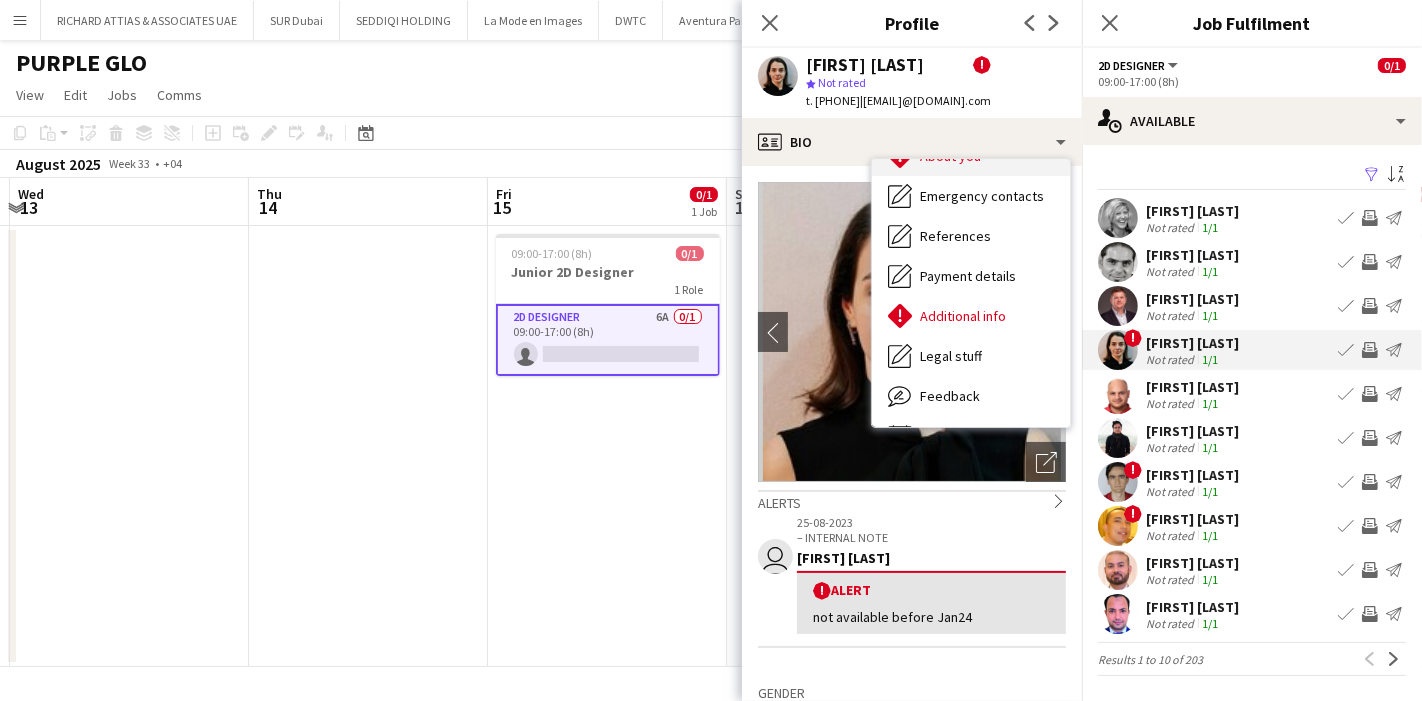 click on "About you" at bounding box center (950, 156) 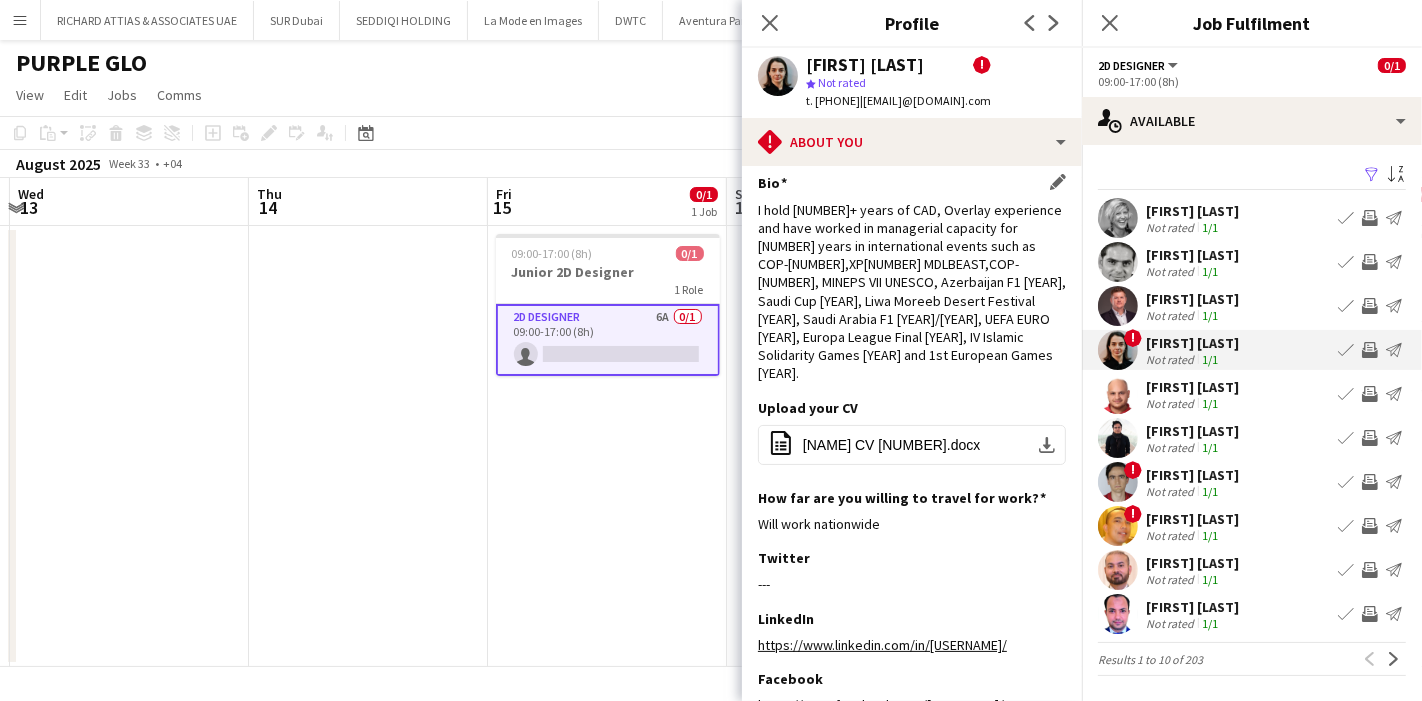scroll, scrollTop: 0, scrollLeft: 0, axis: both 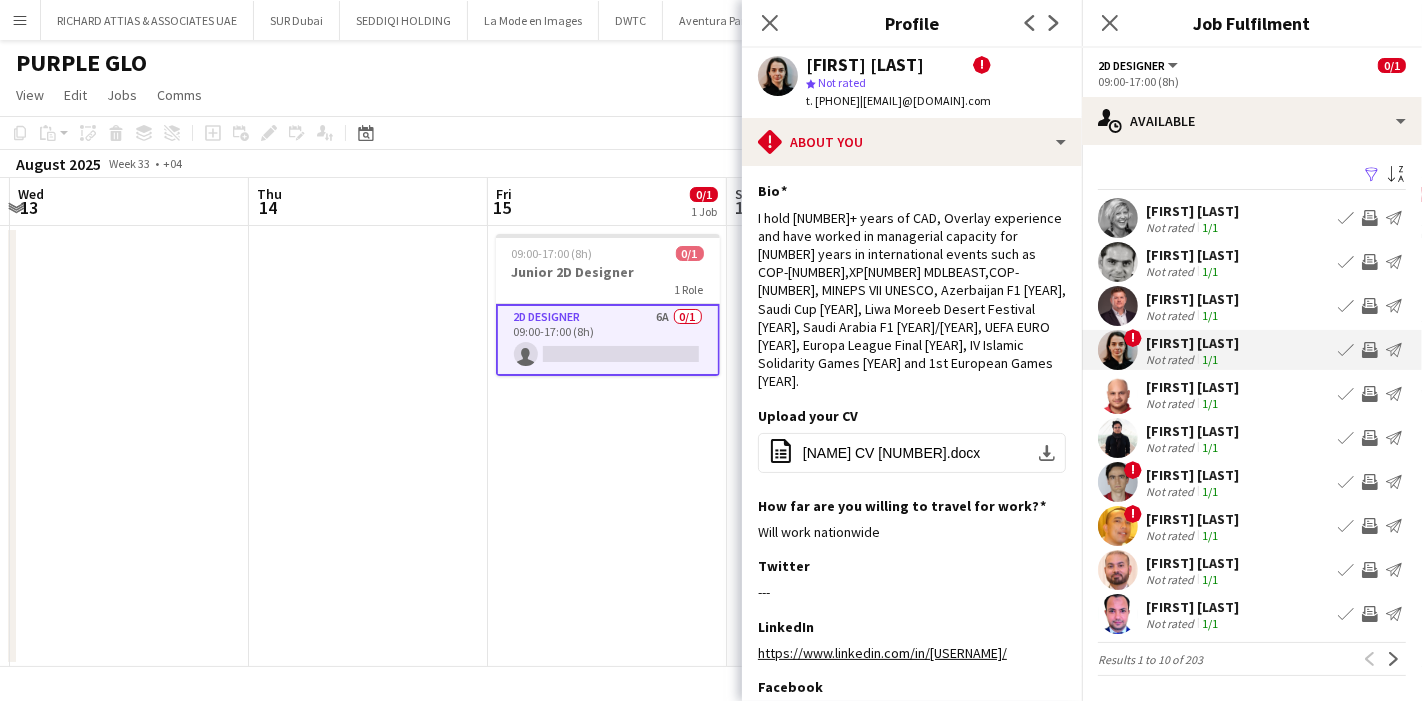 click at bounding box center [1118, 394] 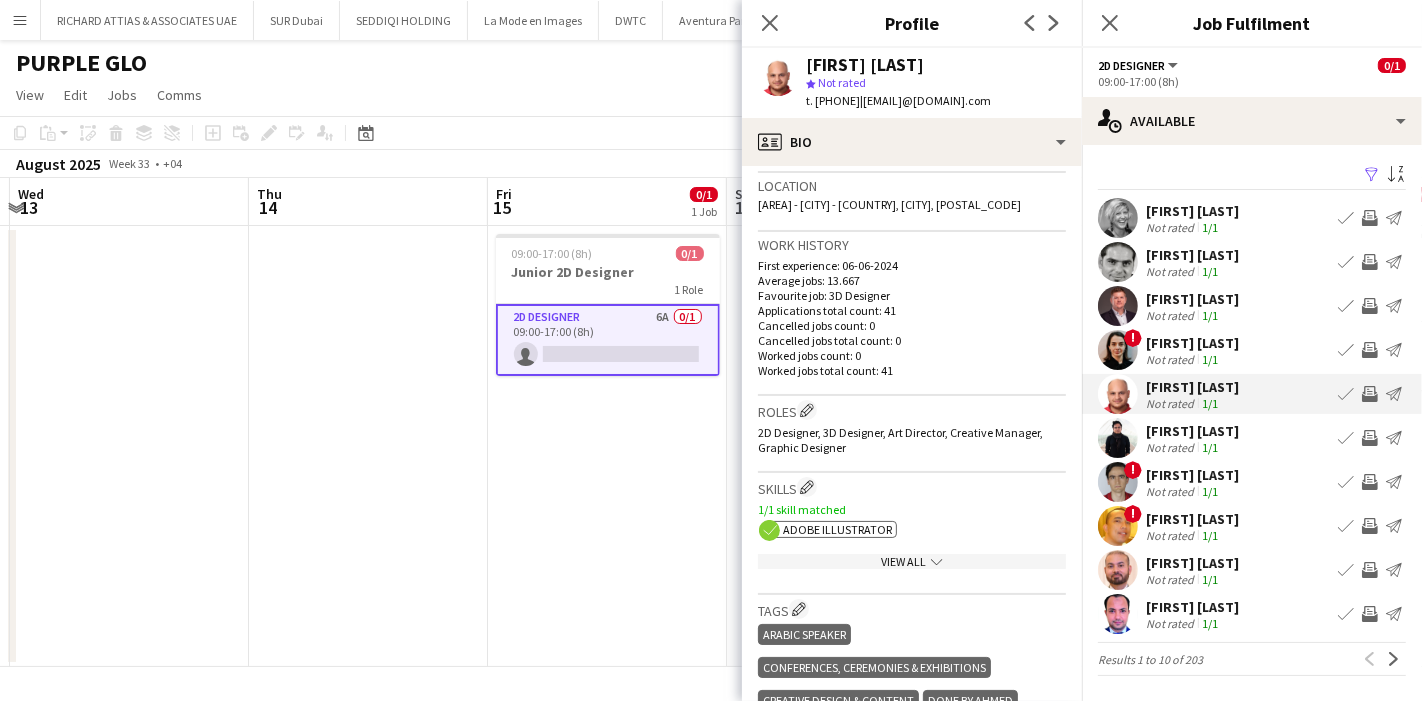 scroll, scrollTop: 0, scrollLeft: 0, axis: both 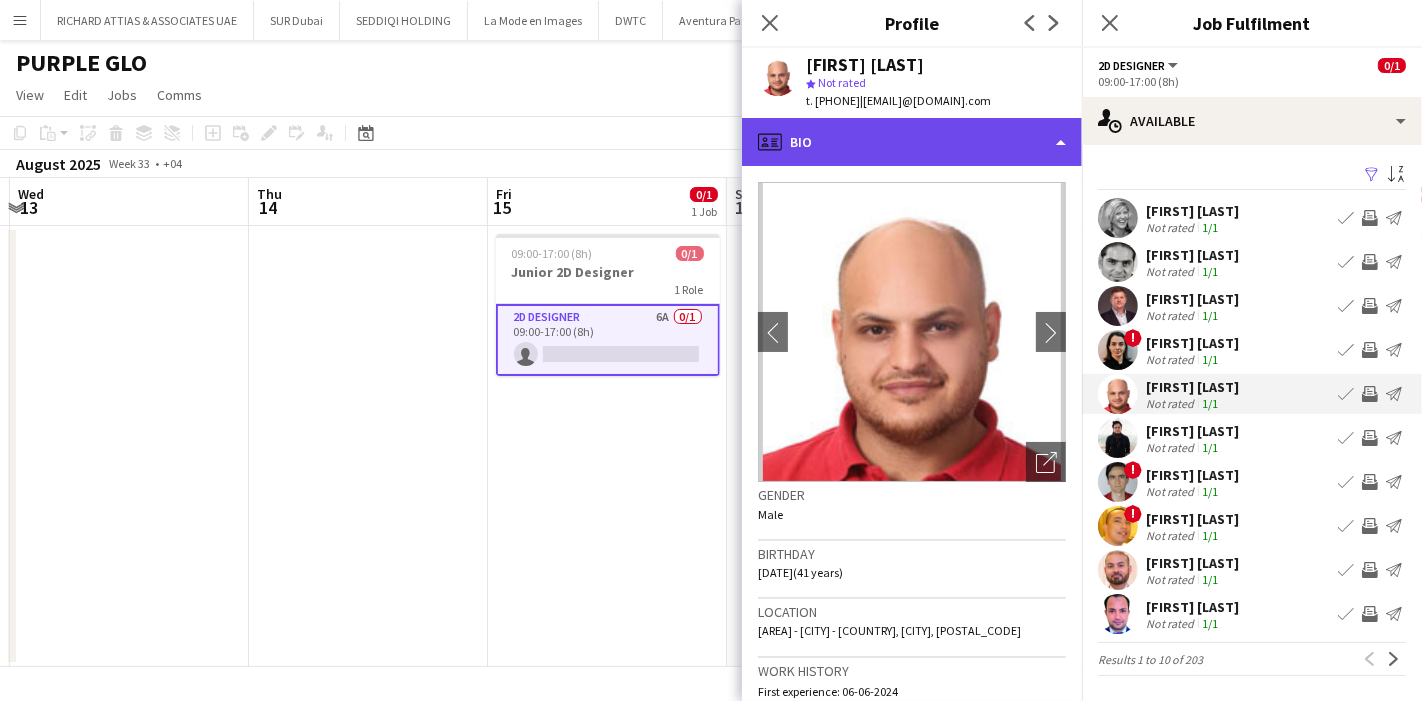 click on "profile
Bio" 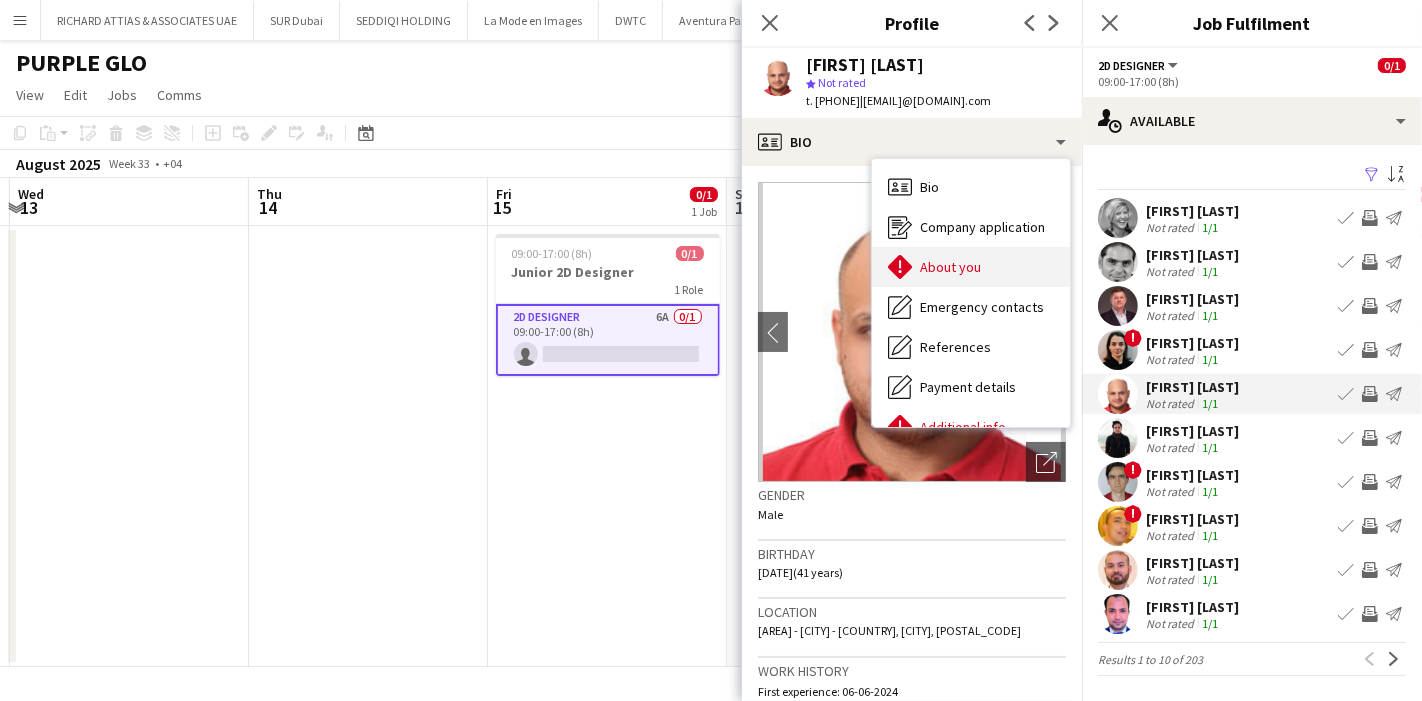 click on "About you
About you" at bounding box center (971, 267) 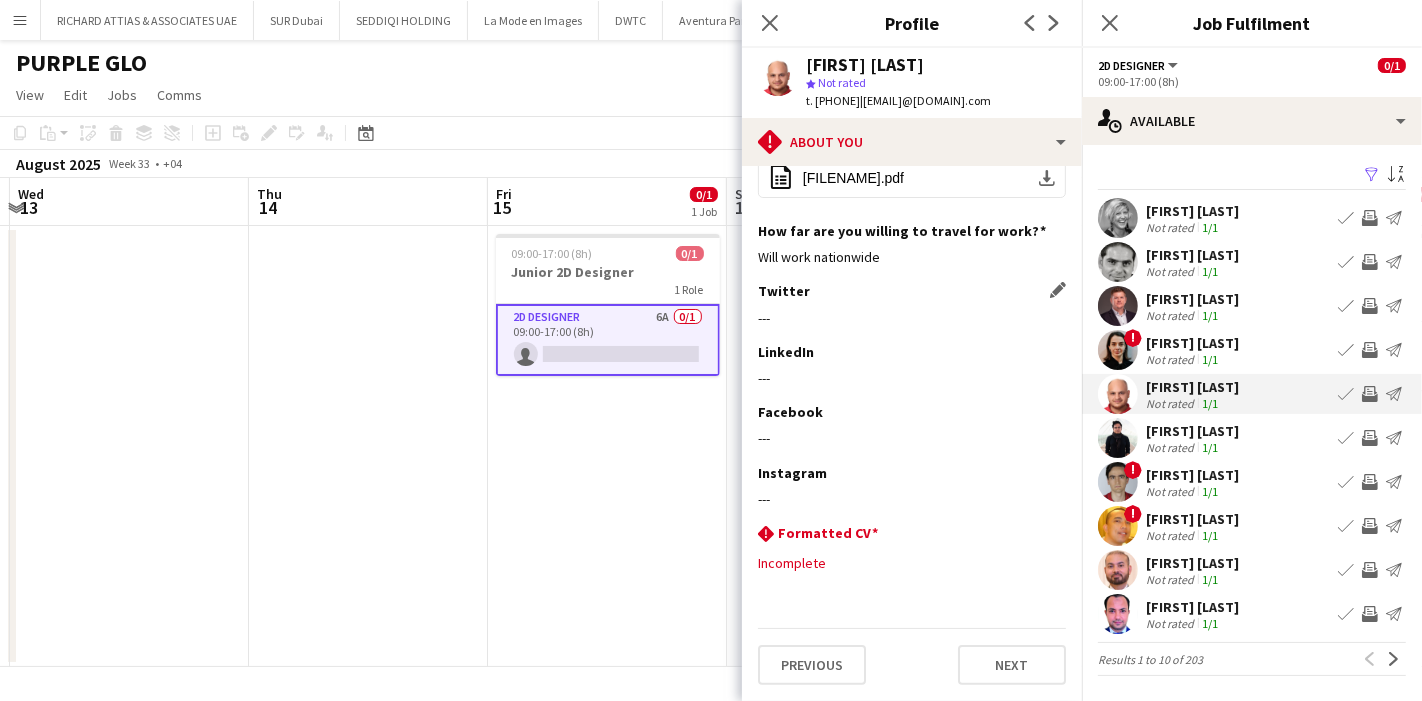 scroll, scrollTop: 0, scrollLeft: 0, axis: both 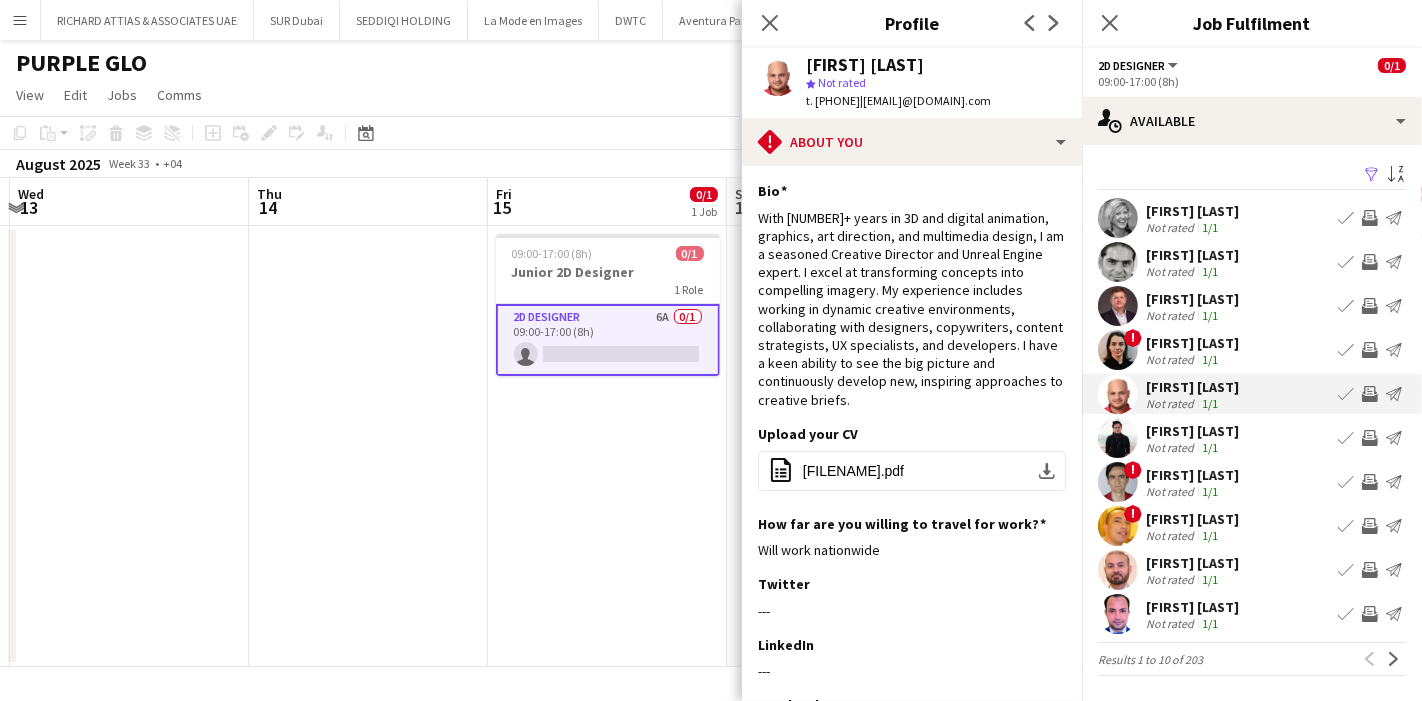 click at bounding box center [1118, 438] 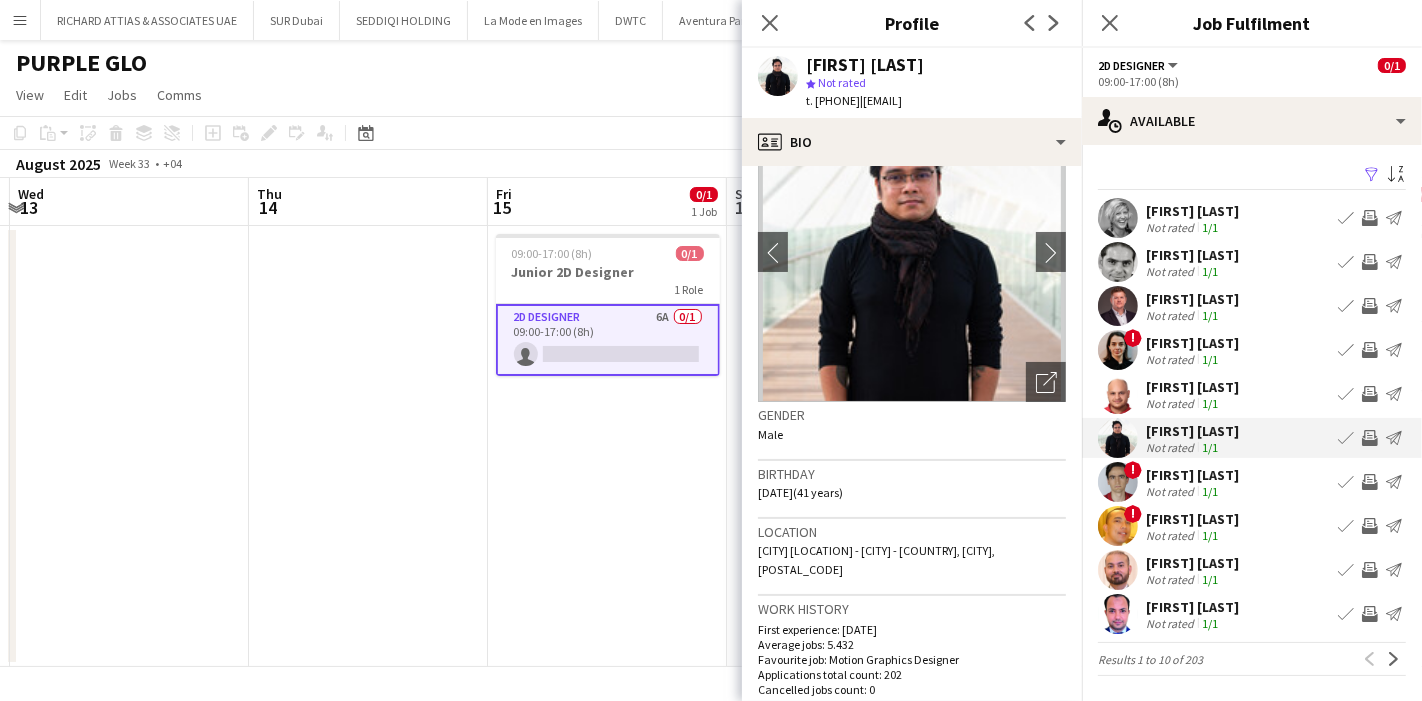 scroll, scrollTop: 79, scrollLeft: 0, axis: vertical 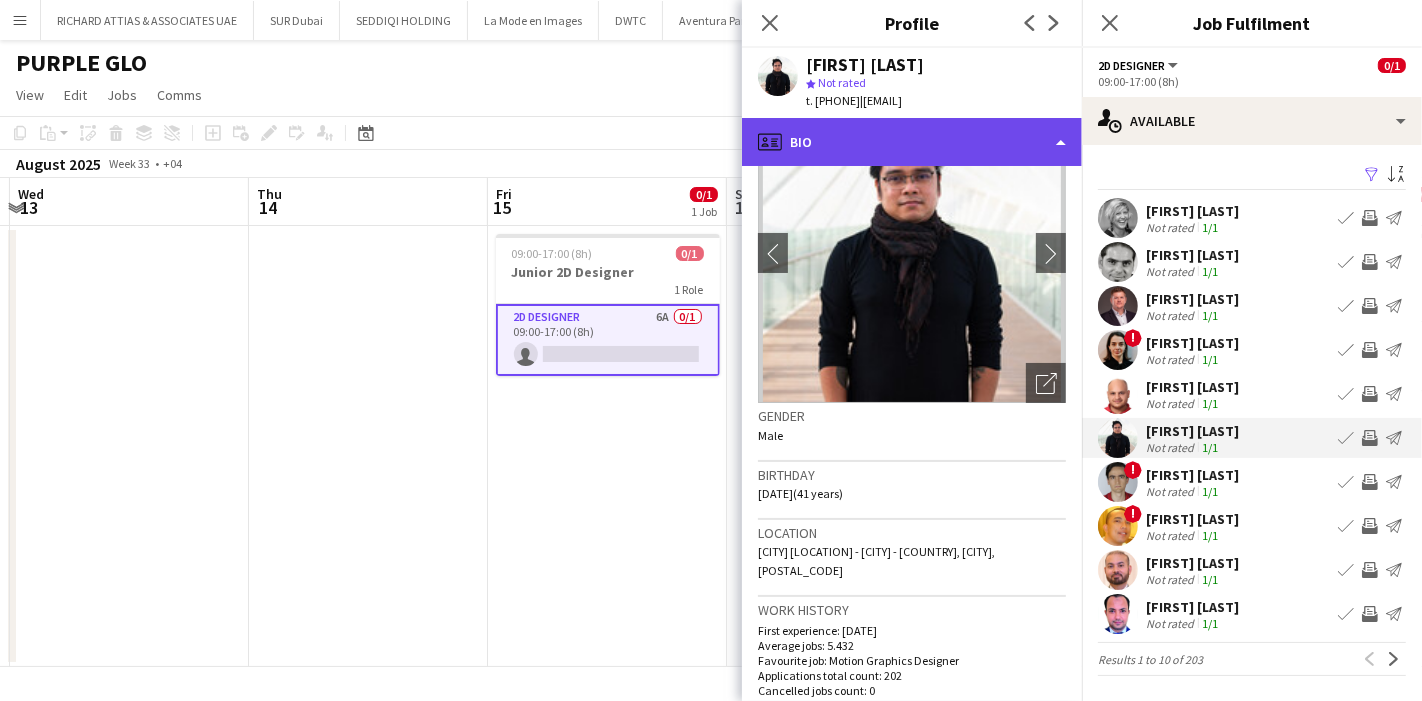 click on "profile
Bio" 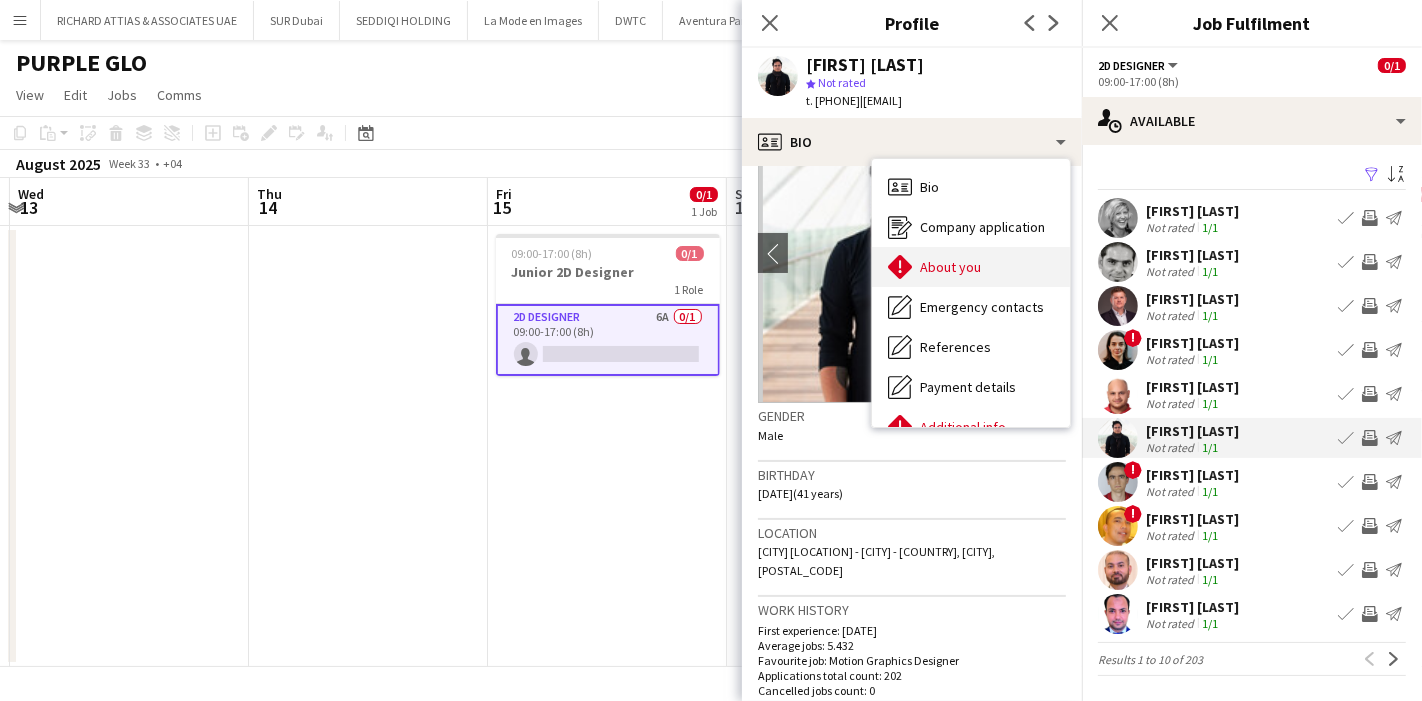 click on "About you
About you" at bounding box center (971, 267) 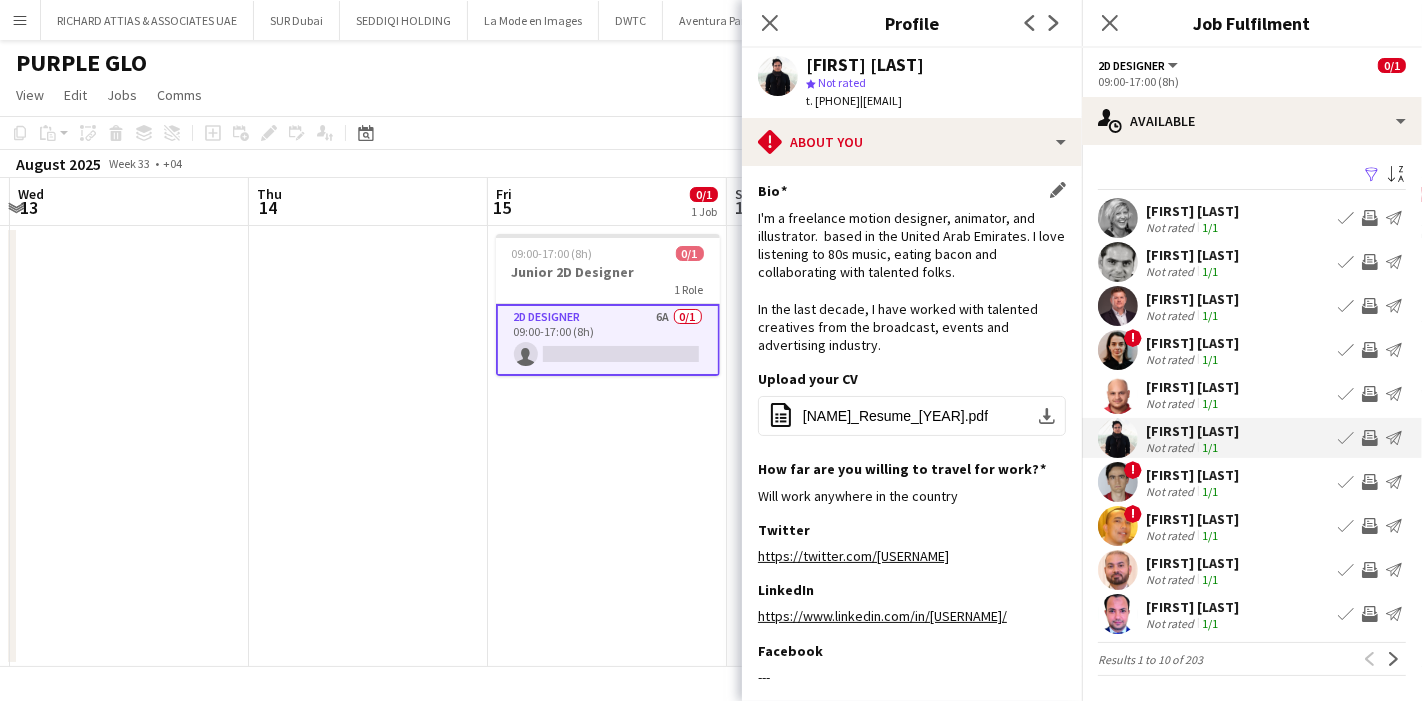 scroll, scrollTop: 273, scrollLeft: 0, axis: vertical 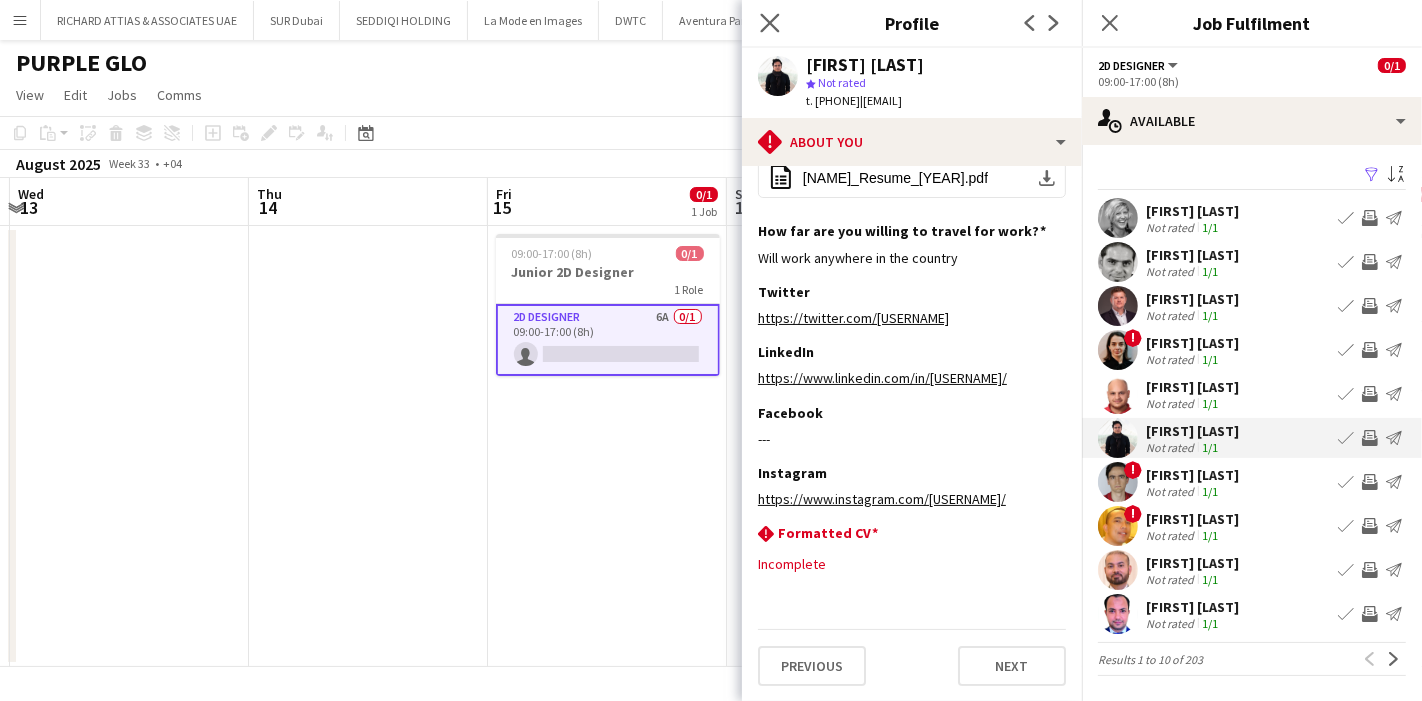 click on "Close pop-in" 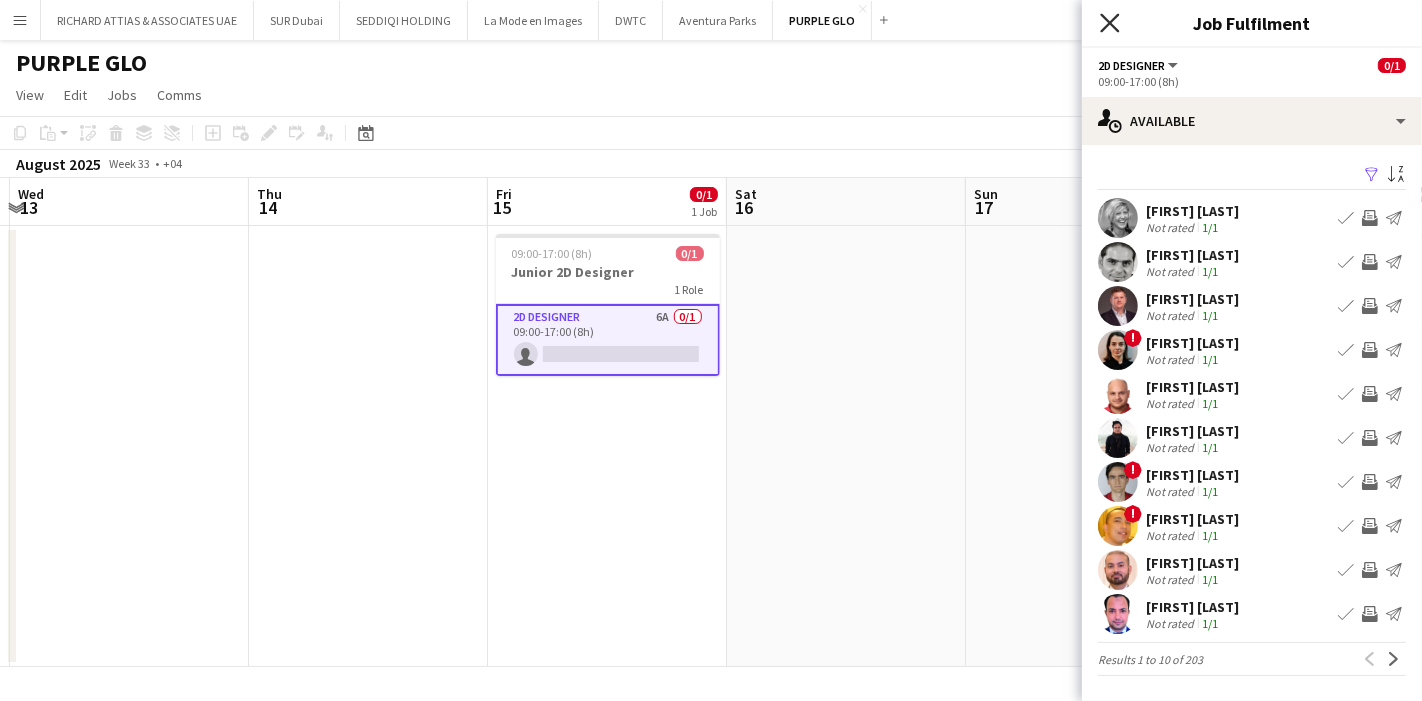 click 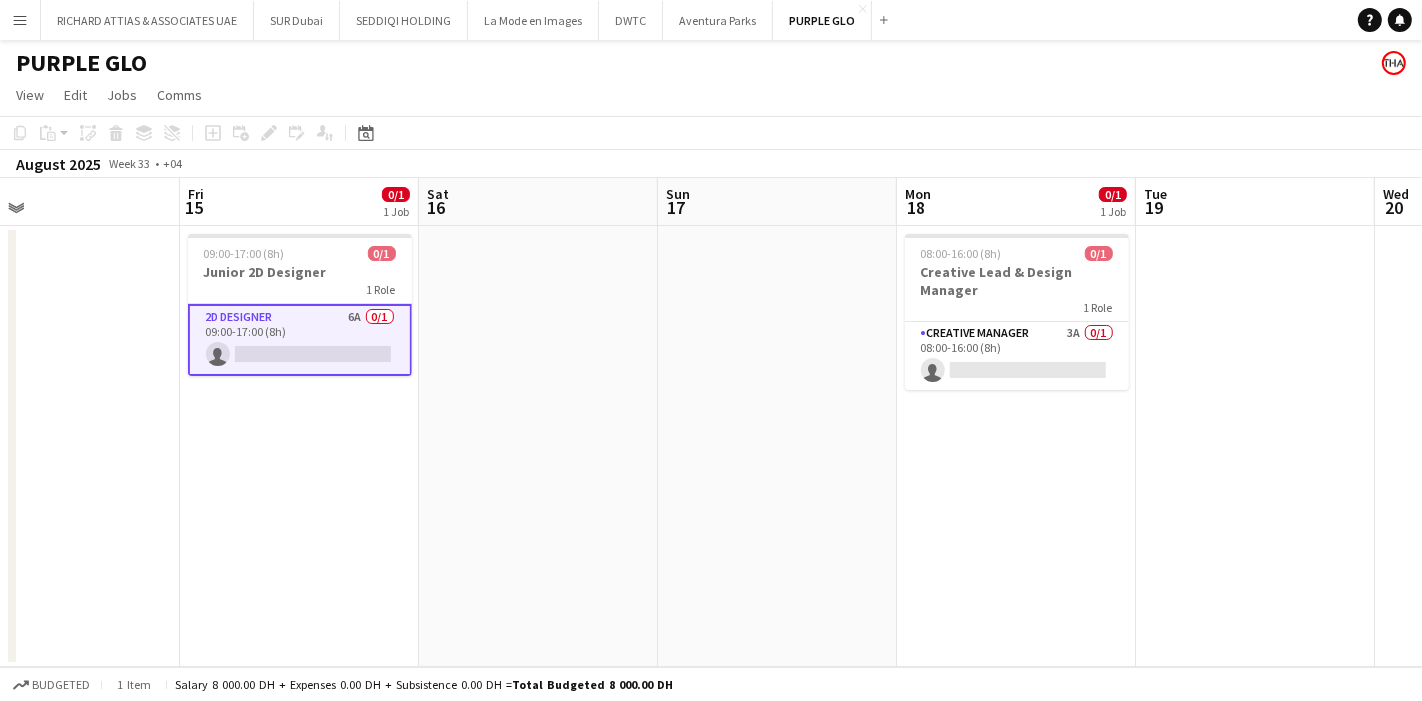 scroll, scrollTop: 0, scrollLeft: 531, axis: horizontal 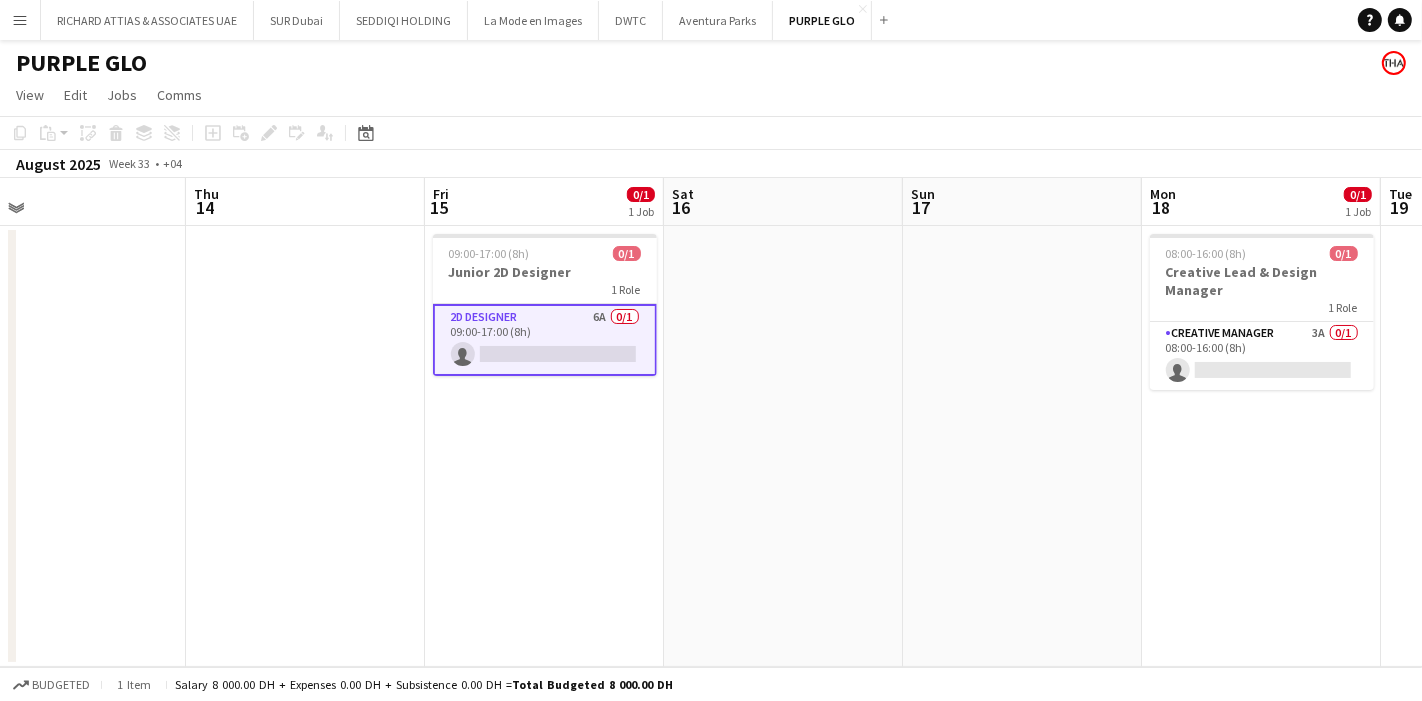 drag, startPoint x: 1174, startPoint y: 407, endPoint x: 1111, endPoint y: 412, distance: 63.1981 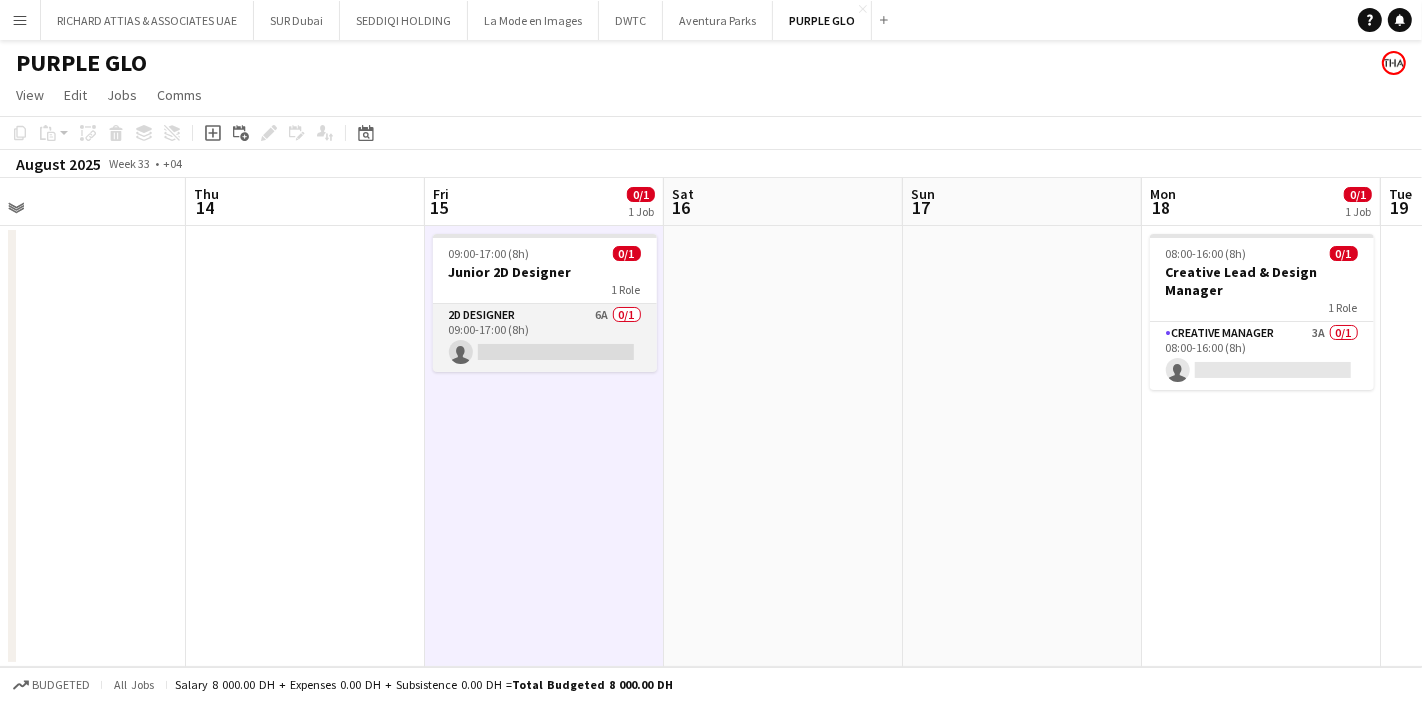 click on "2D Designer   6A   0/1   09:00-17:00 (8h)
single-neutral-actions" at bounding box center (545, 338) 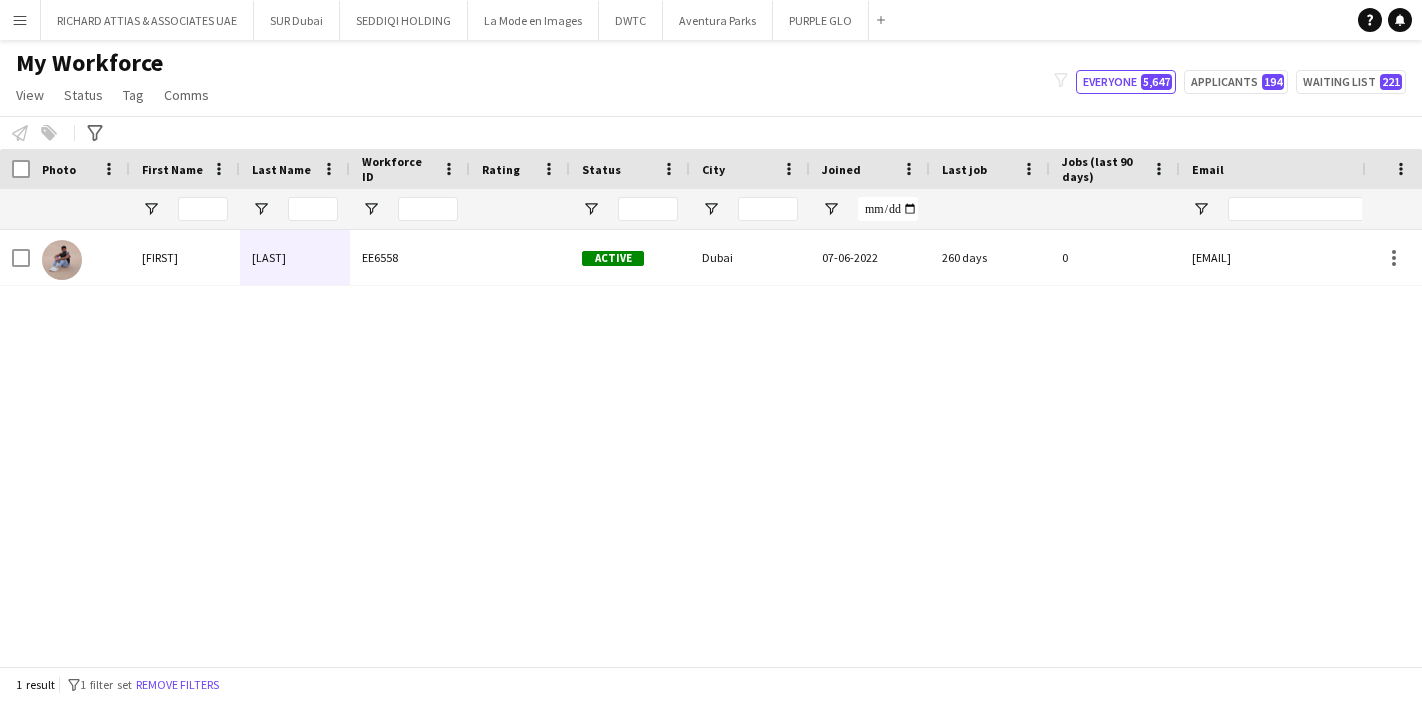 scroll, scrollTop: 0, scrollLeft: 0, axis: both 